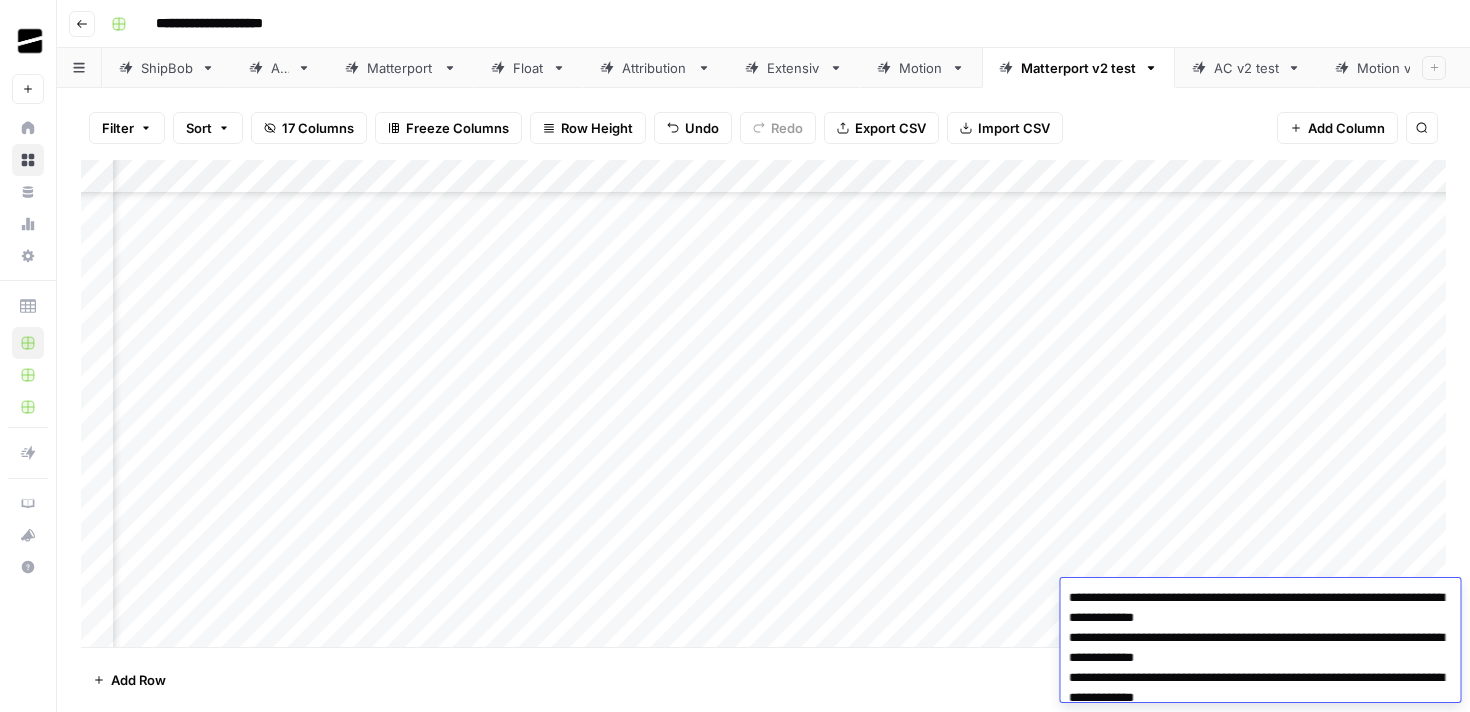 scroll, scrollTop: 0, scrollLeft: 0, axis: both 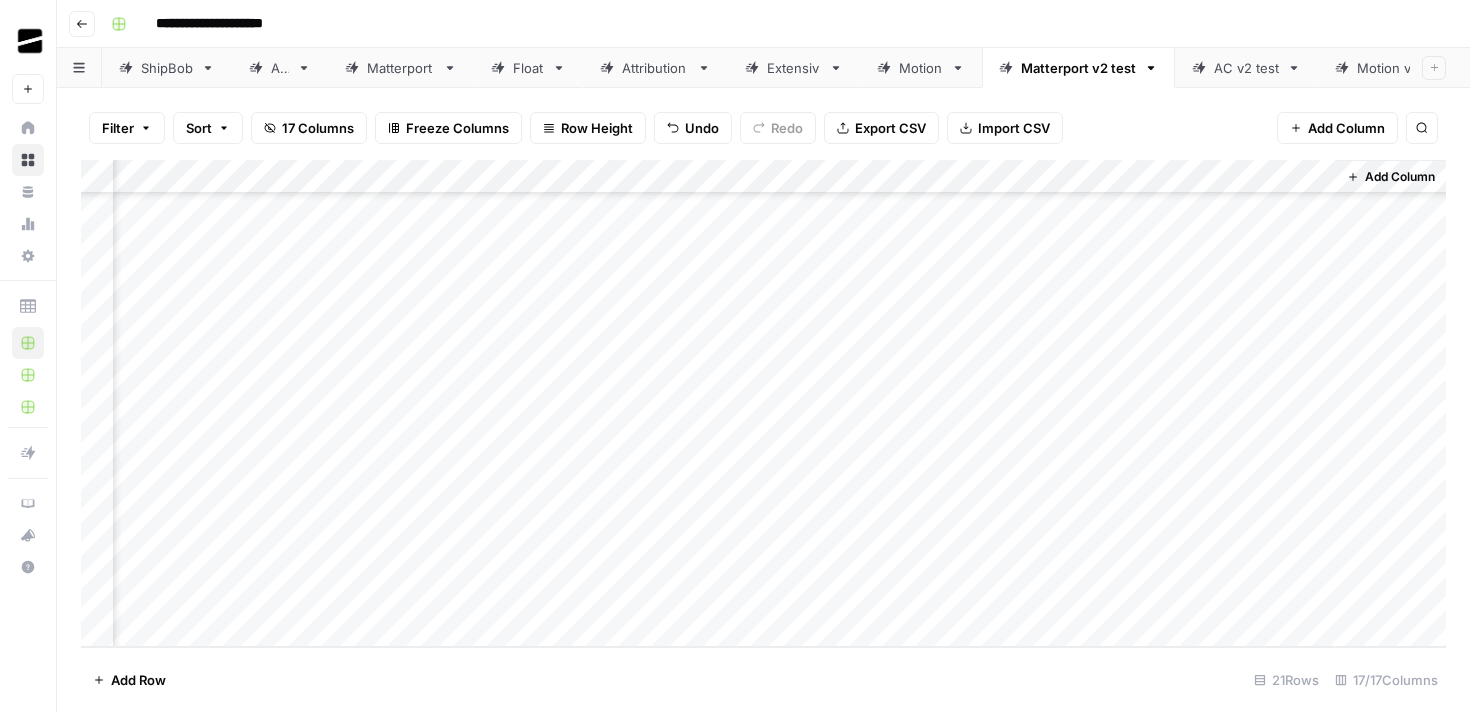 click on "Add Row 21  Rows 17/17  Columns" at bounding box center [763, 679] 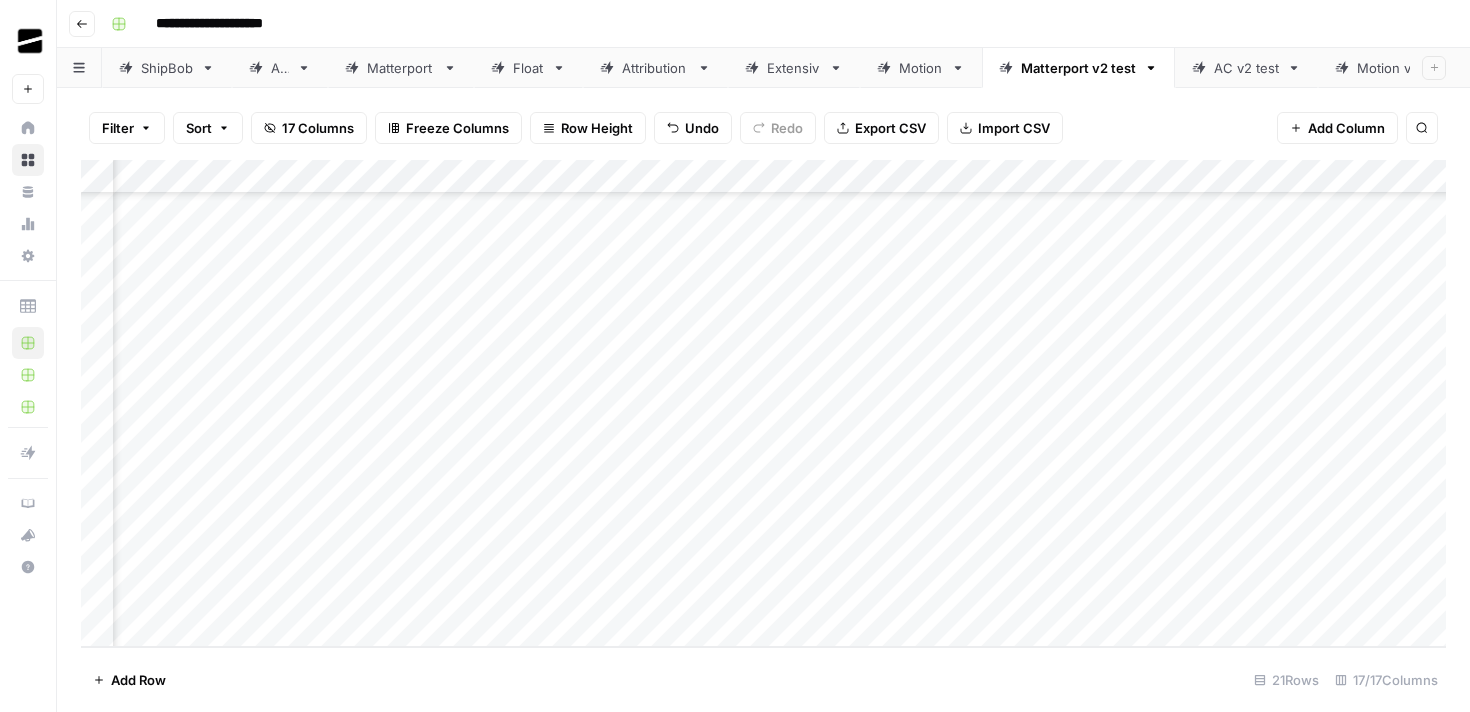 scroll, scrollTop: 293, scrollLeft: 673, axis: both 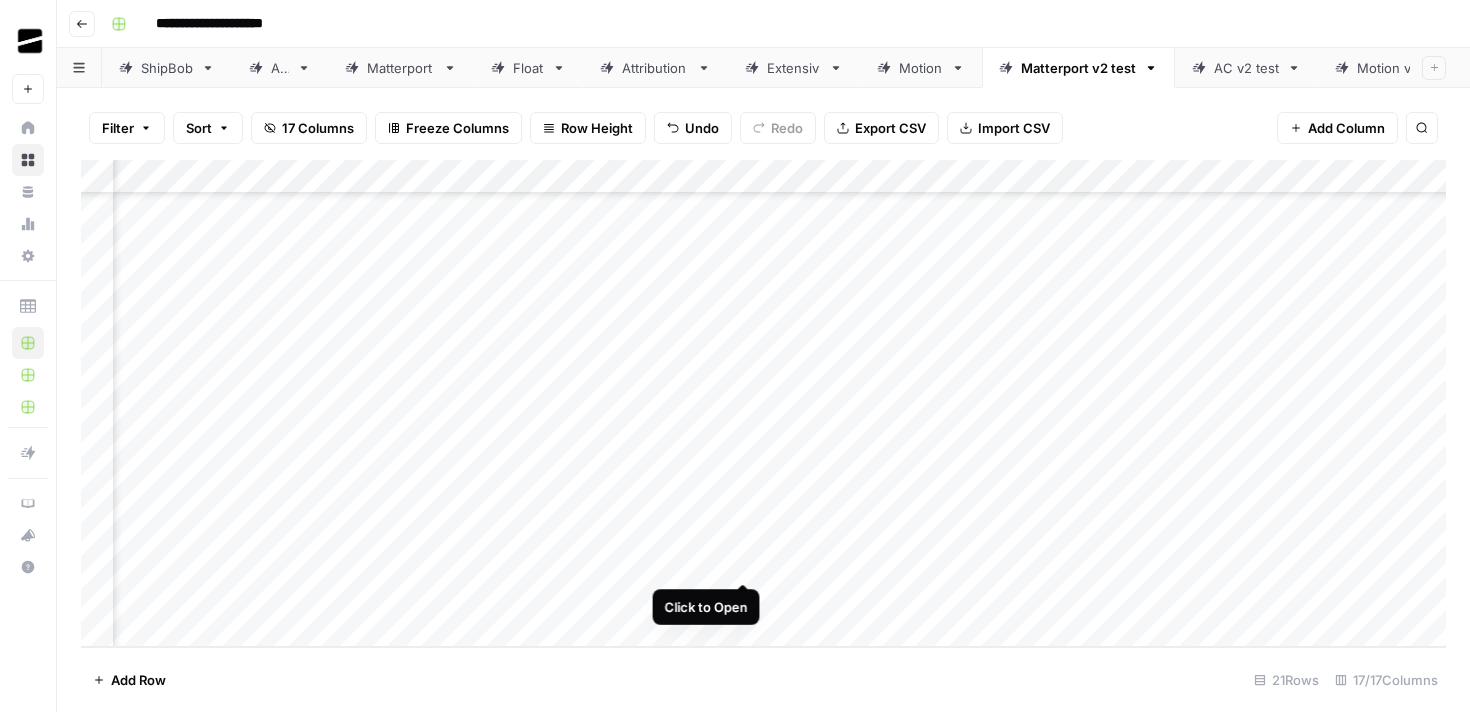 click on "Add Column" at bounding box center [763, 403] 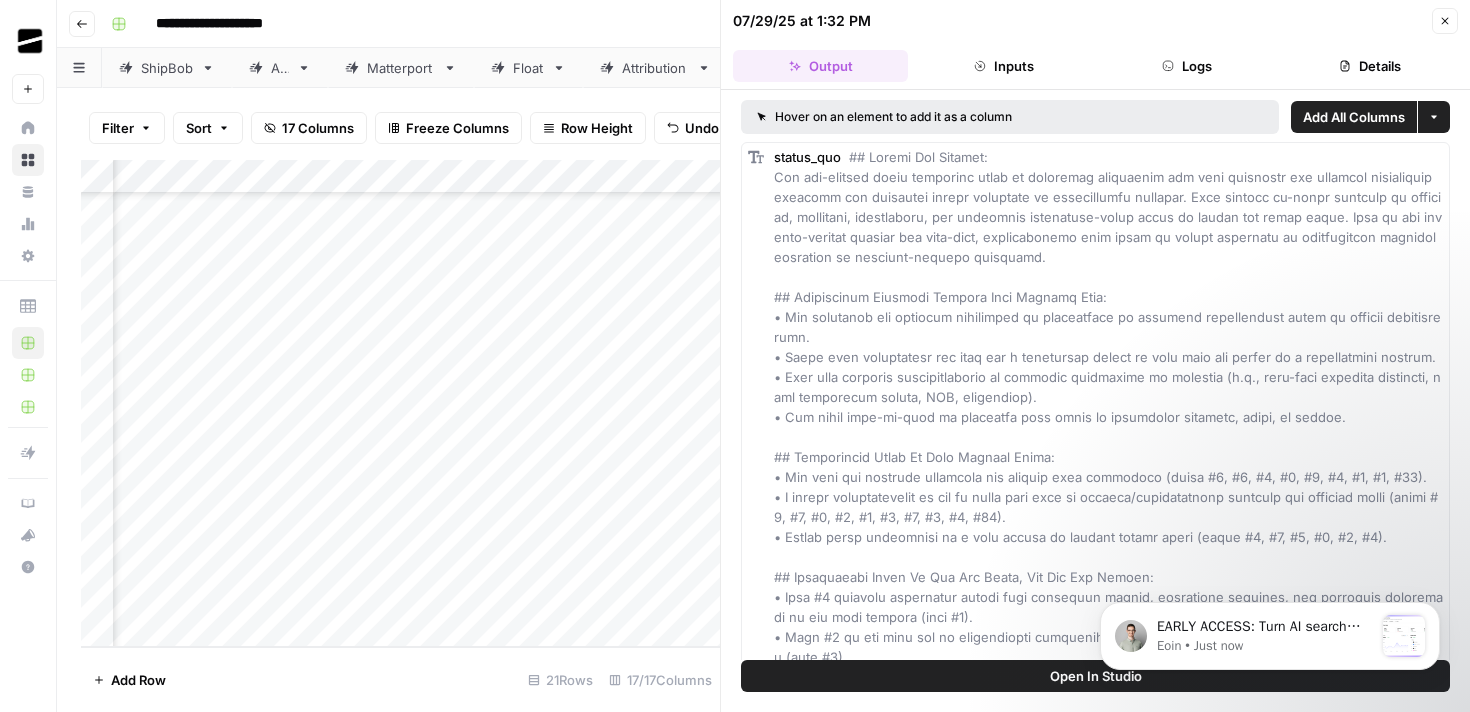 scroll, scrollTop: 0, scrollLeft: 0, axis: both 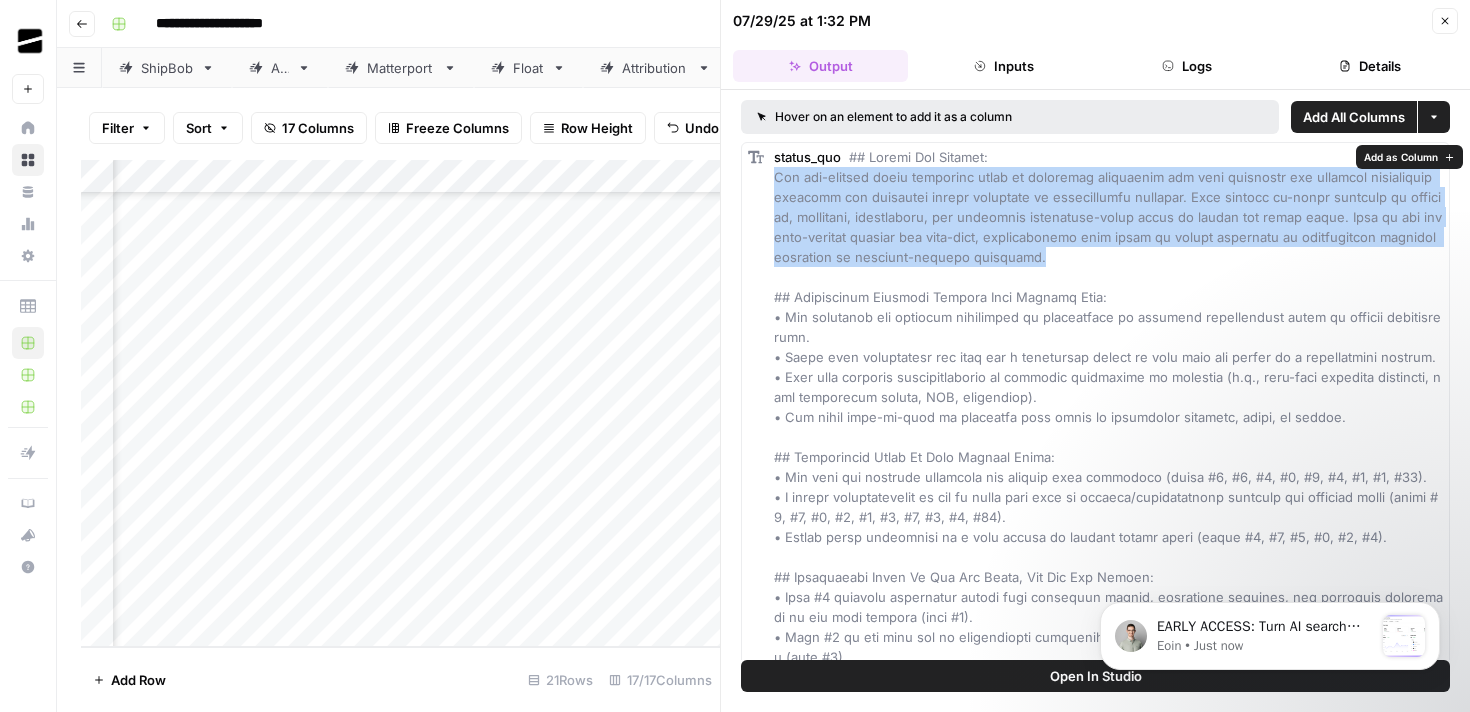 drag, startPoint x: 1024, startPoint y: 260, endPoint x: 778, endPoint y: 171, distance: 261.60468 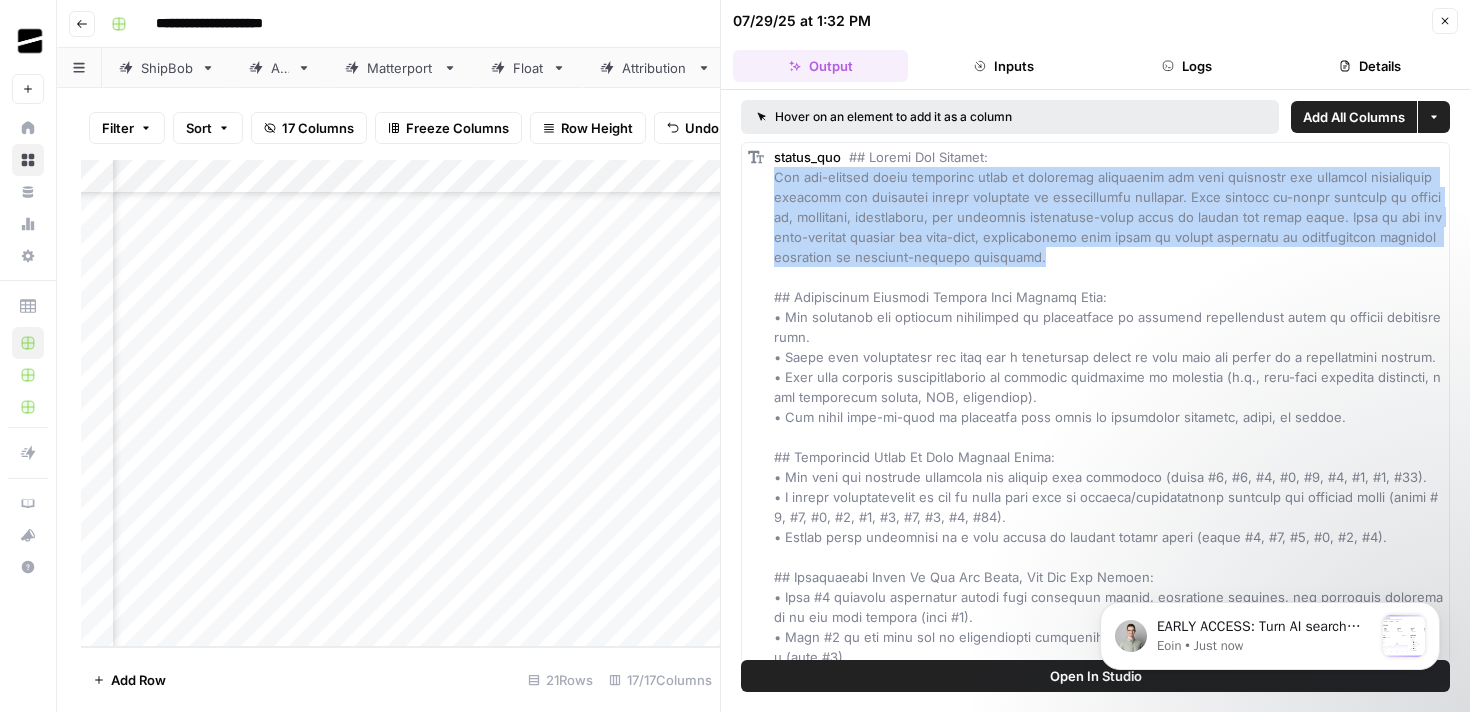copy on "The top-ranking pages generally focus on practical strategies and best practices for reducing unnecessary spending and improving budget oversight in construction projects. They provide in-depth guidance on planning, budgeting, forecasting, and employing technology-based tools to manage and track costs. Most of the highest-ranking results are long-form, informational blog posts or guides published by construction software providers or industry-related platforms." 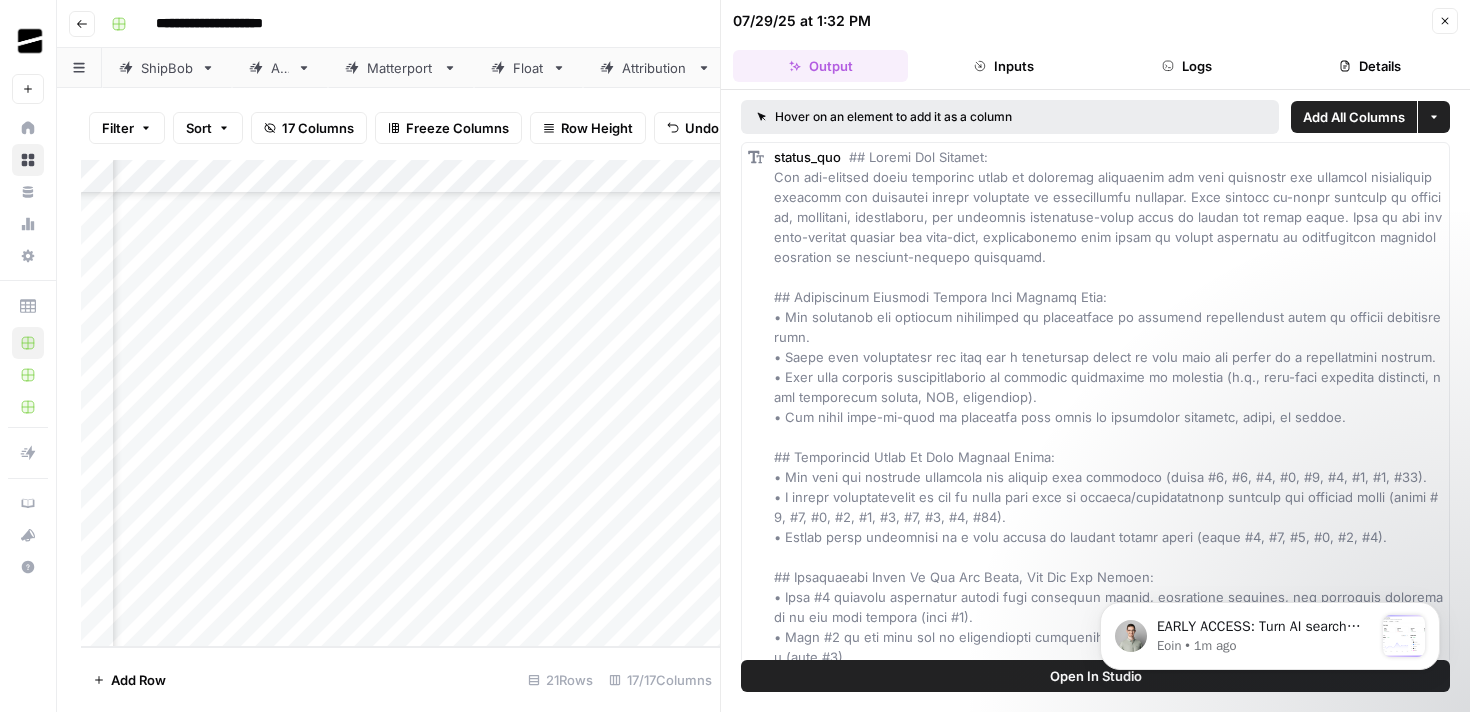 click at bounding box center (1109, 427) 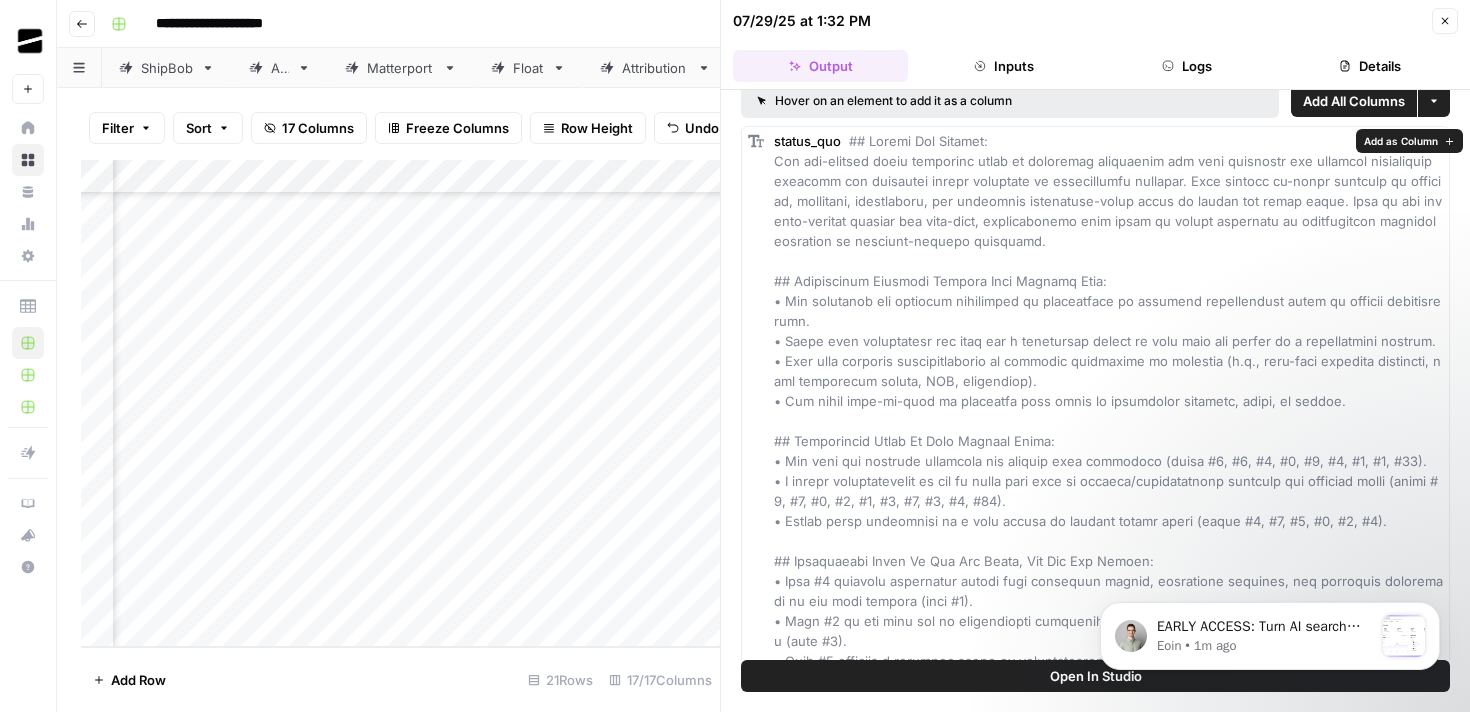 scroll, scrollTop: 42, scrollLeft: 0, axis: vertical 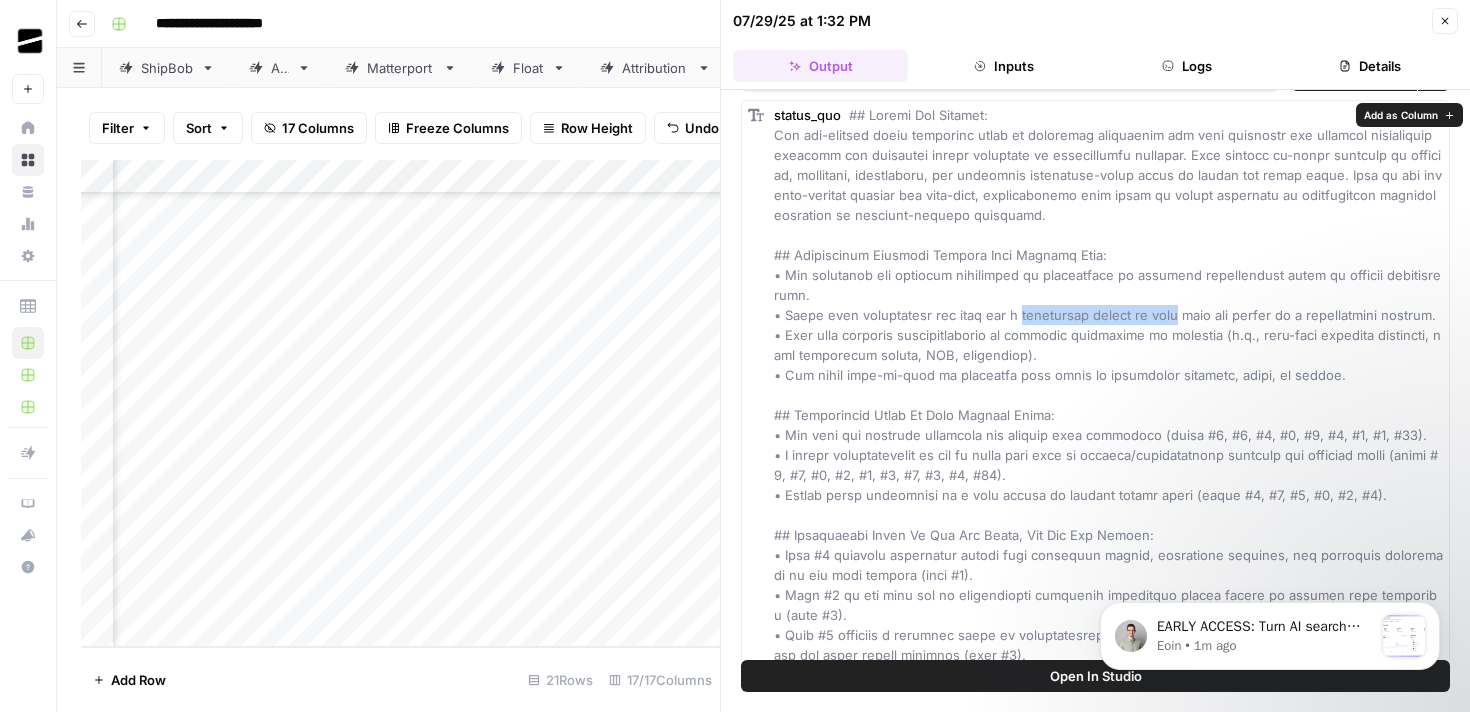 drag, startPoint x: 1028, startPoint y: 295, endPoint x: 1184, endPoint y: 298, distance: 156.02884 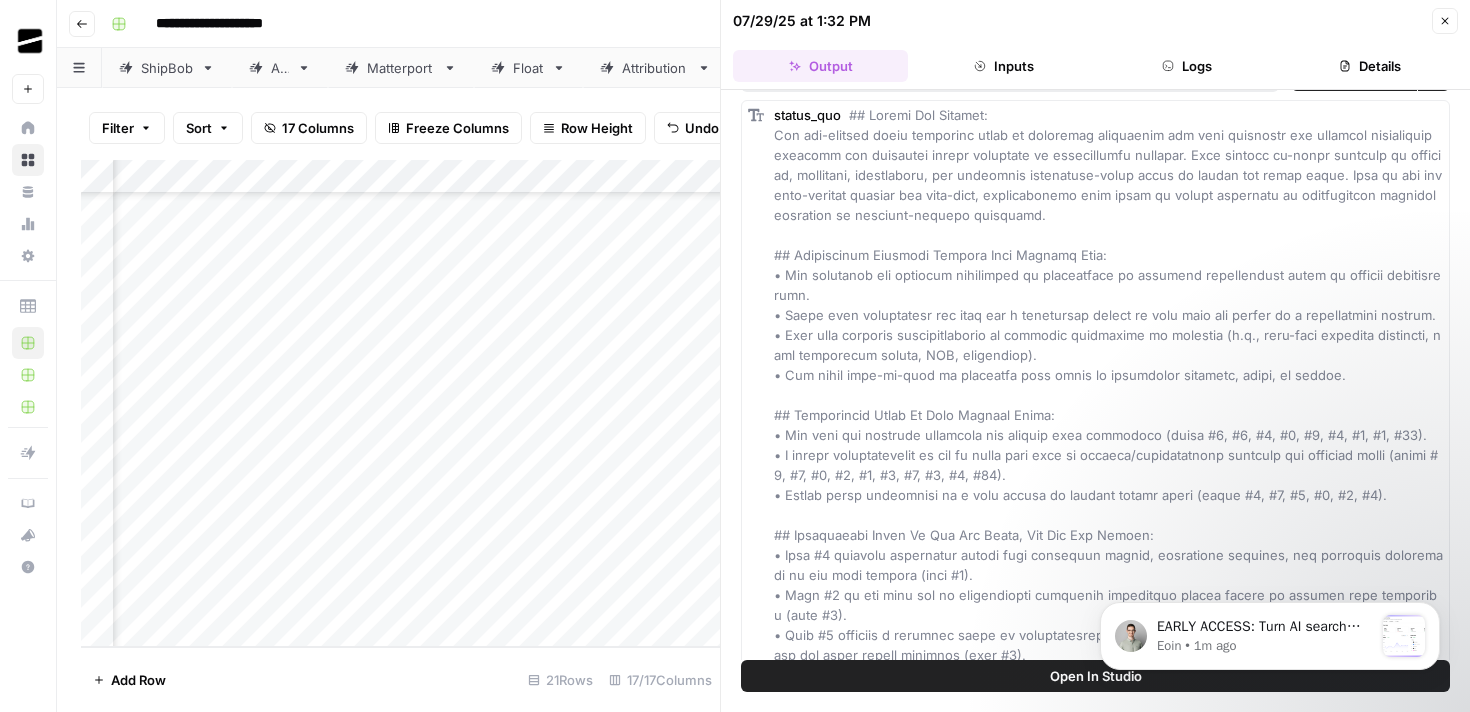 click at bounding box center (1109, 385) 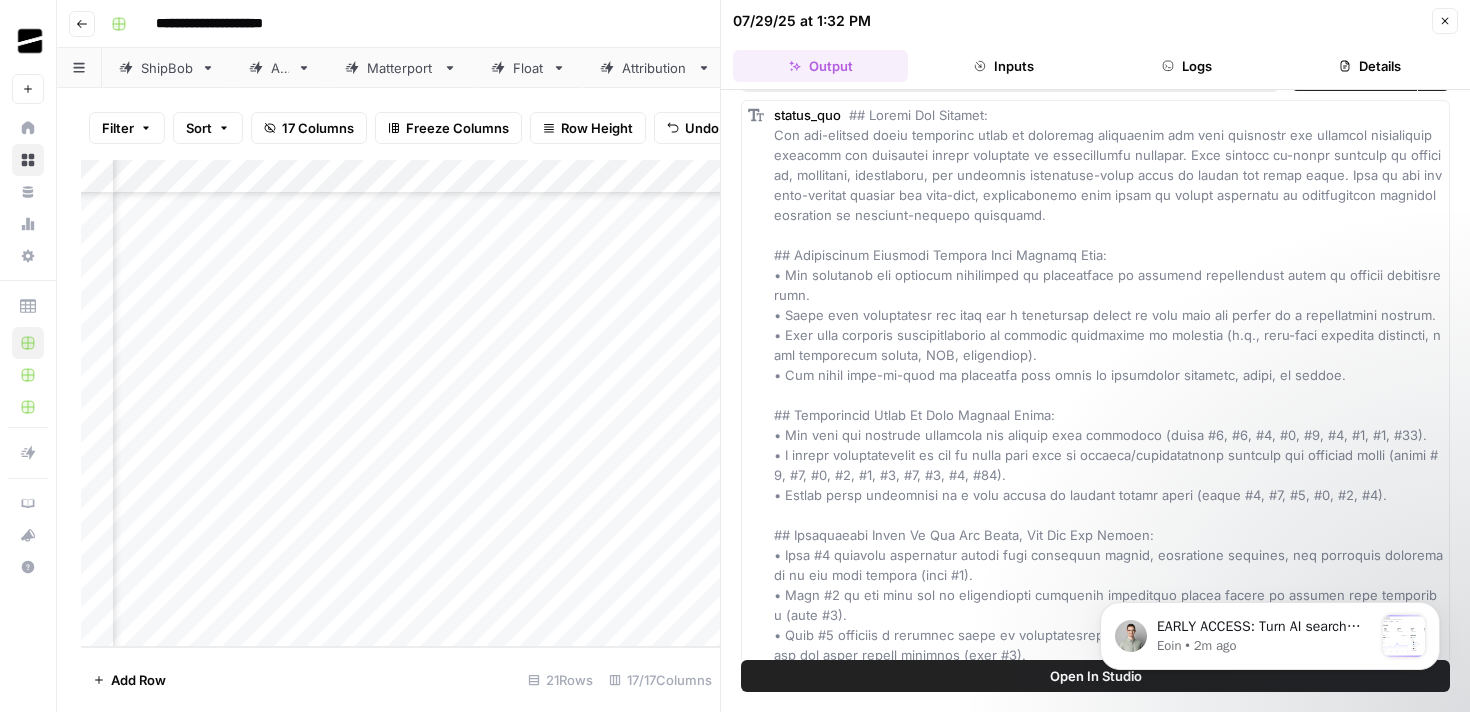 click 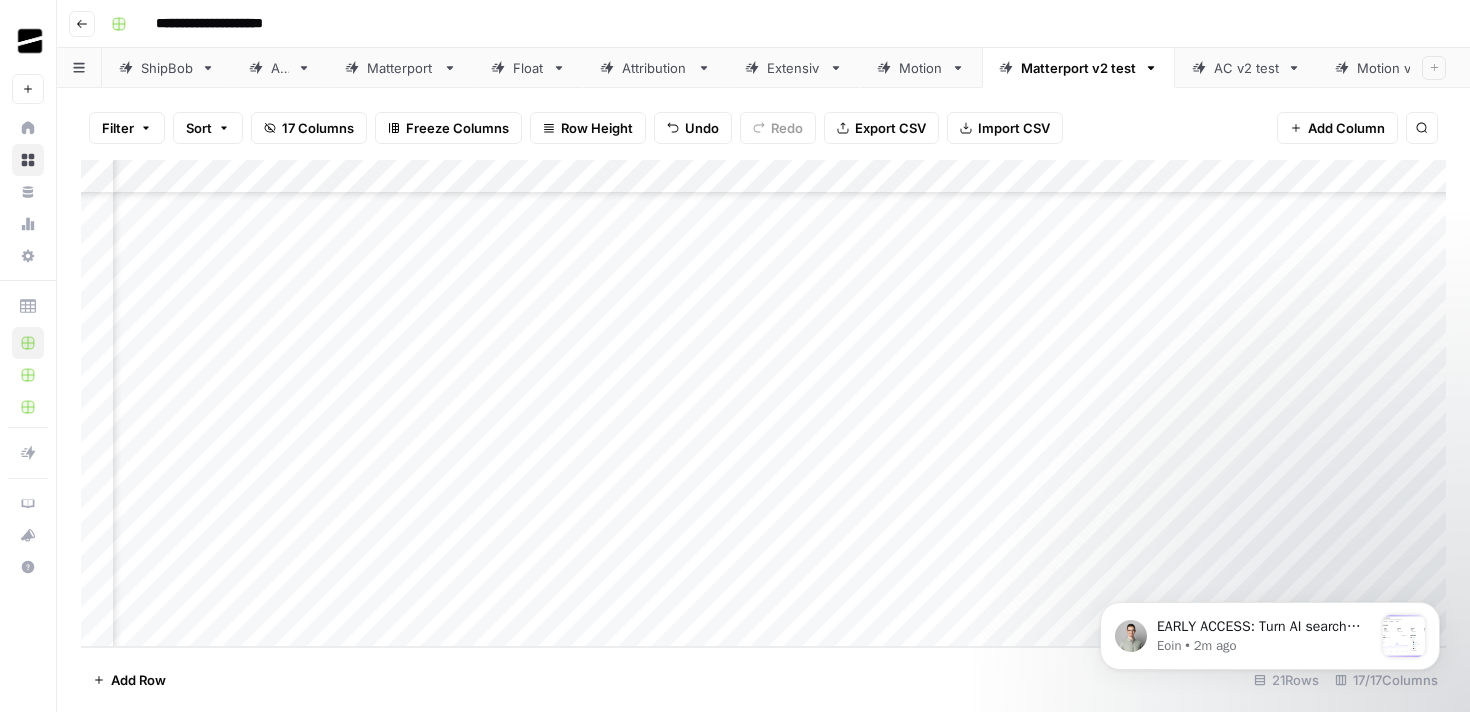 scroll, scrollTop: 293, scrollLeft: 0, axis: vertical 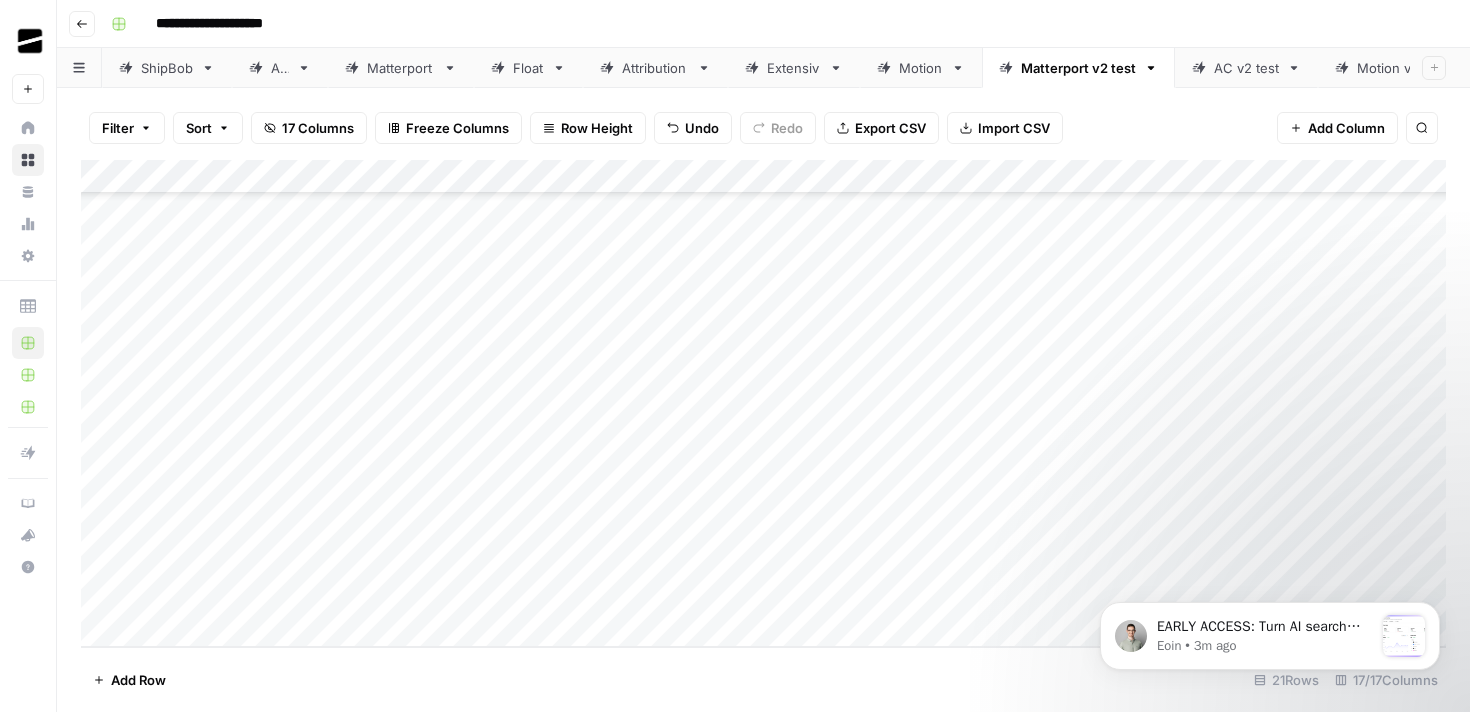 click on "Add Row 21  Rows 17/17  Columns" at bounding box center (763, 679) 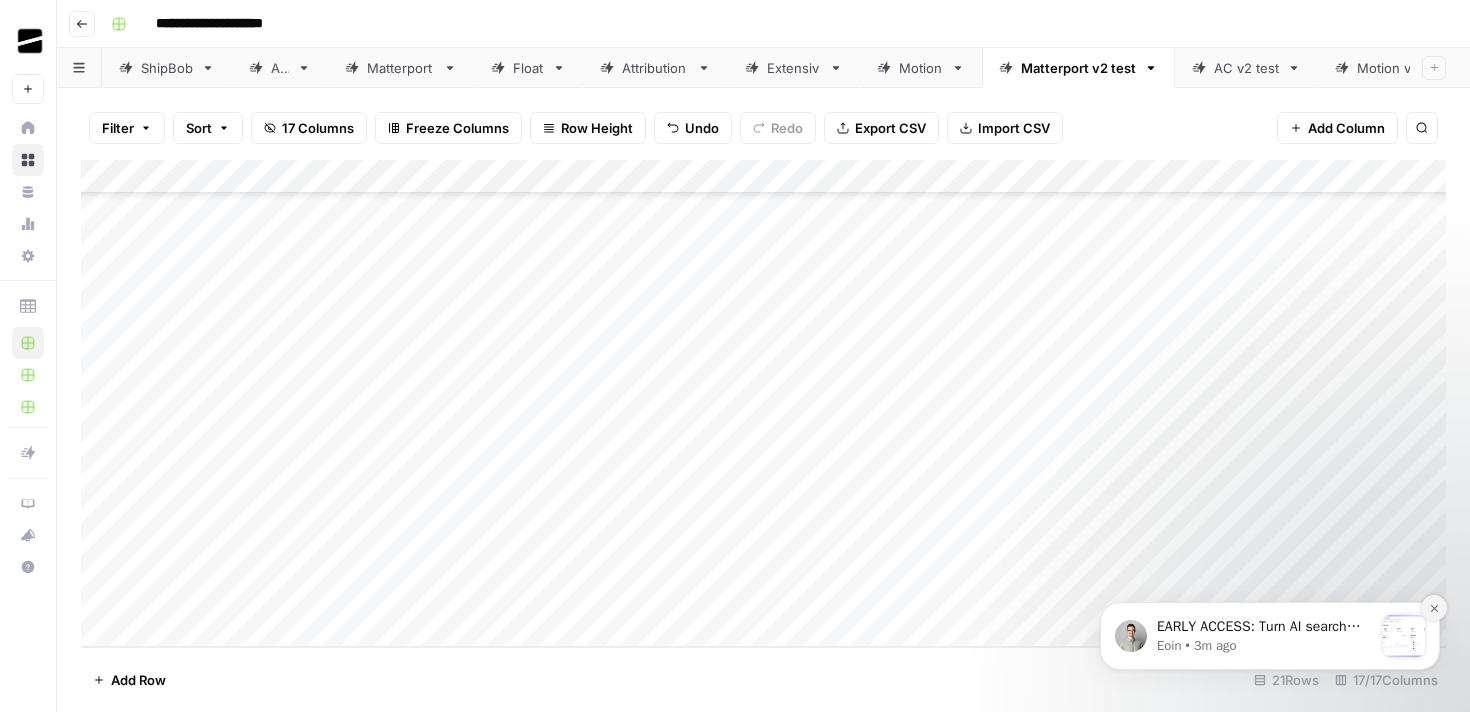 click 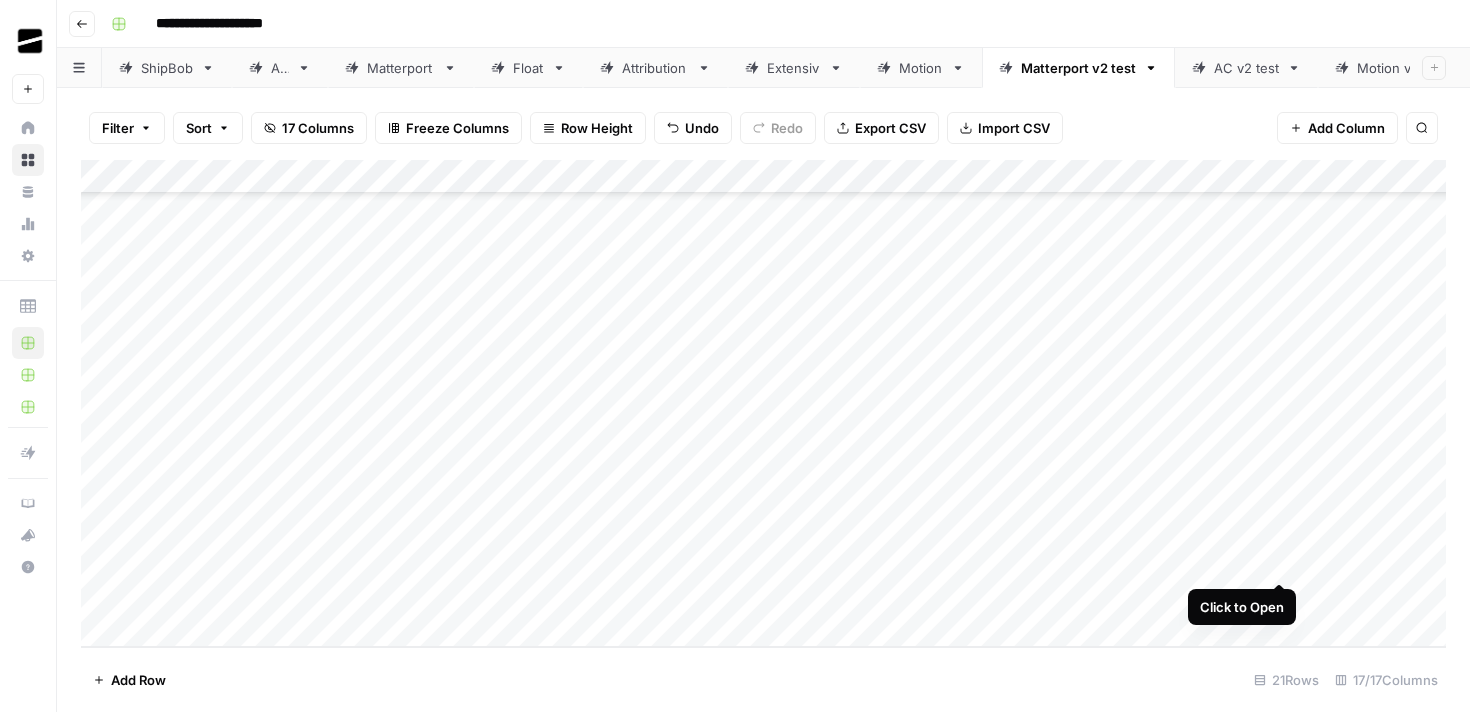click on "Add Column" at bounding box center [763, 403] 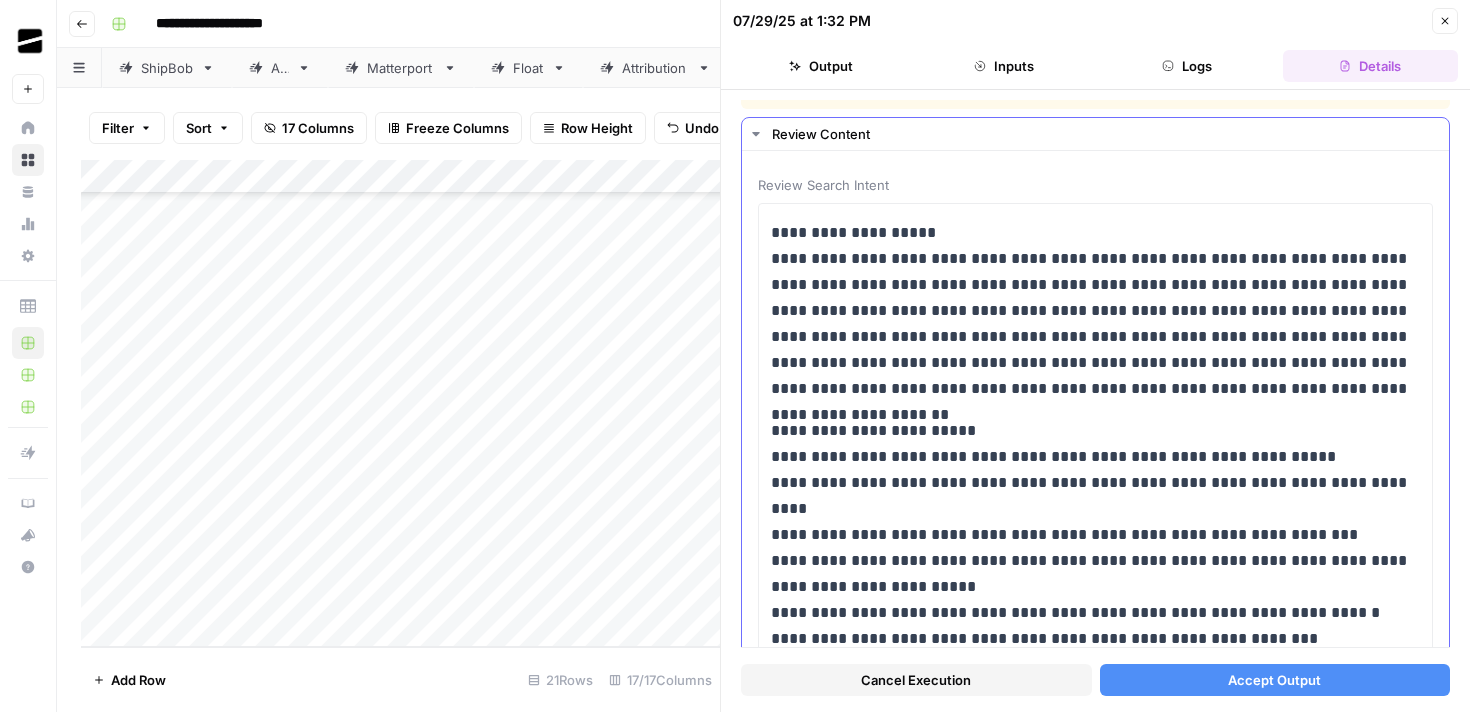scroll, scrollTop: 62, scrollLeft: 0, axis: vertical 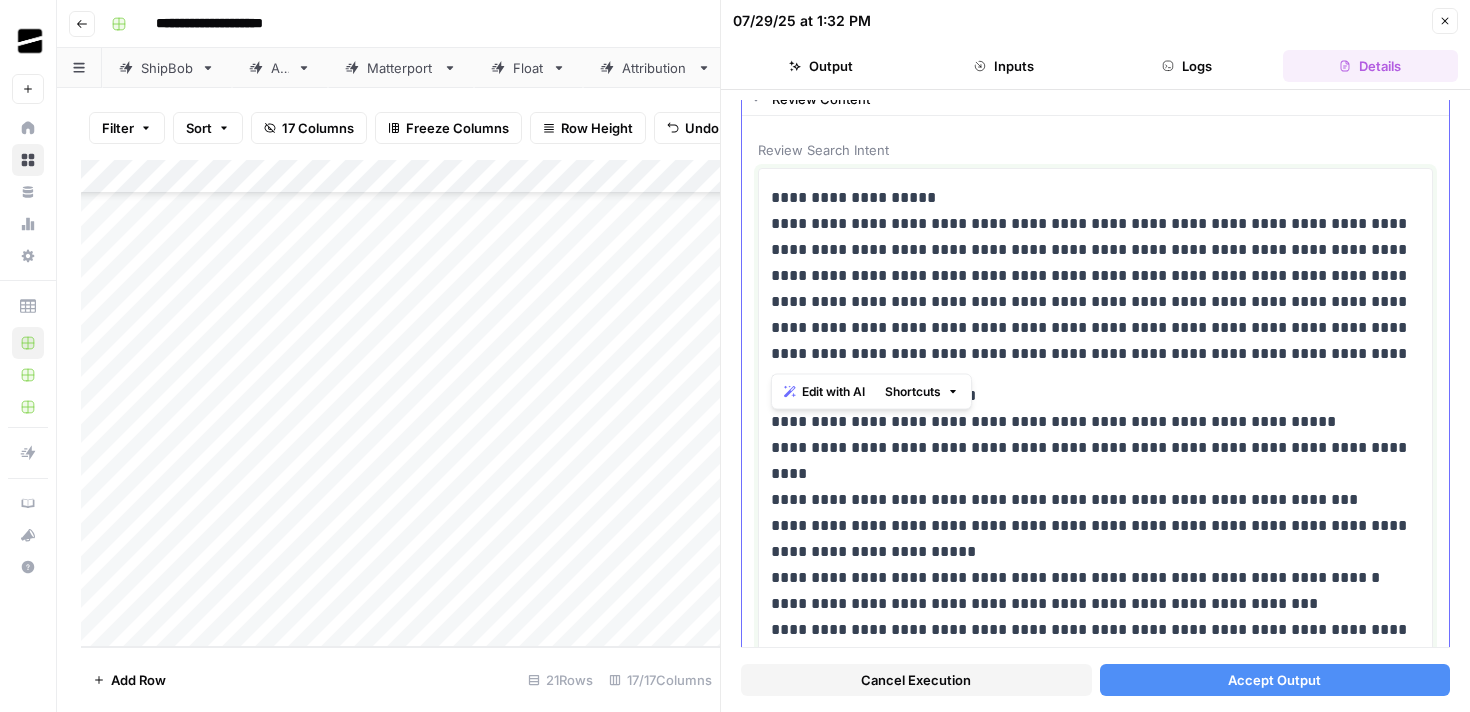 drag, startPoint x: 1336, startPoint y: 353, endPoint x: 768, endPoint y: 228, distance: 581.5918 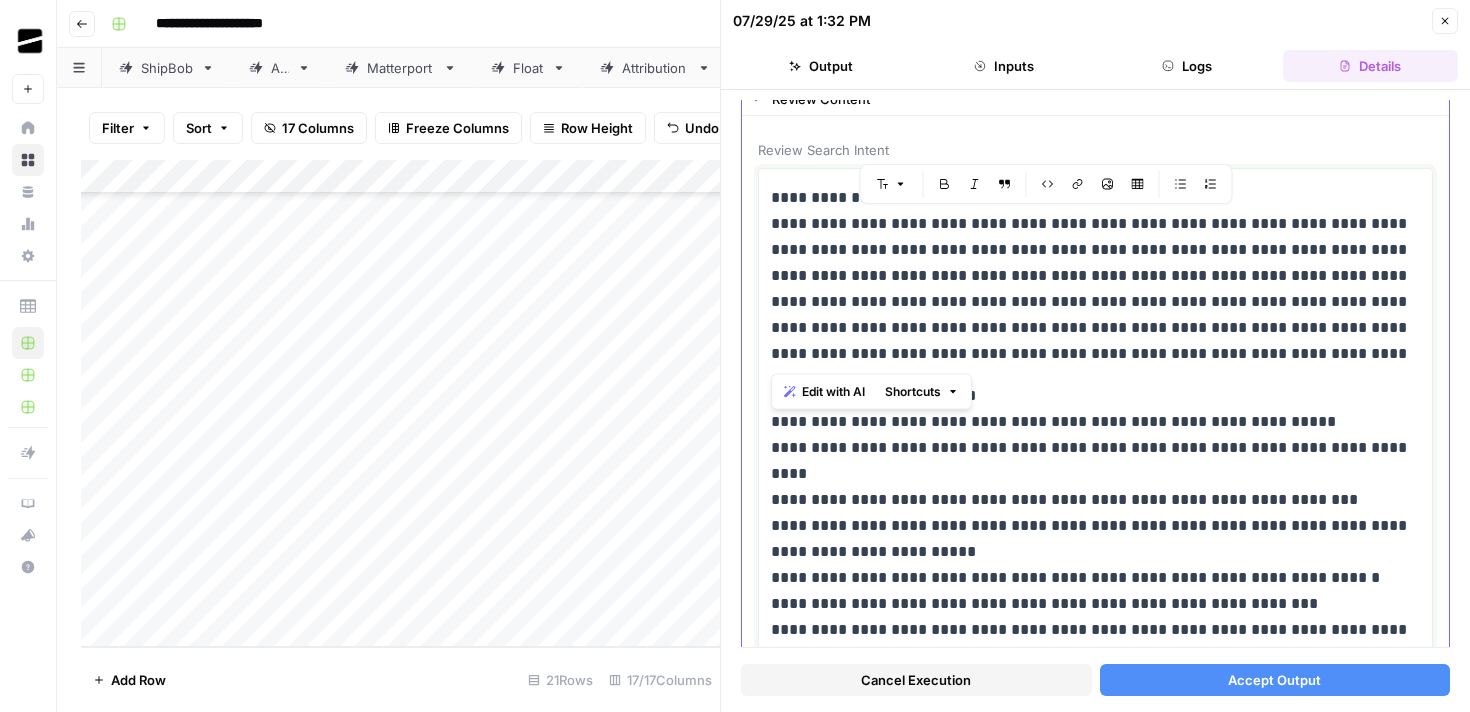 copy on "**********" 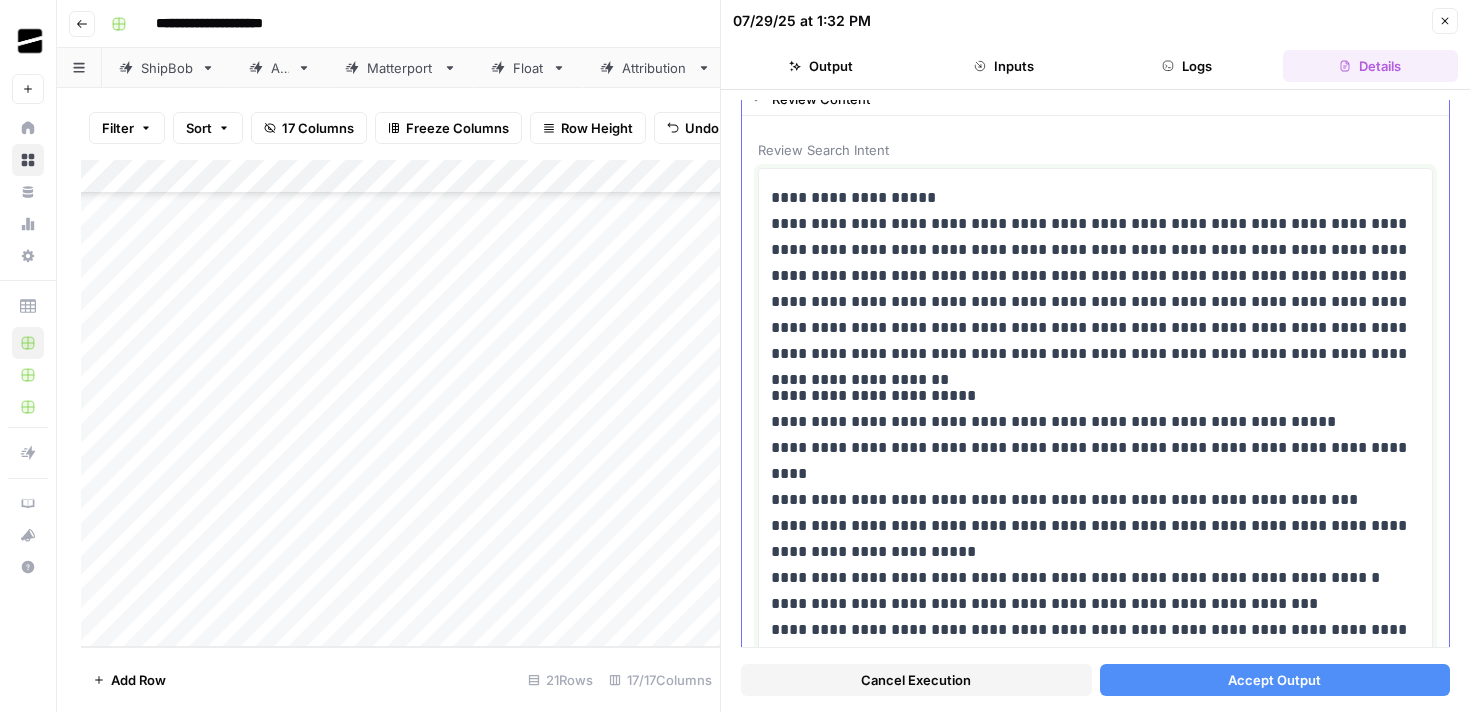 click on "**********" at bounding box center (1095, 565) 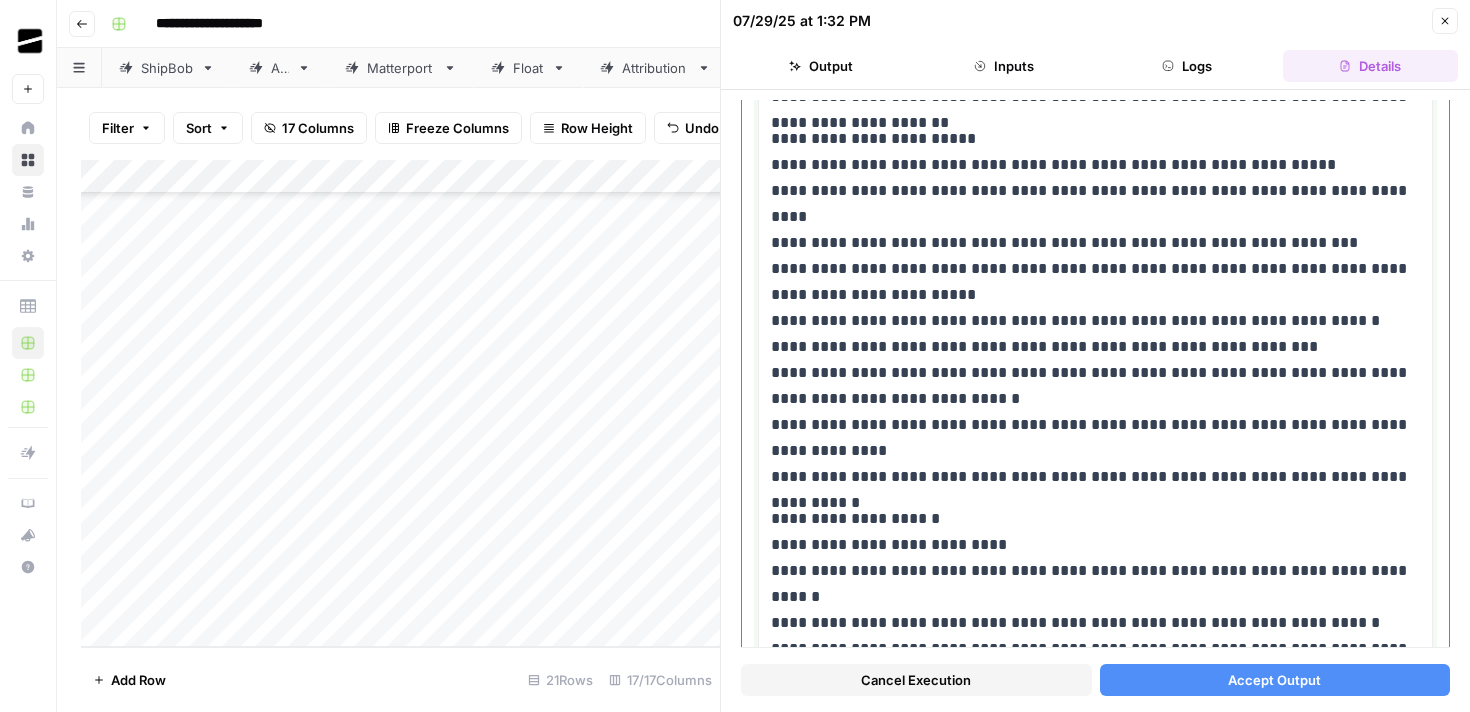 scroll, scrollTop: 333, scrollLeft: 0, axis: vertical 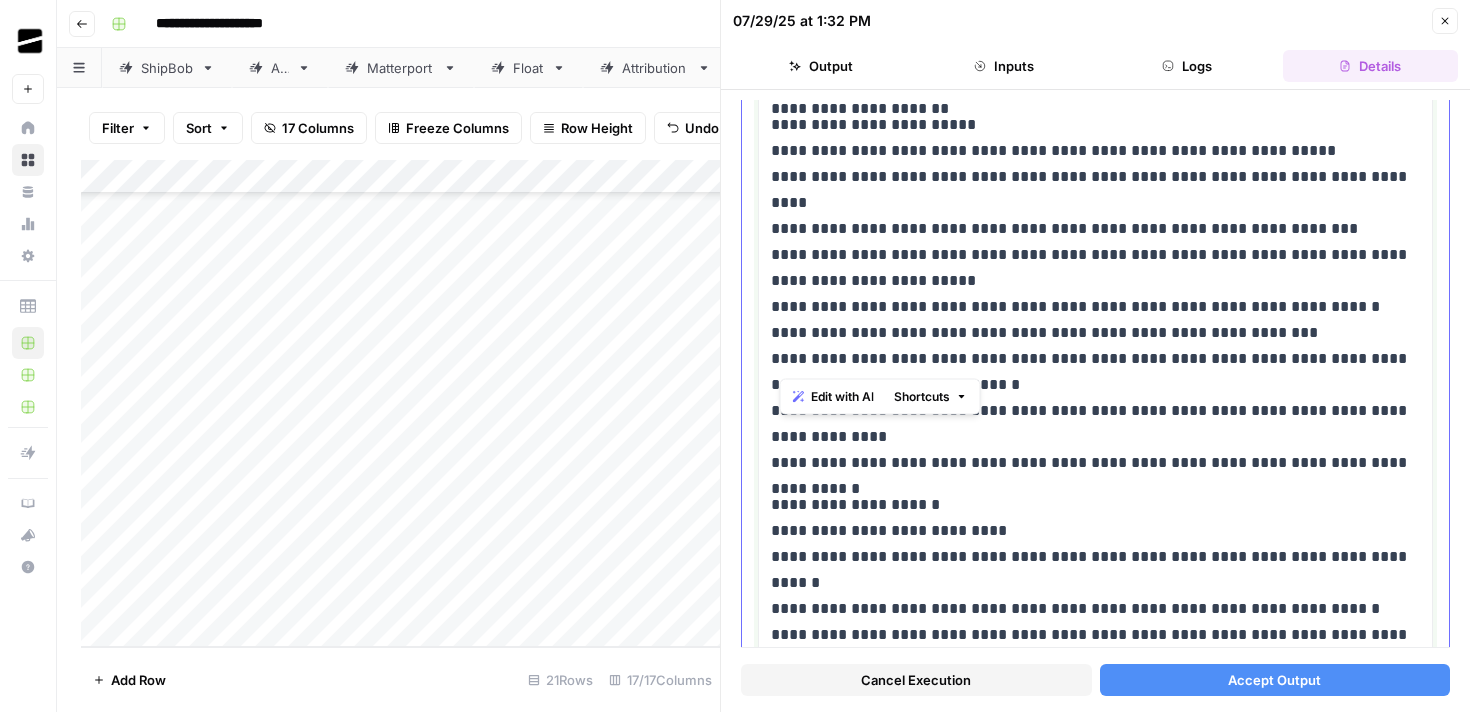 drag, startPoint x: 954, startPoint y: 359, endPoint x: 772, endPoint y: 338, distance: 183.20753 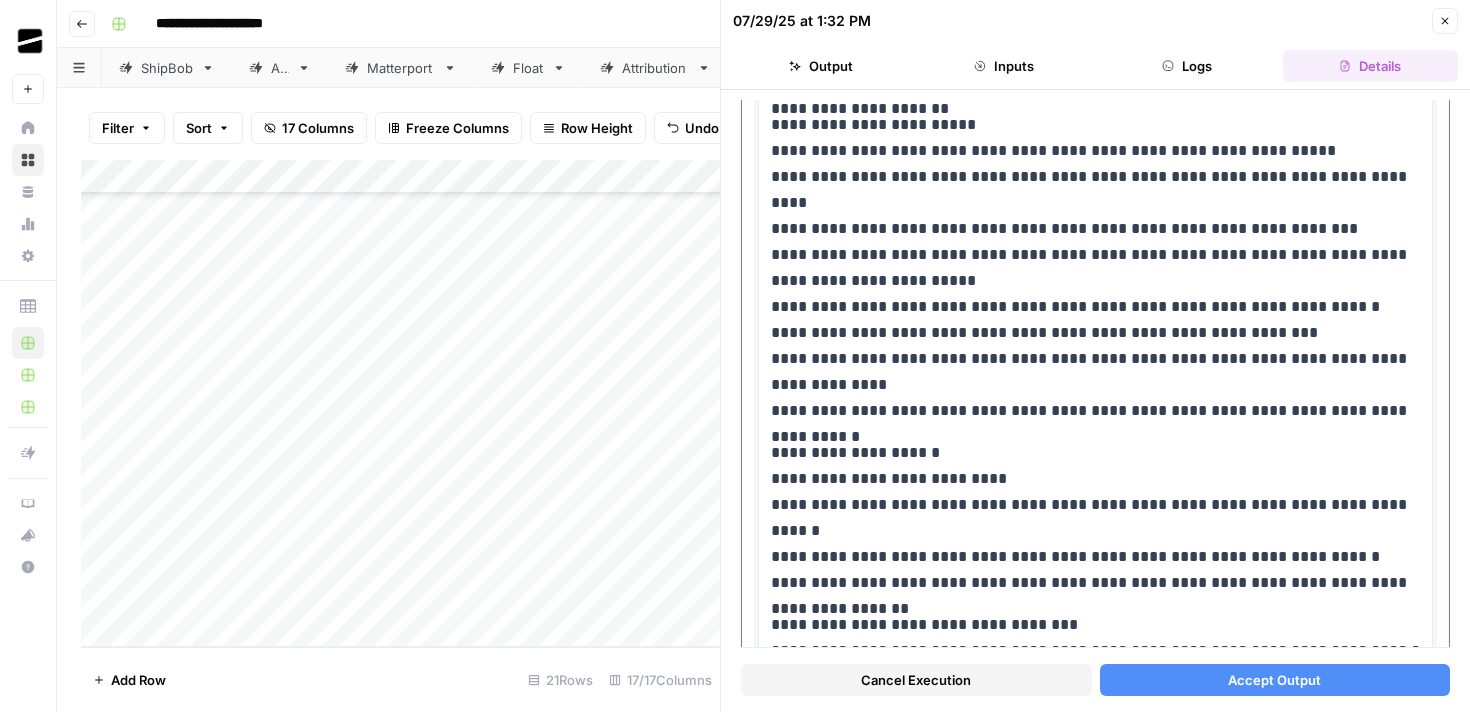 click on "**********" at bounding box center (1095, 268) 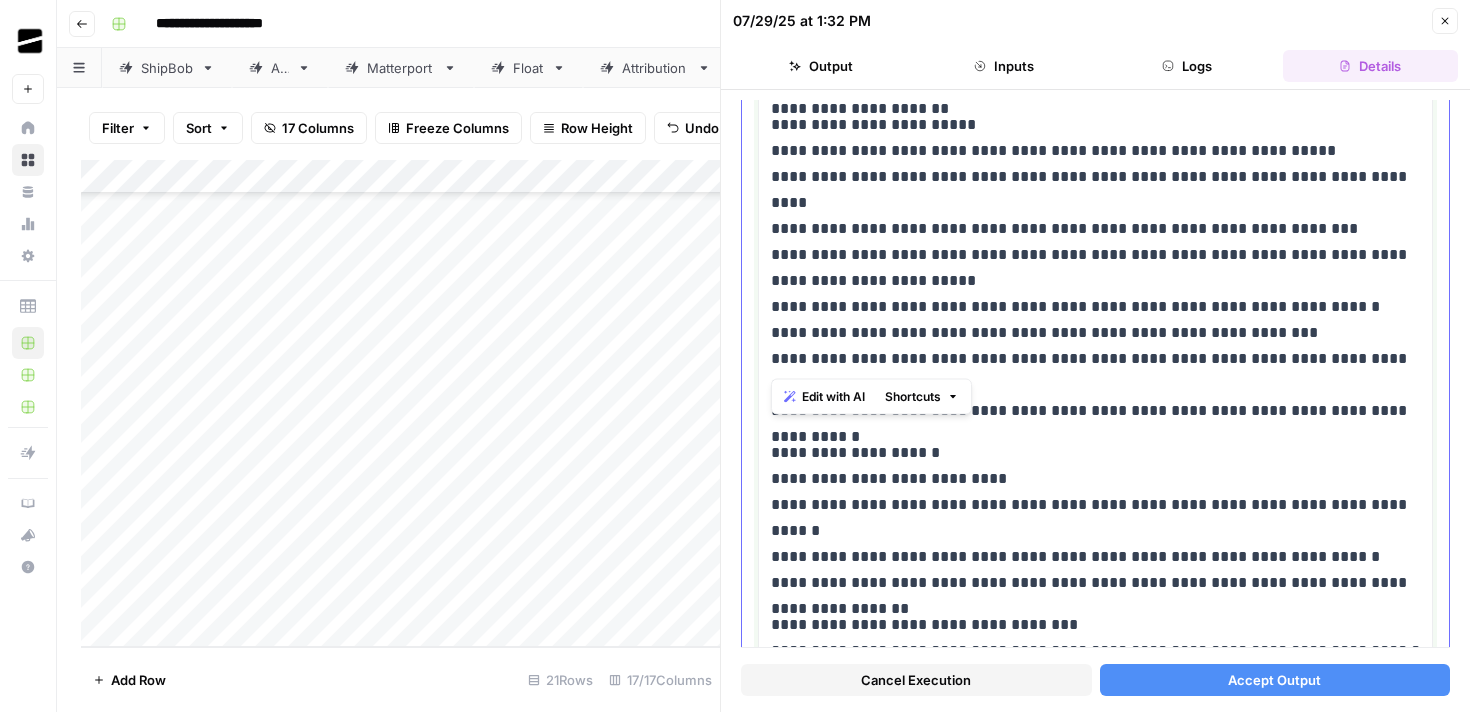 drag, startPoint x: 975, startPoint y: 367, endPoint x: 771, endPoint y: 334, distance: 206.65189 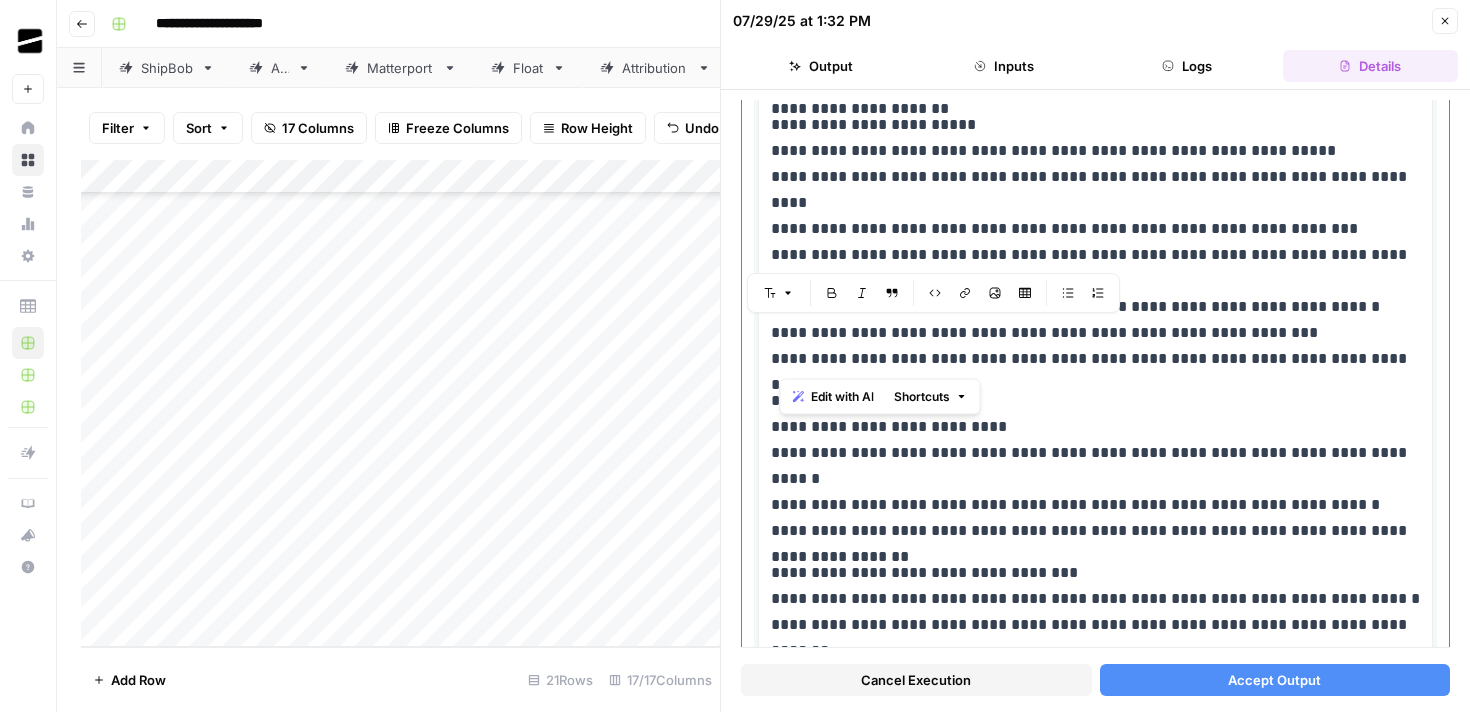 drag, startPoint x: 847, startPoint y: 365, endPoint x: 769, endPoint y: 331, distance: 85.08819 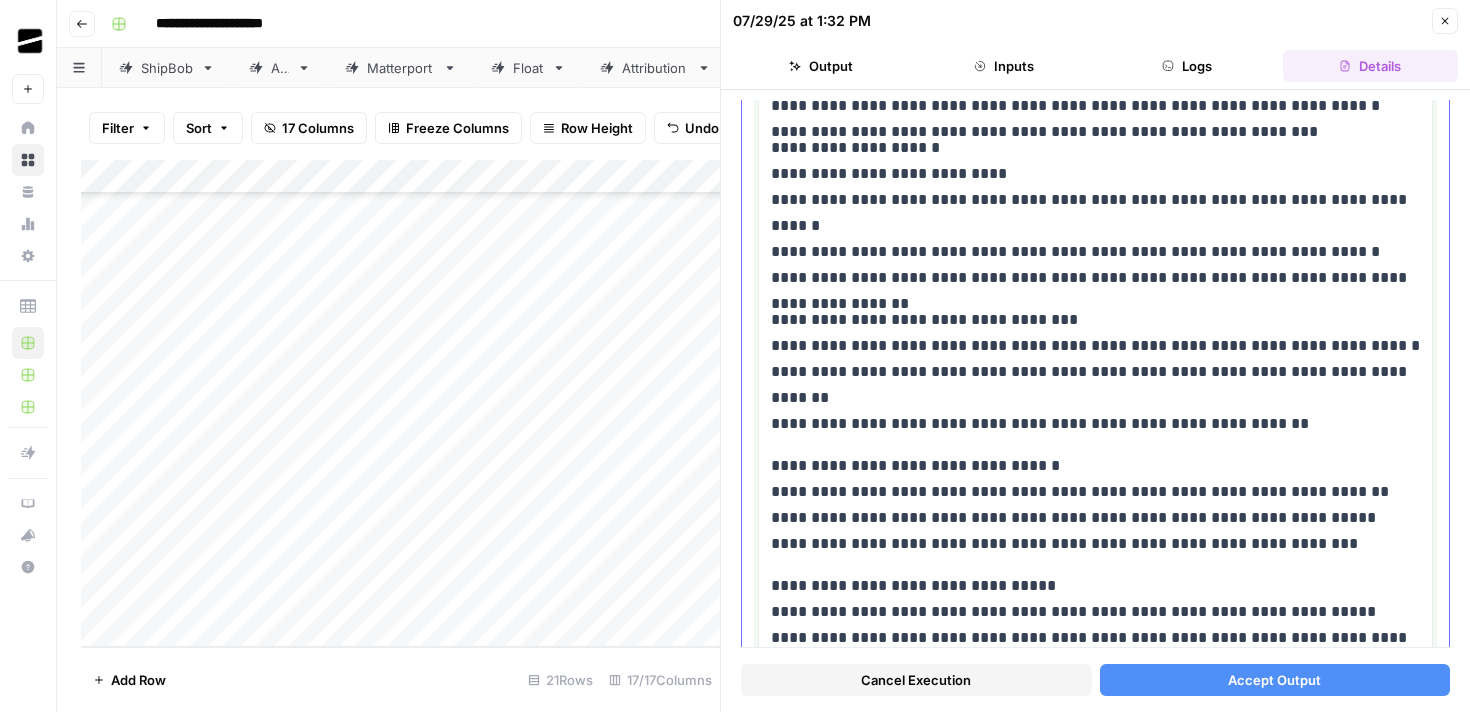 scroll, scrollTop: 532, scrollLeft: 0, axis: vertical 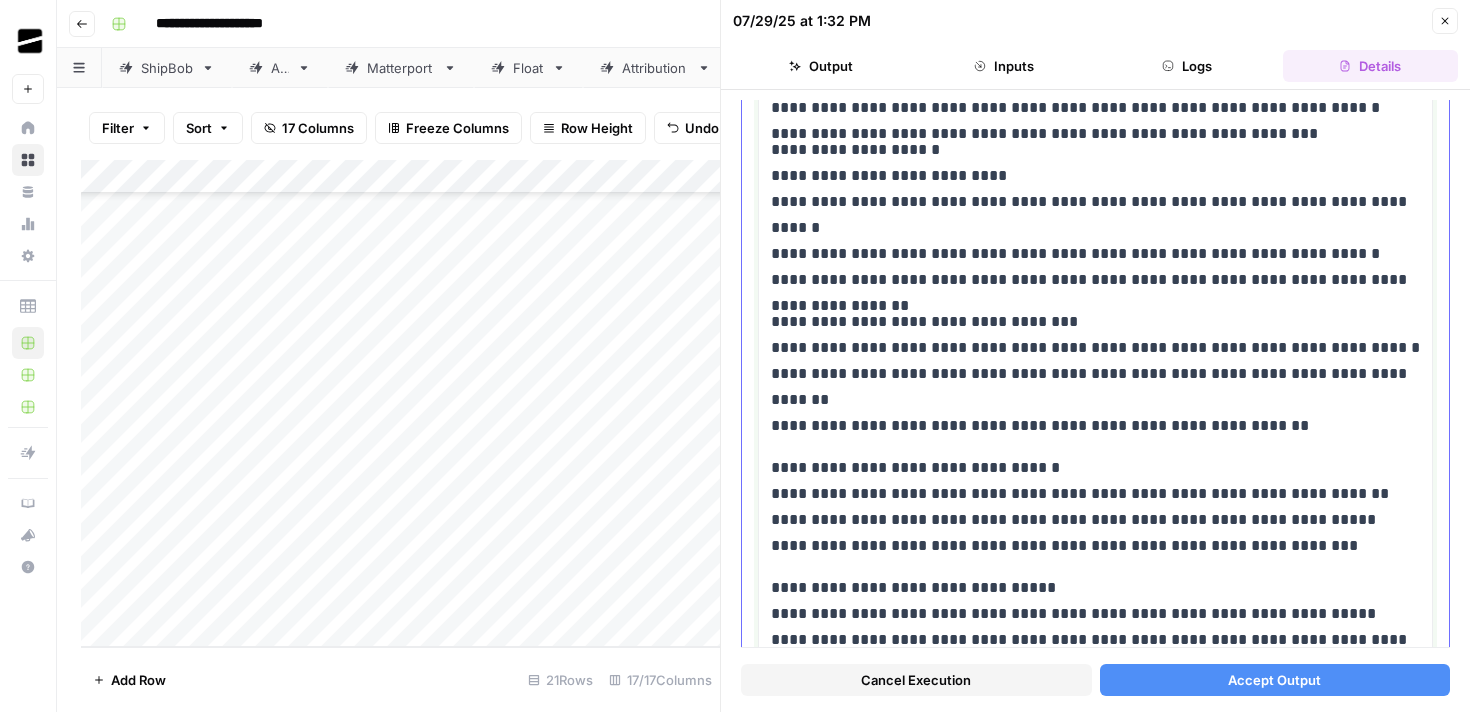click on "**********" at bounding box center (1095, 374) 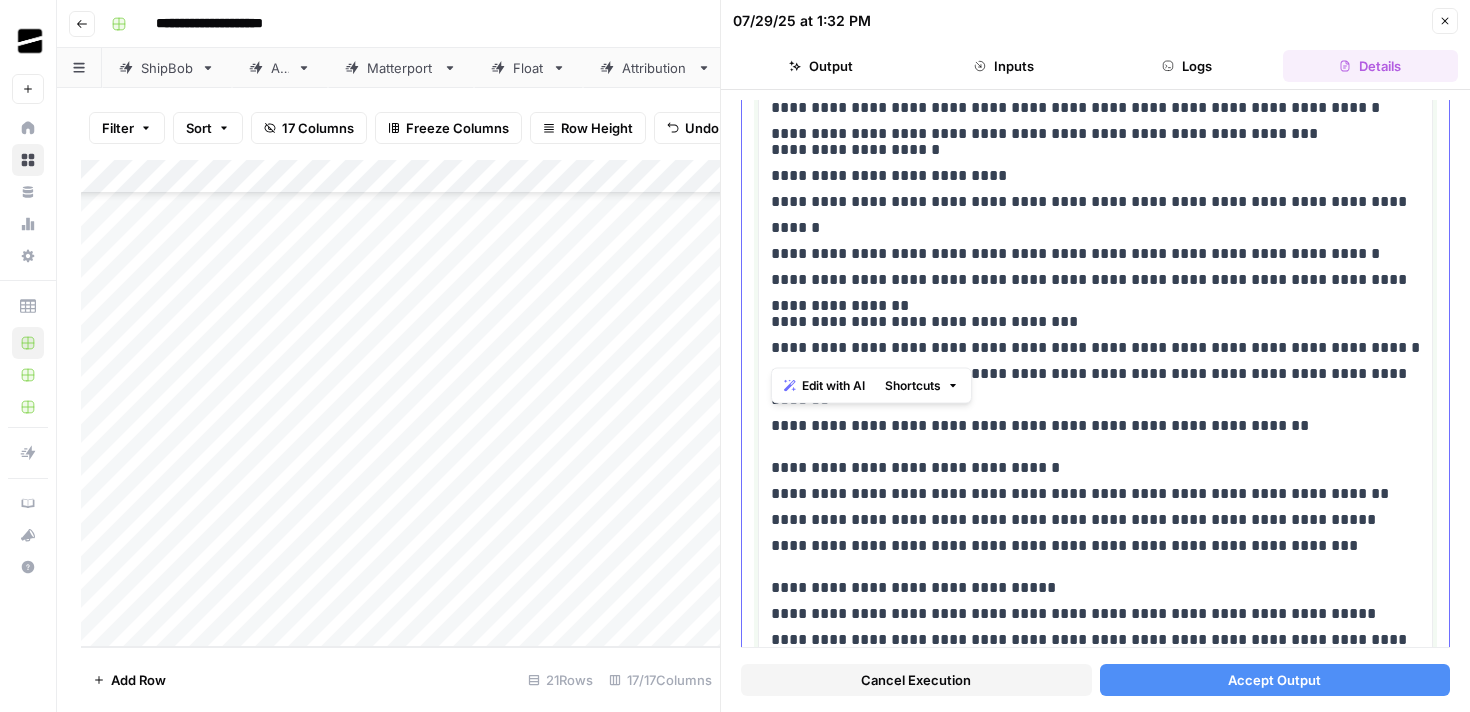 drag, startPoint x: 1387, startPoint y: 343, endPoint x: 760, endPoint y: 341, distance: 627.0032 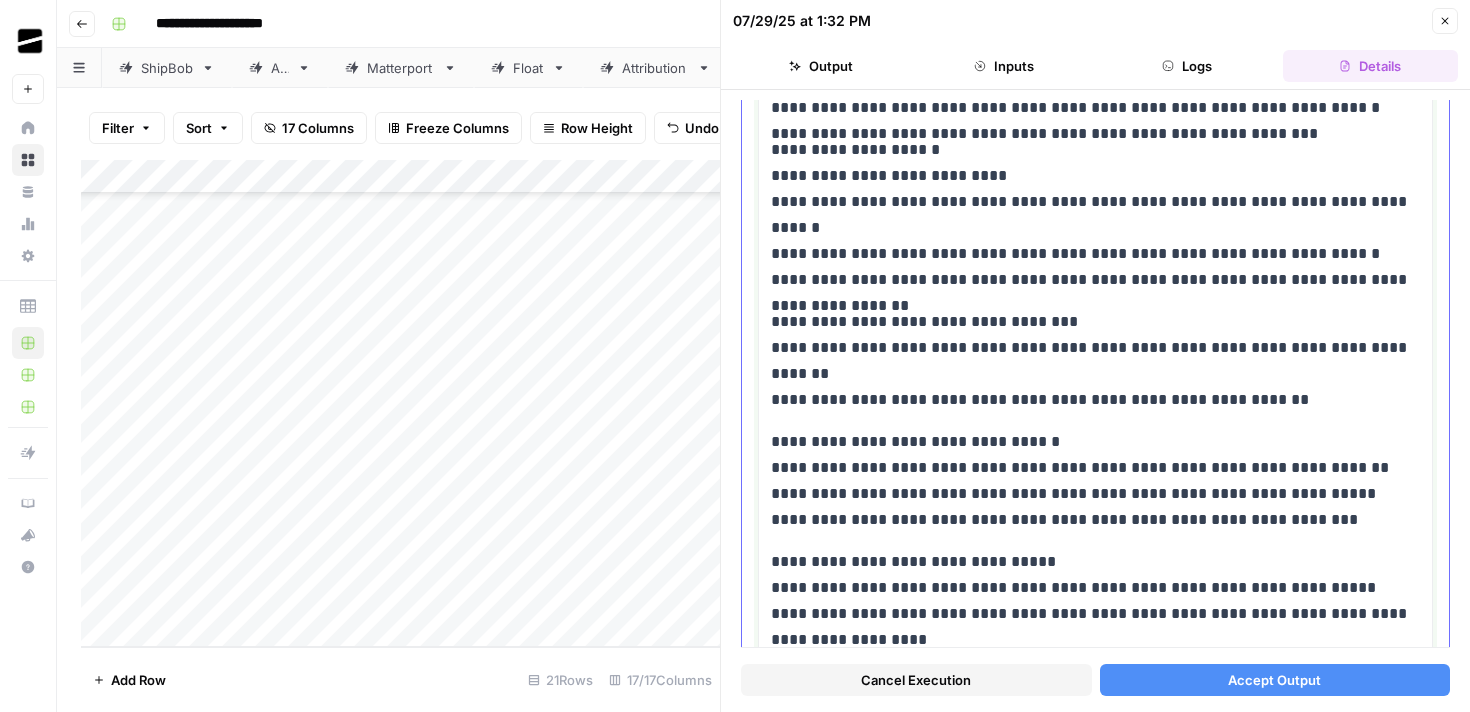 click on "**********" at bounding box center [1095, 361] 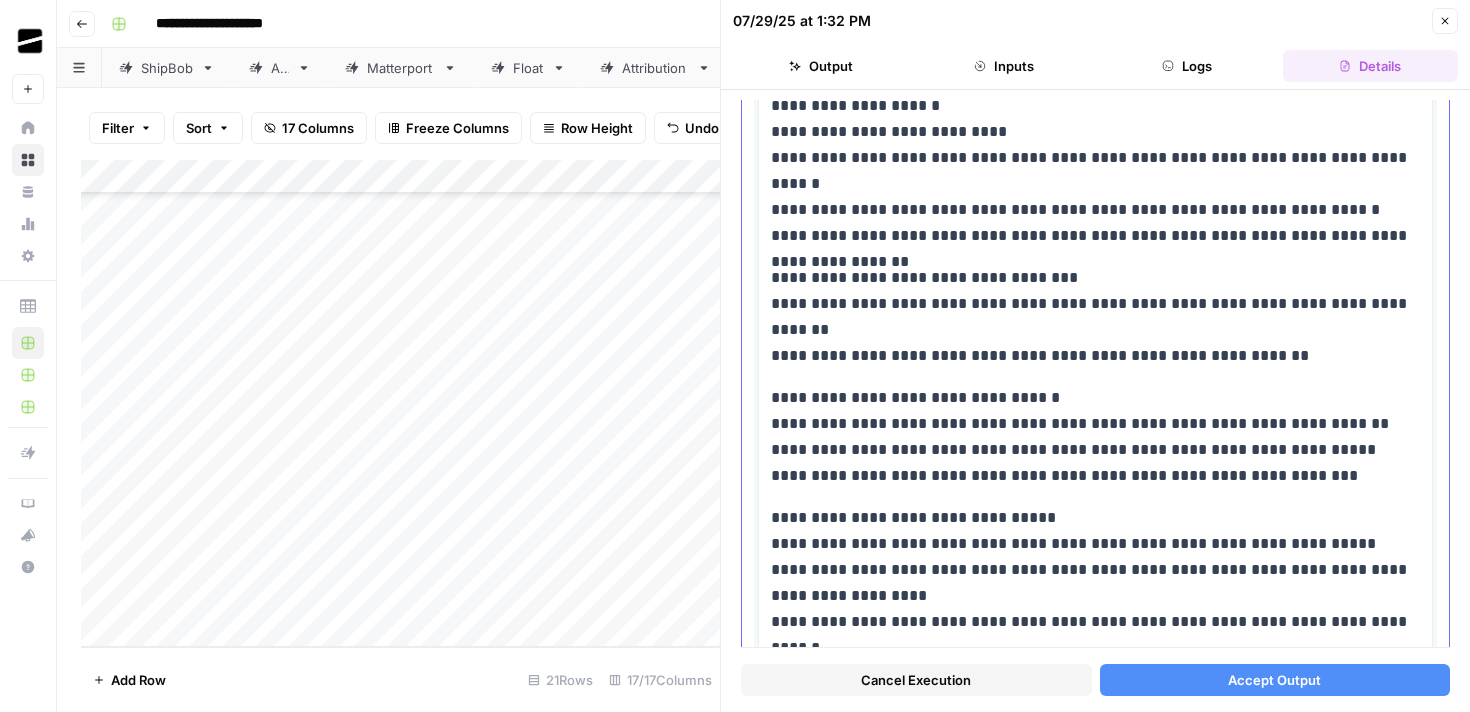 scroll, scrollTop: 581, scrollLeft: 0, axis: vertical 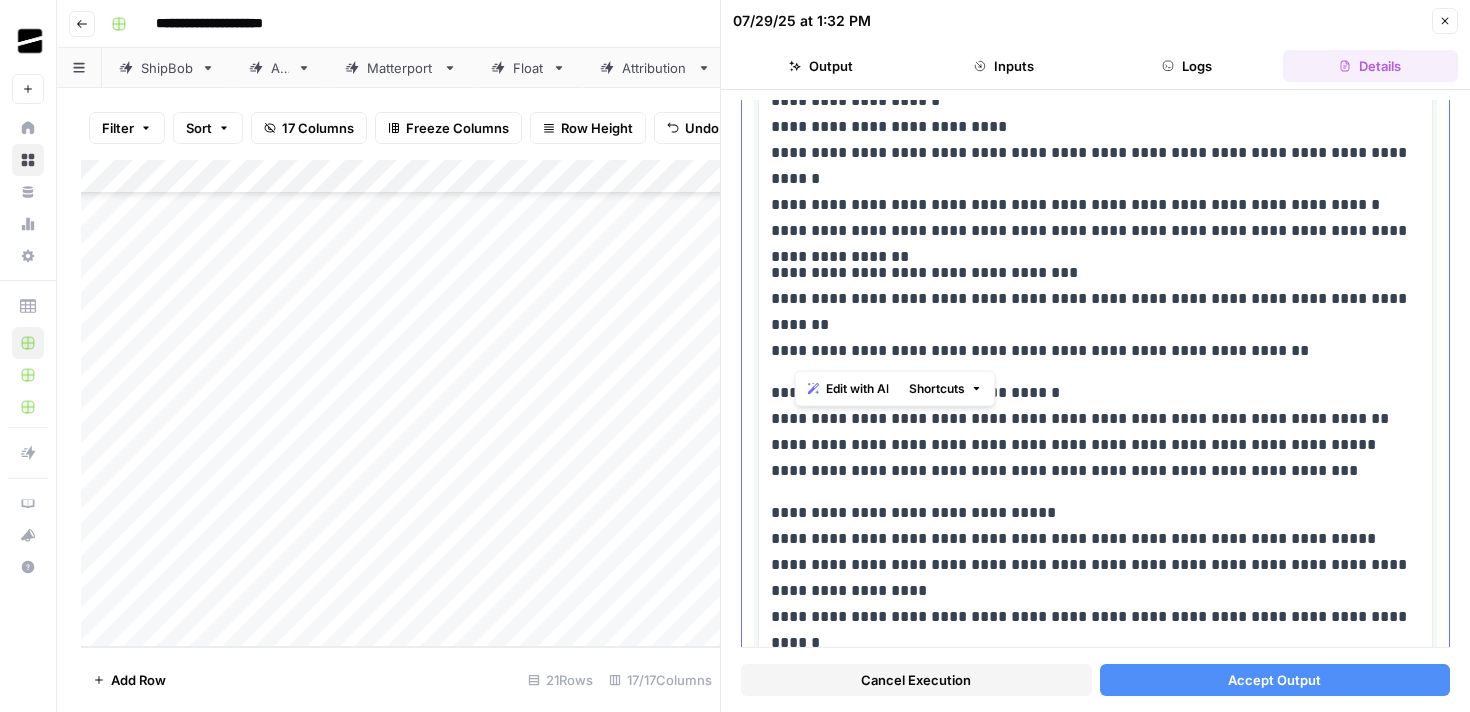 drag, startPoint x: 1287, startPoint y: 351, endPoint x: 782, endPoint y: 346, distance: 505.02475 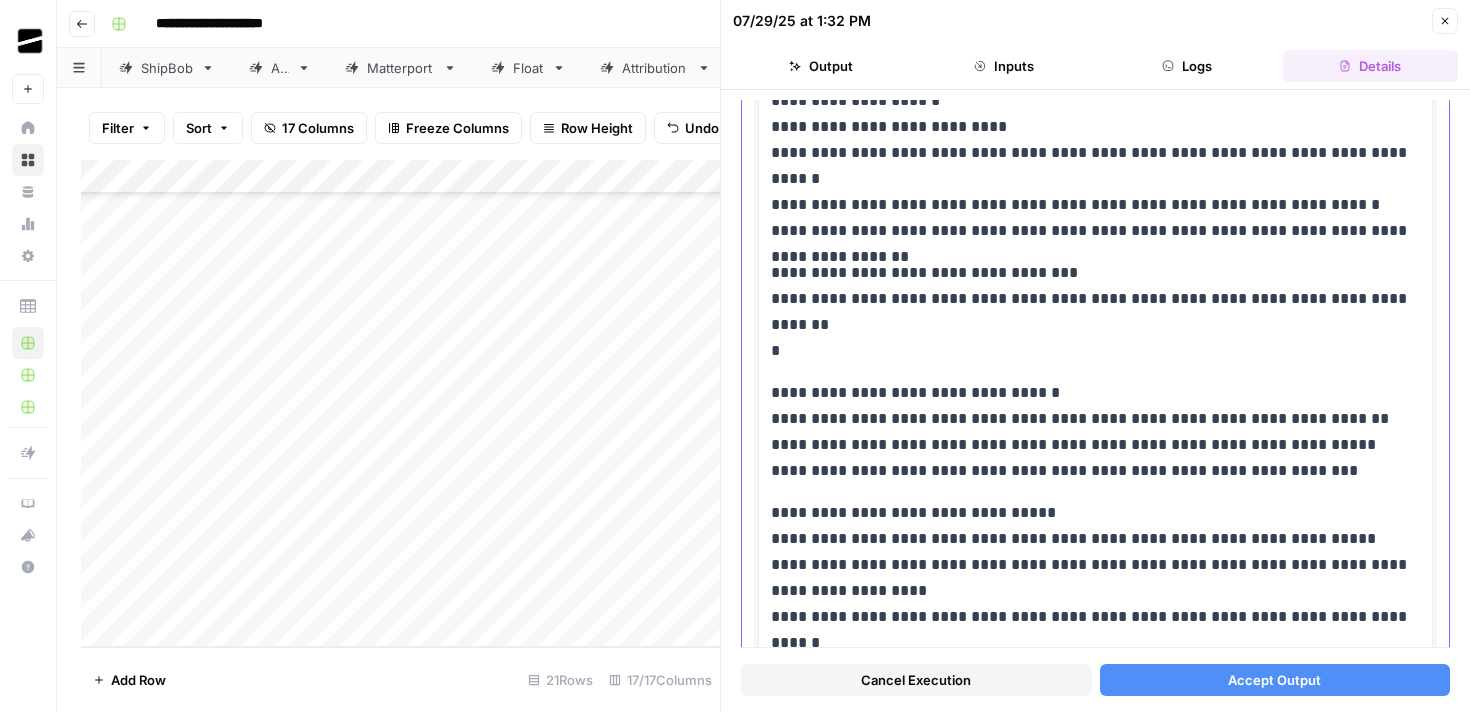 type 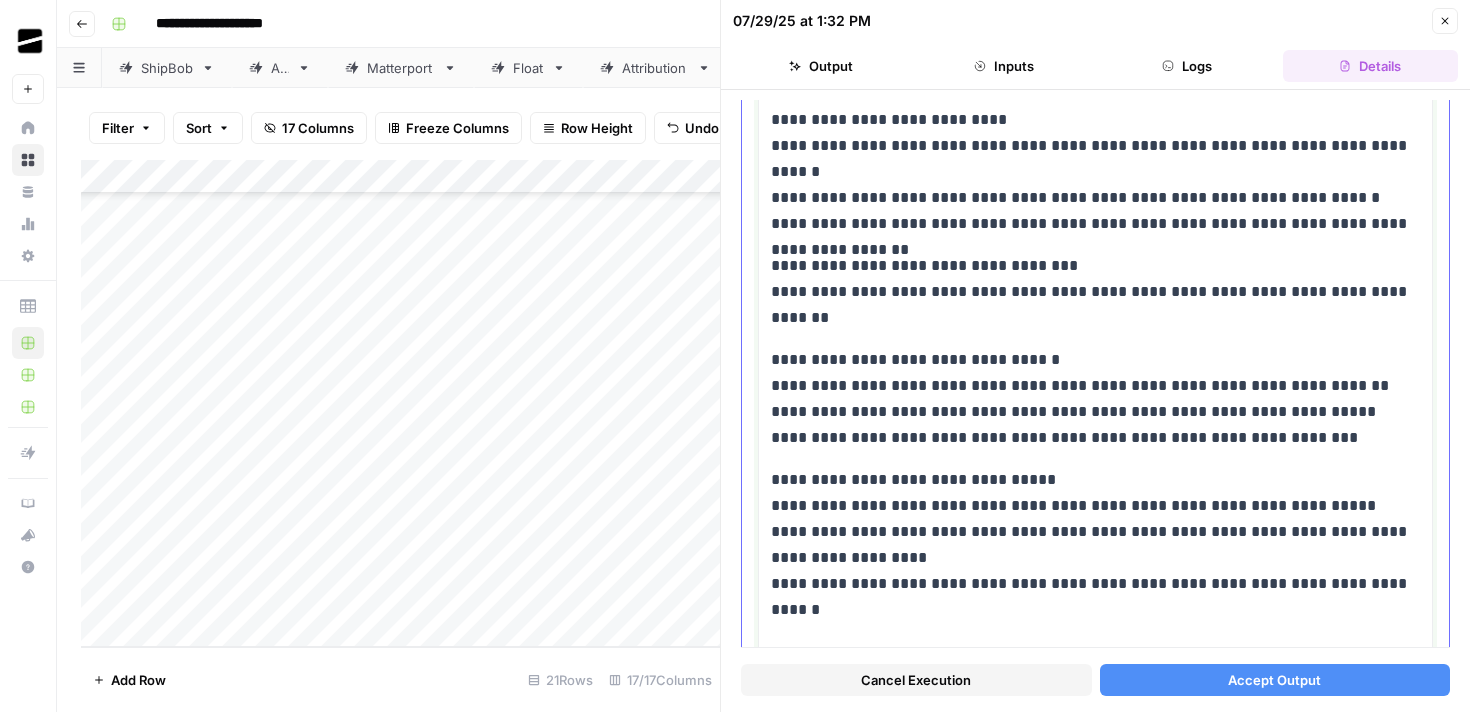 scroll, scrollTop: 584, scrollLeft: 0, axis: vertical 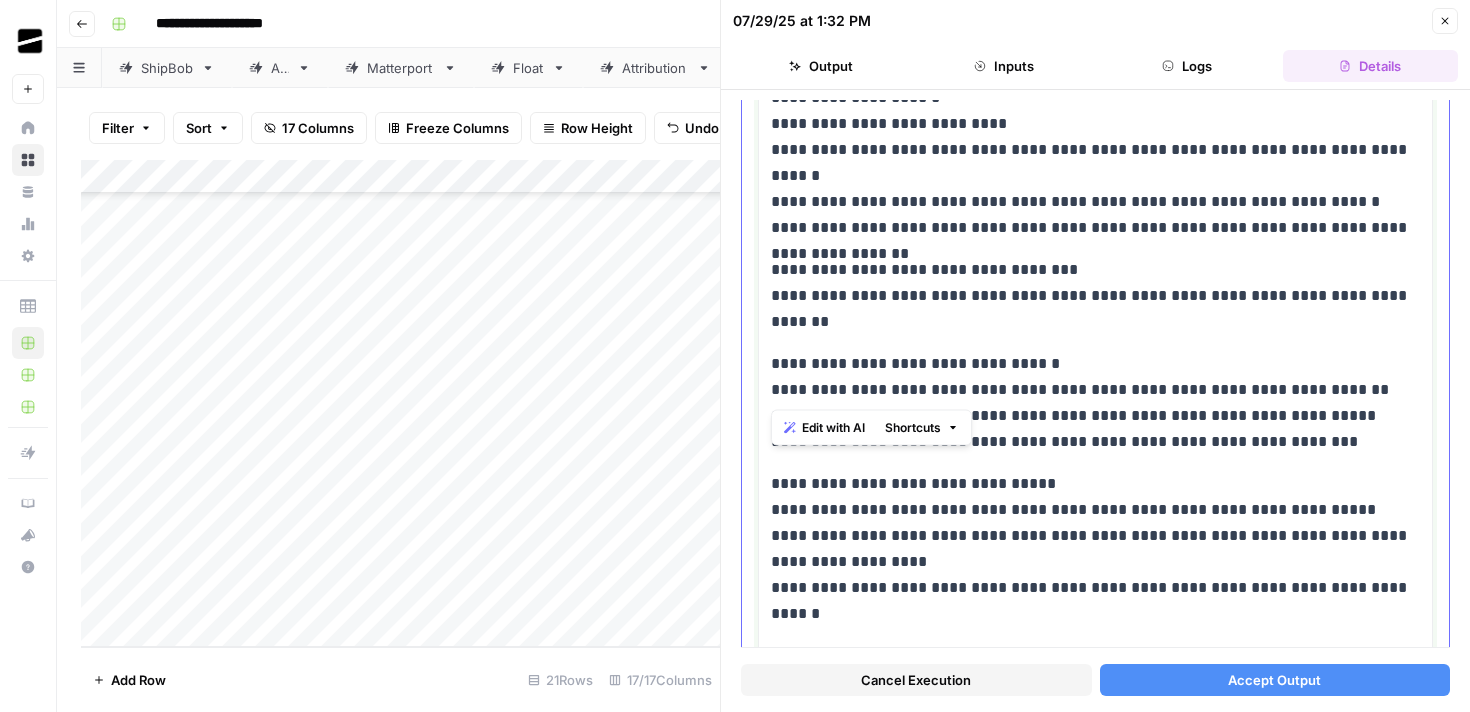 drag, startPoint x: 1365, startPoint y: 393, endPoint x: 765, endPoint y: 397, distance: 600.0133 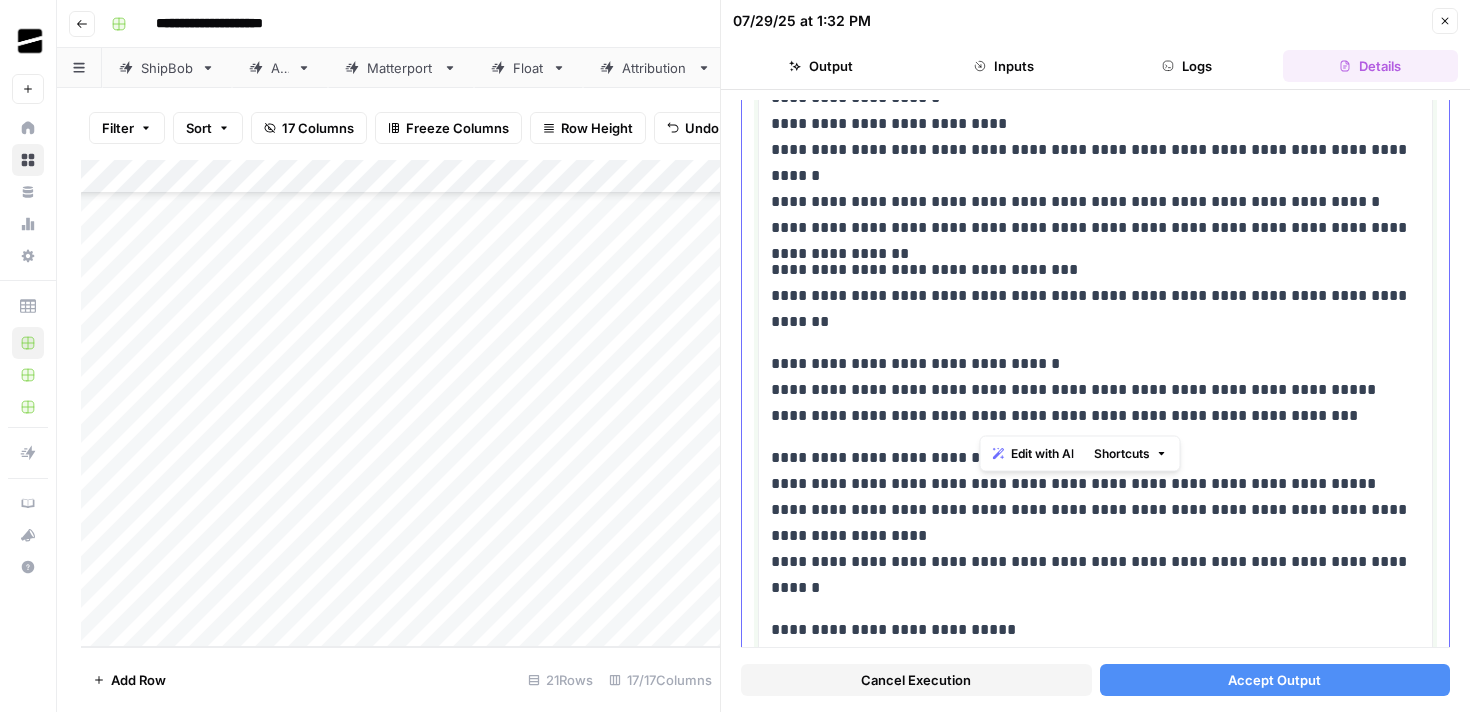 drag, startPoint x: 1326, startPoint y: 418, endPoint x: 963, endPoint y: 414, distance: 363.02203 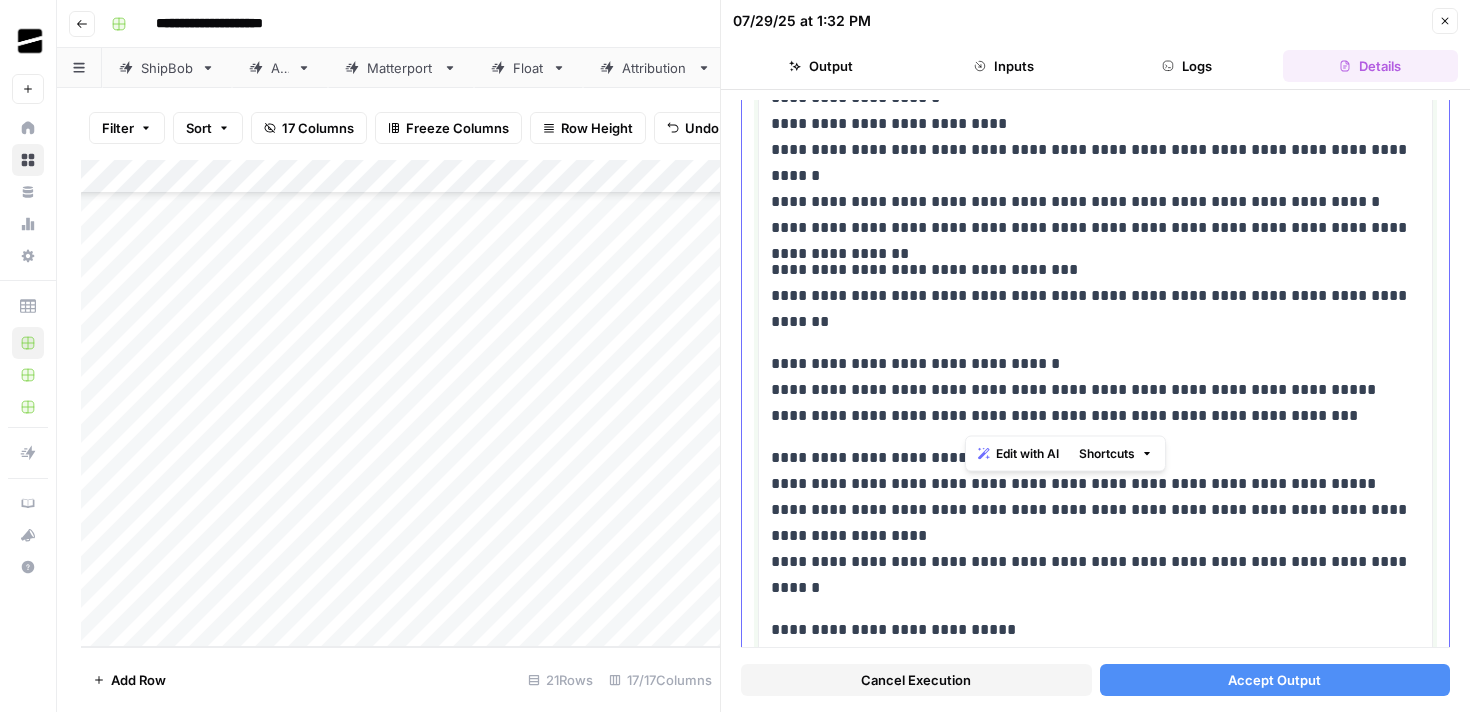 click on "**********" at bounding box center [1095, 390] 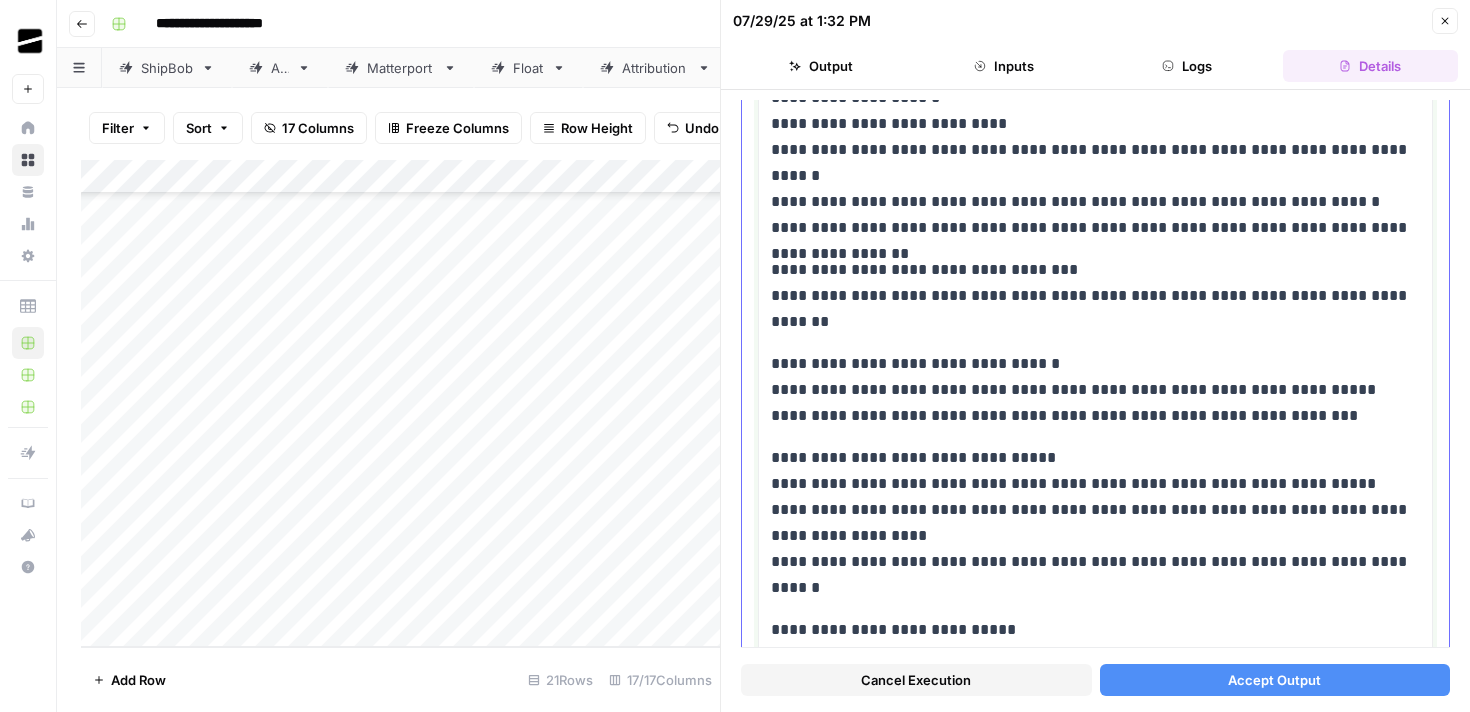 scroll, scrollTop: 703, scrollLeft: 0, axis: vertical 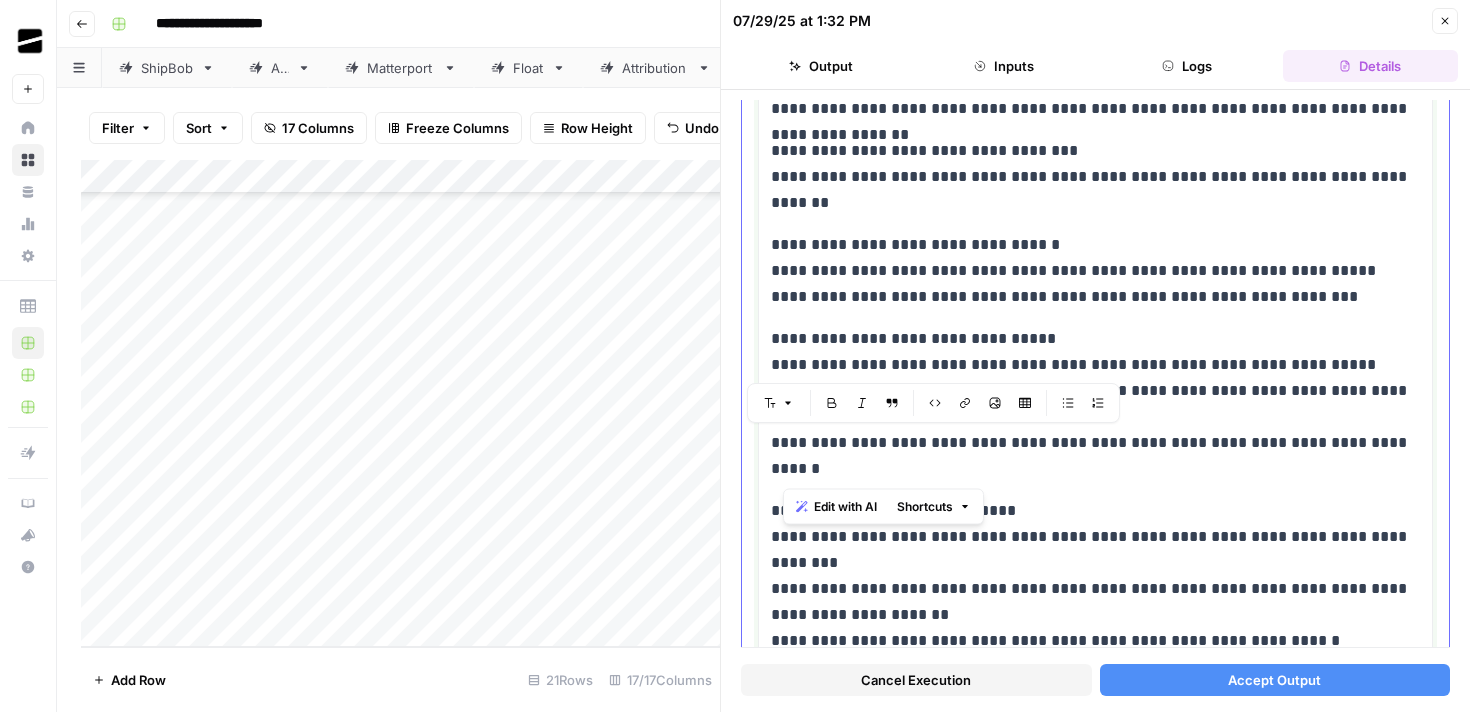drag, startPoint x: 909, startPoint y: 471, endPoint x: 773, endPoint y: 443, distance: 138.85243 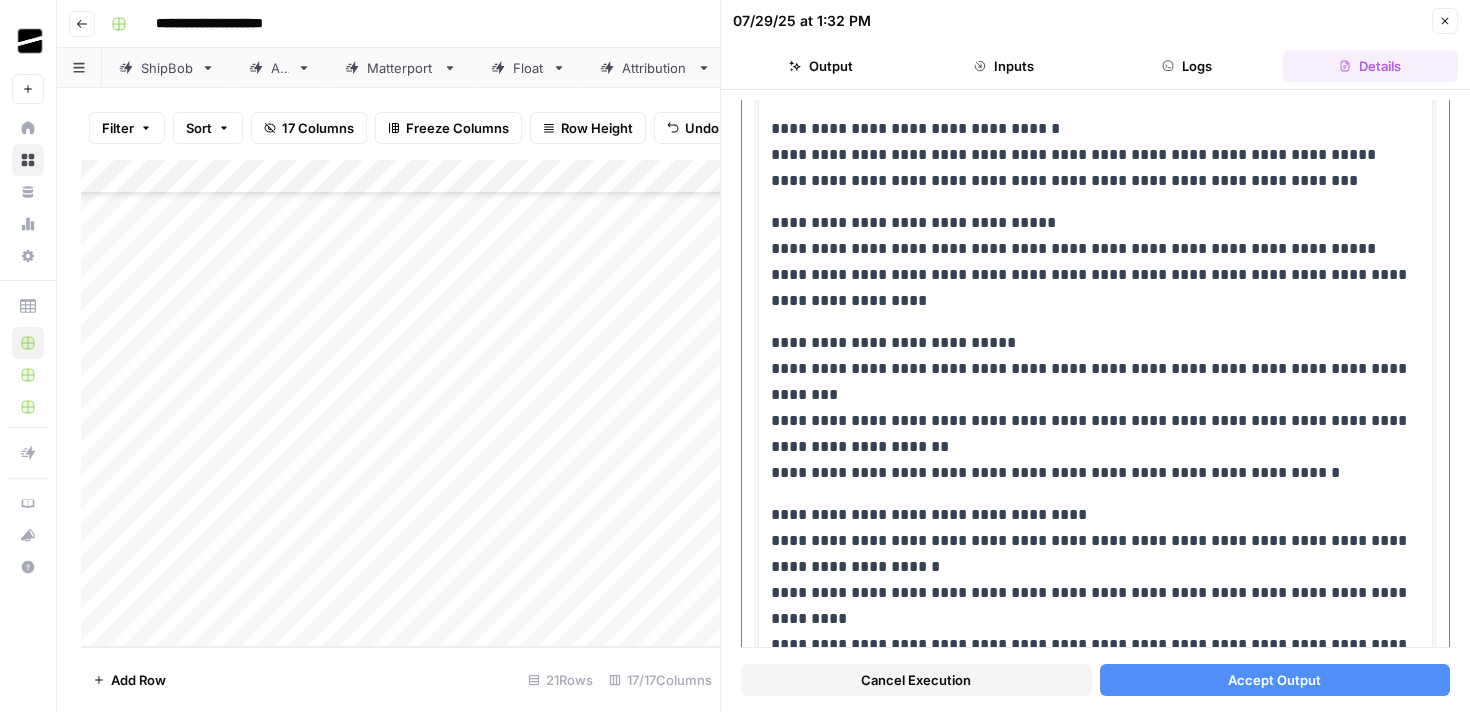 scroll, scrollTop: 861, scrollLeft: 0, axis: vertical 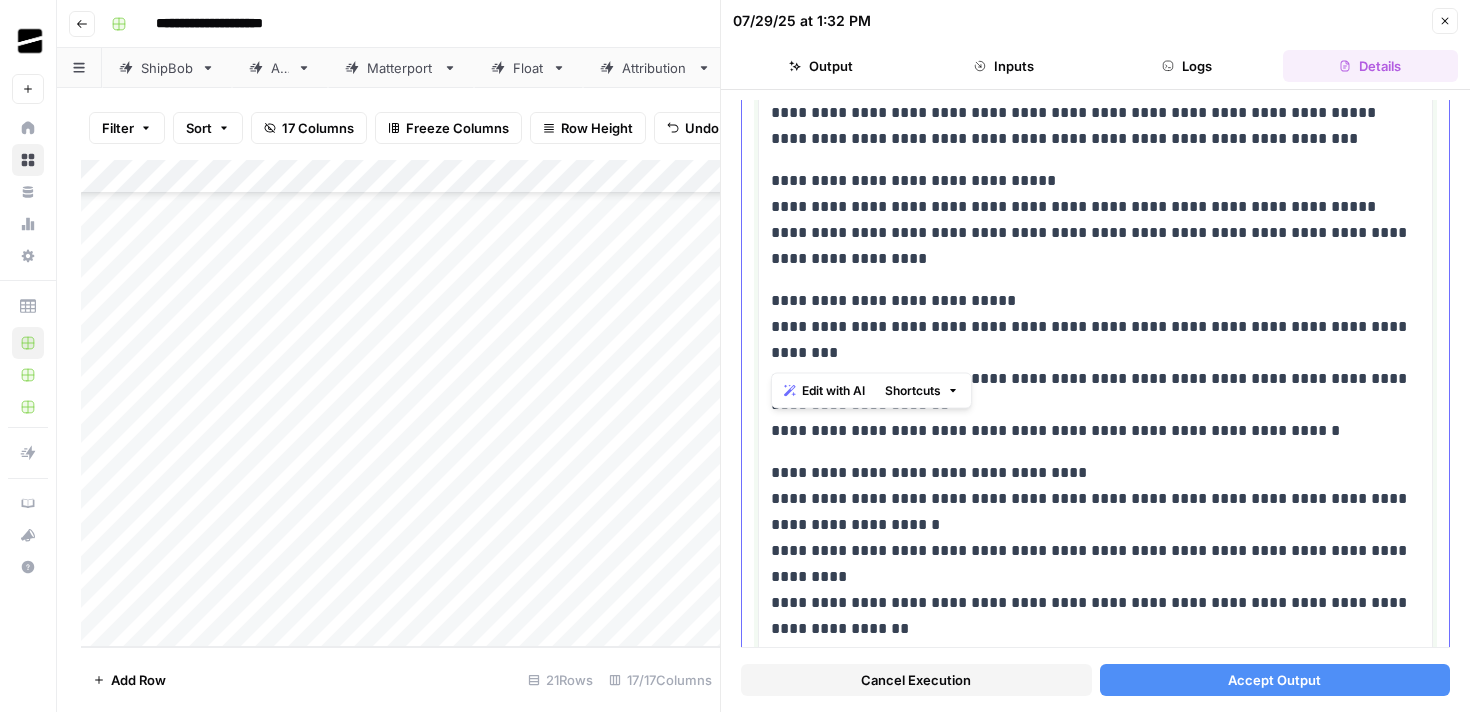 drag, startPoint x: 917, startPoint y: 352, endPoint x: 757, endPoint y: 328, distance: 161.79 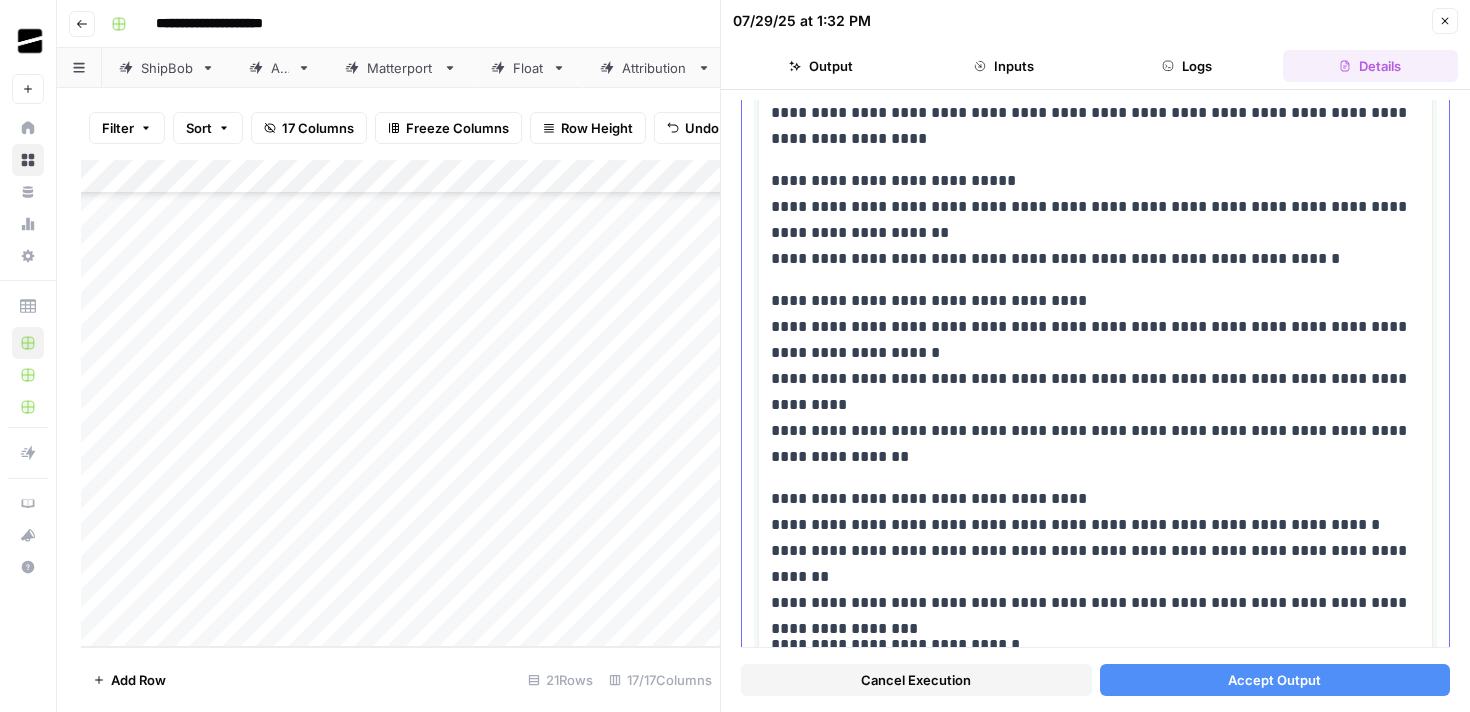 scroll, scrollTop: 1002, scrollLeft: 0, axis: vertical 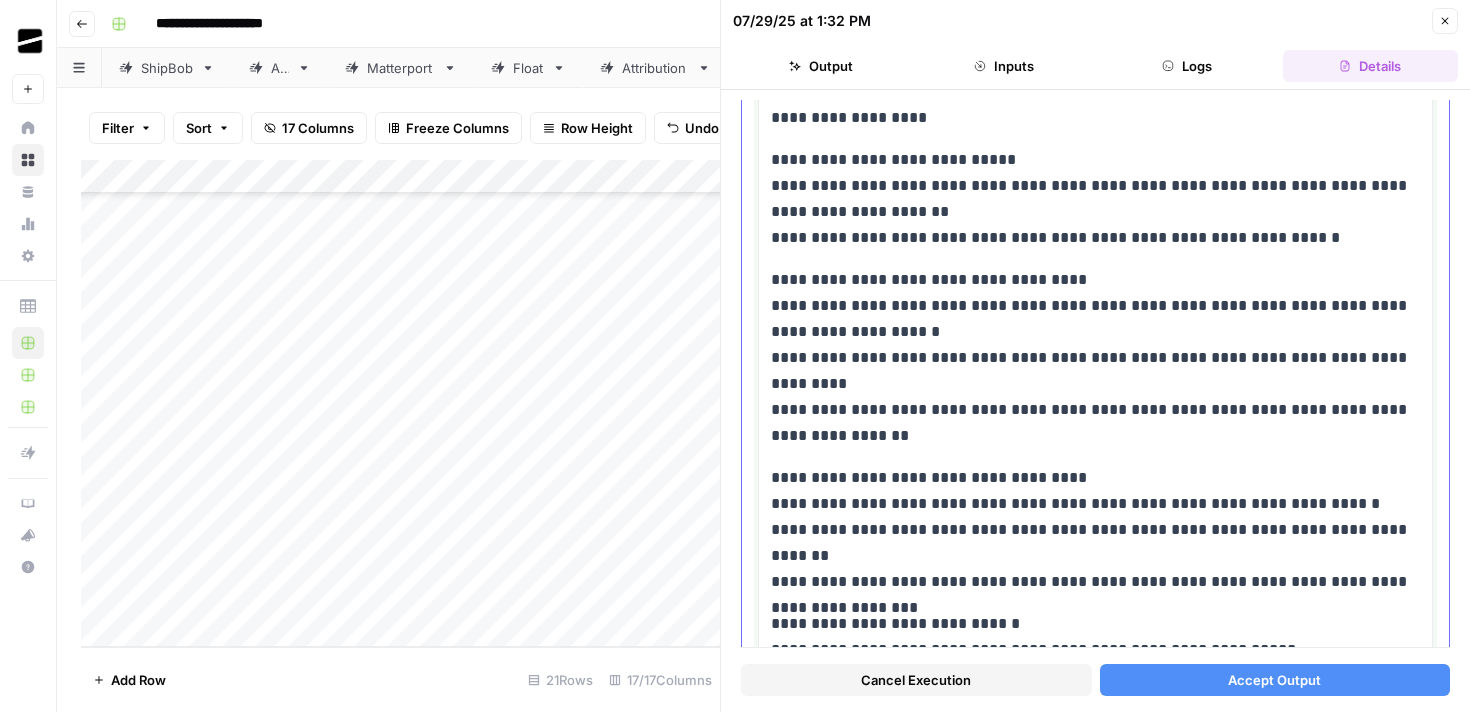 click on "**********" at bounding box center (1095, 358) 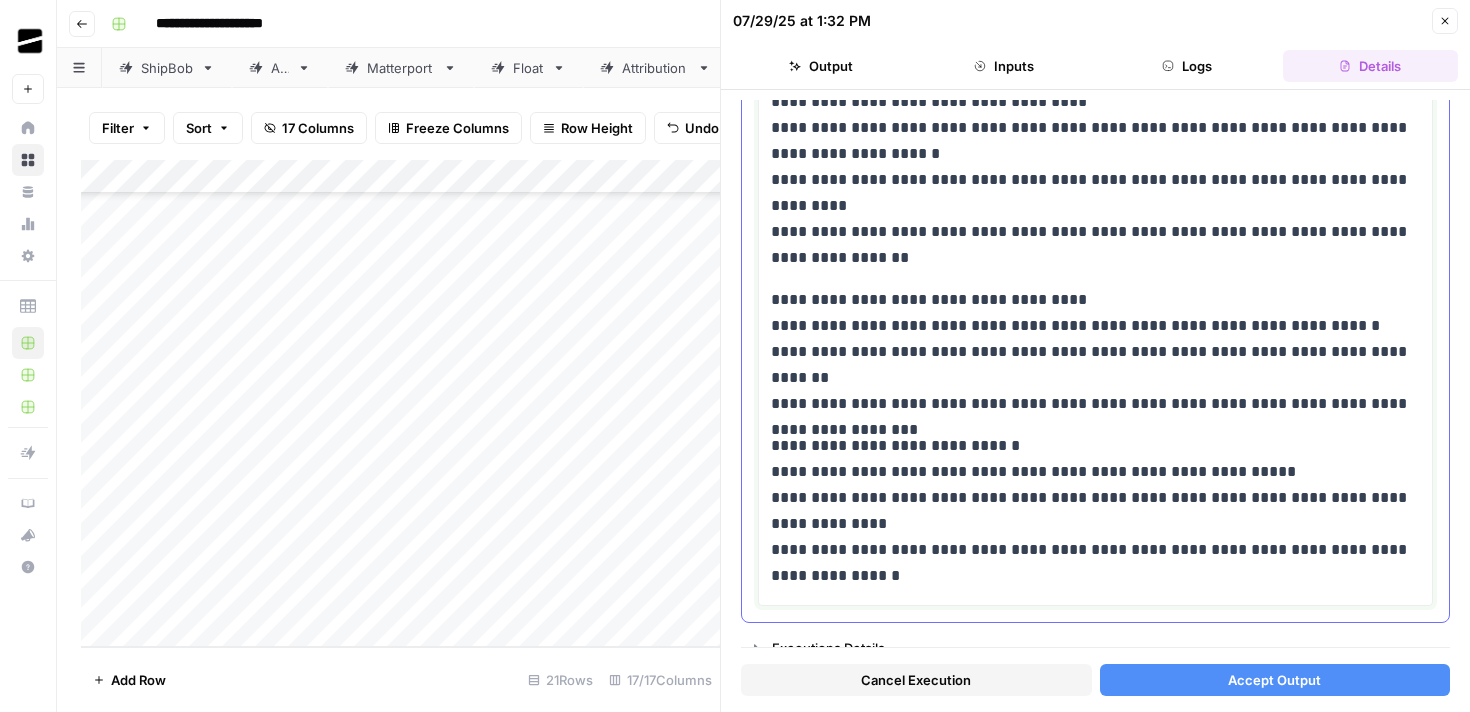 scroll, scrollTop: 1179, scrollLeft: 0, axis: vertical 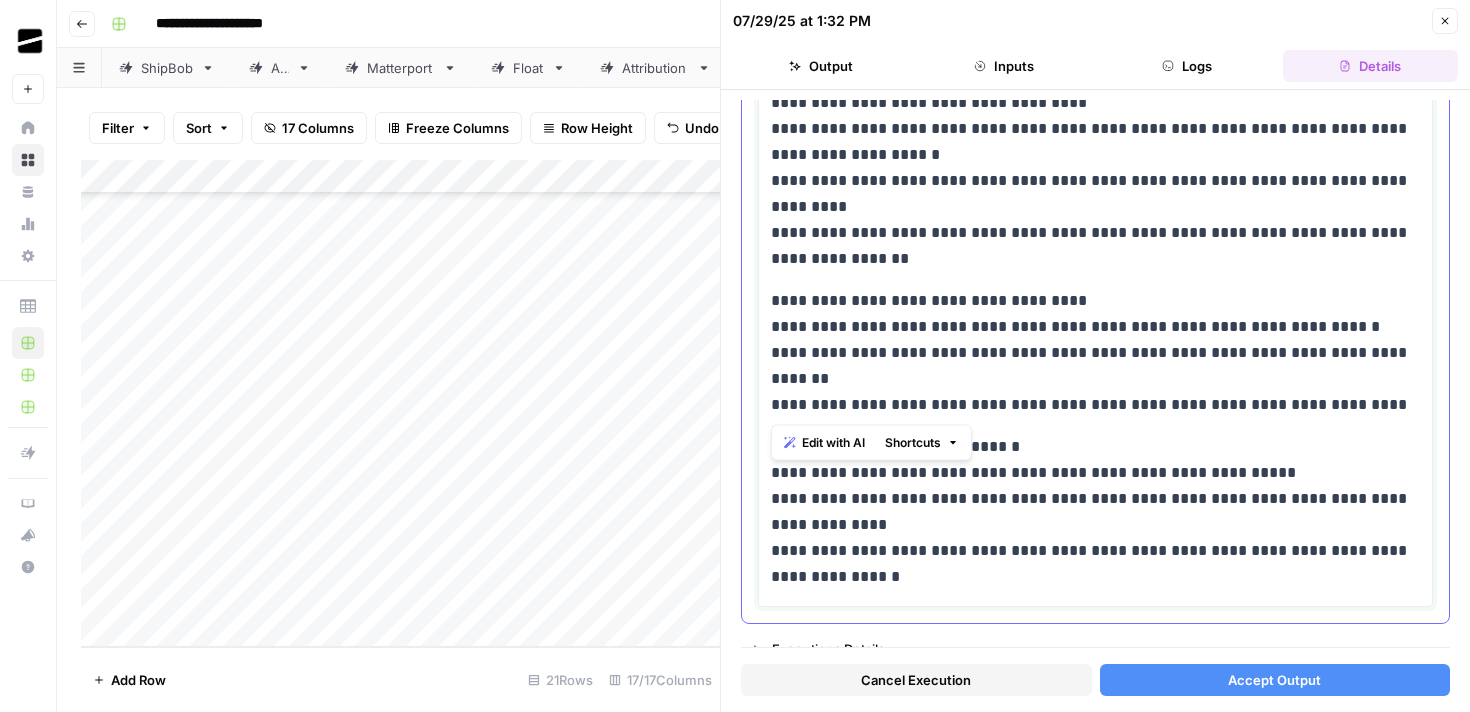 drag, startPoint x: 875, startPoint y: 402, endPoint x: 773, endPoint y: 377, distance: 105.01904 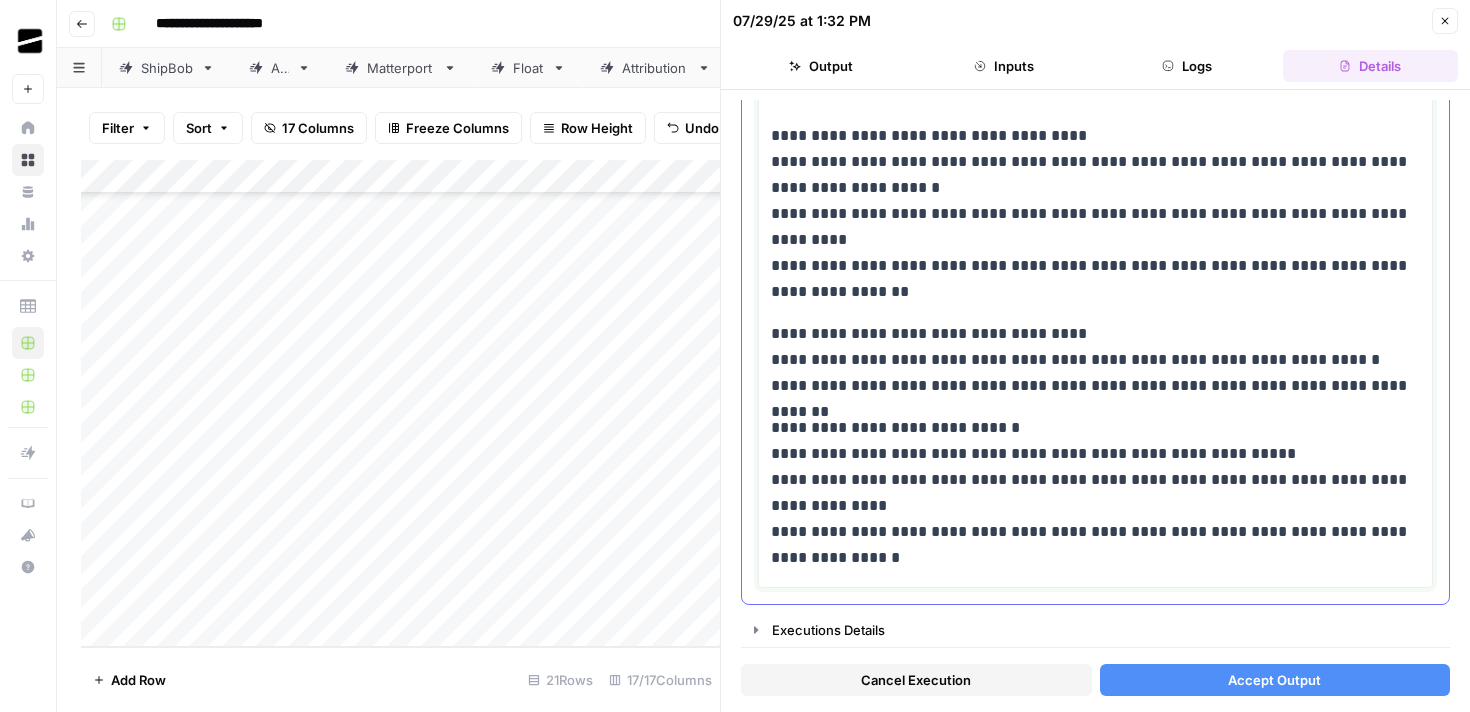 scroll, scrollTop: 1146, scrollLeft: 0, axis: vertical 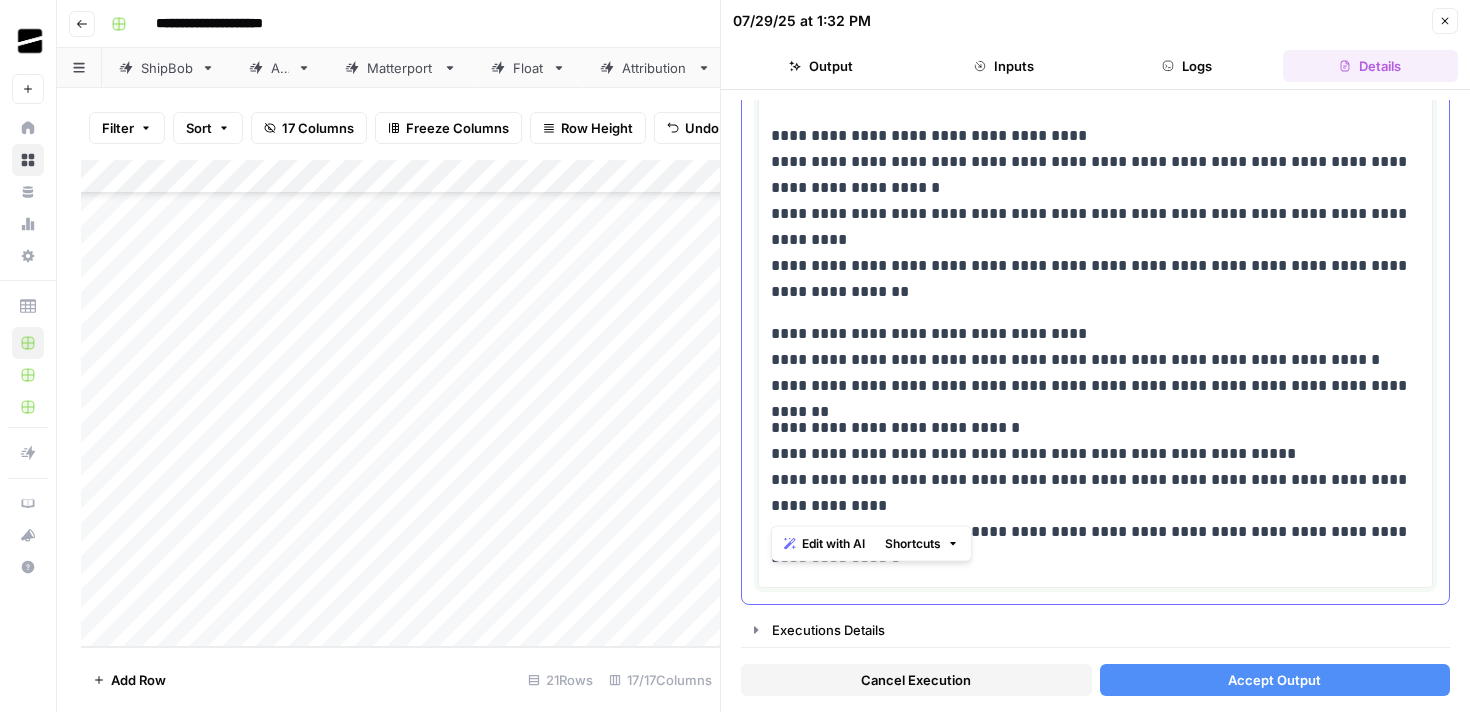 drag, startPoint x: 882, startPoint y: 503, endPoint x: 770, endPoint y: 482, distance: 113.951744 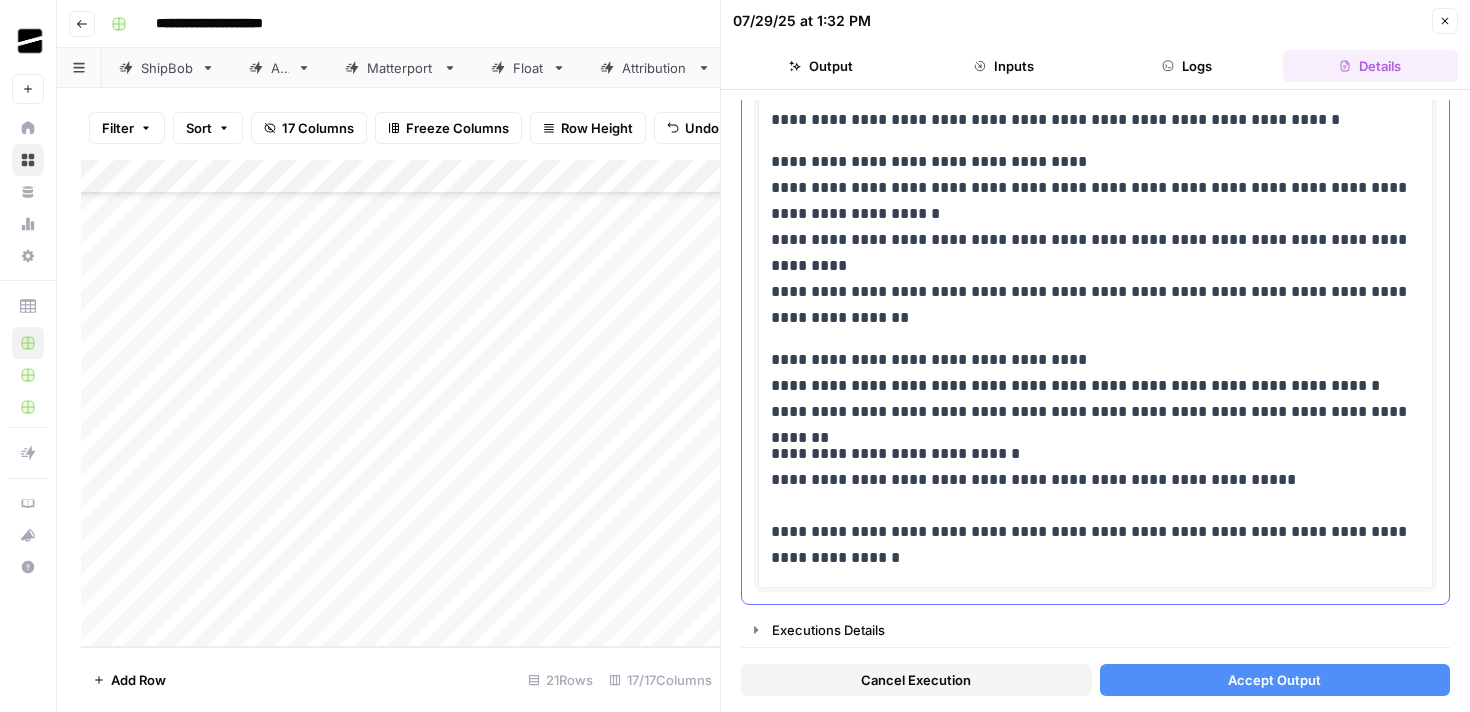 scroll, scrollTop: 1094, scrollLeft: 0, axis: vertical 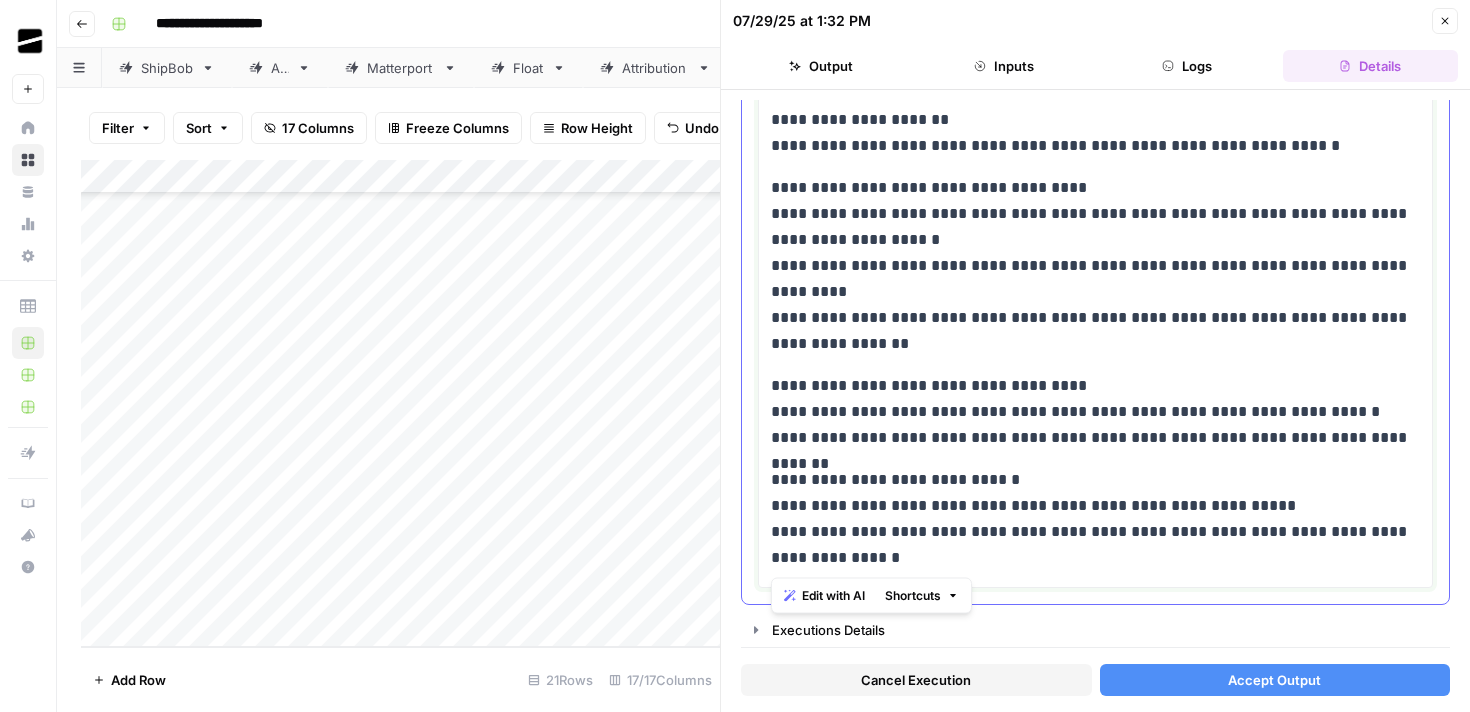 drag, startPoint x: 907, startPoint y: 552, endPoint x: 764, endPoint y: 538, distance: 143.68369 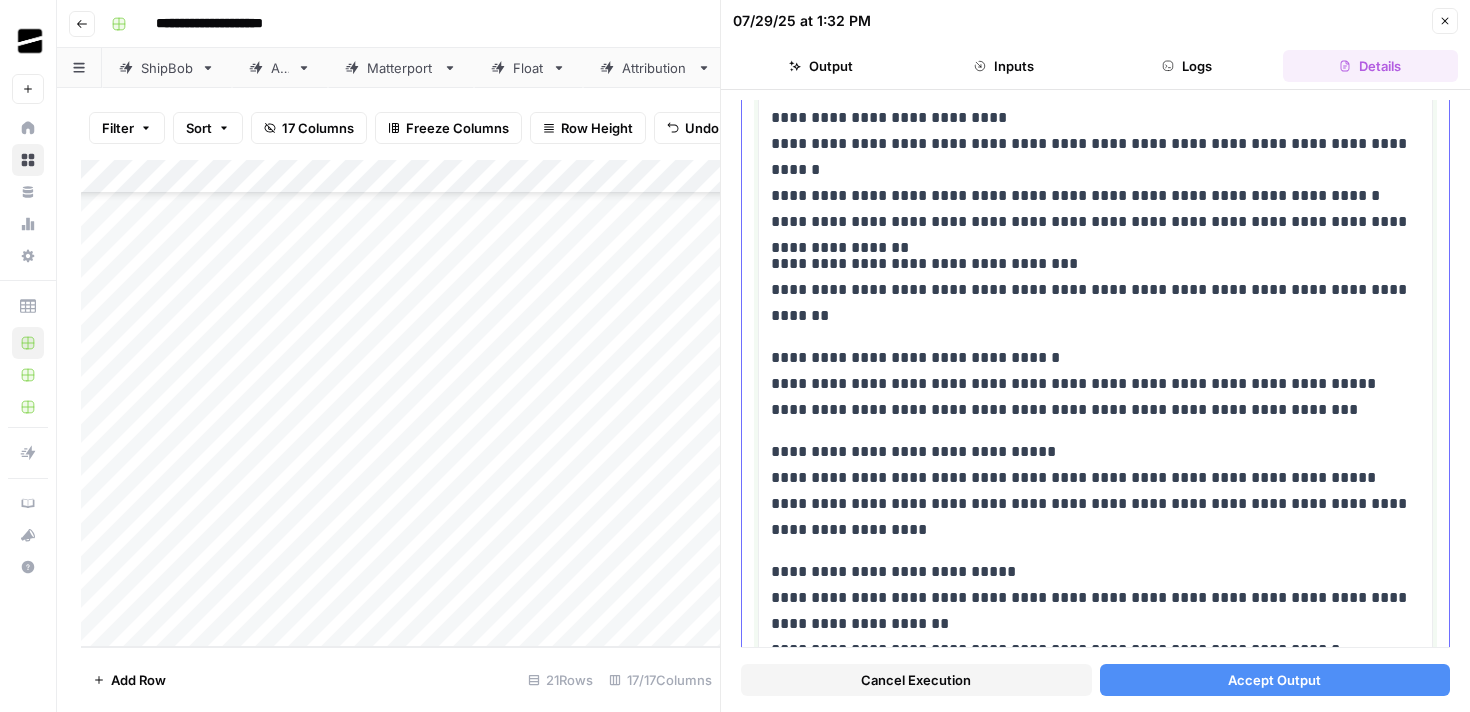 scroll, scrollTop: 574, scrollLeft: 0, axis: vertical 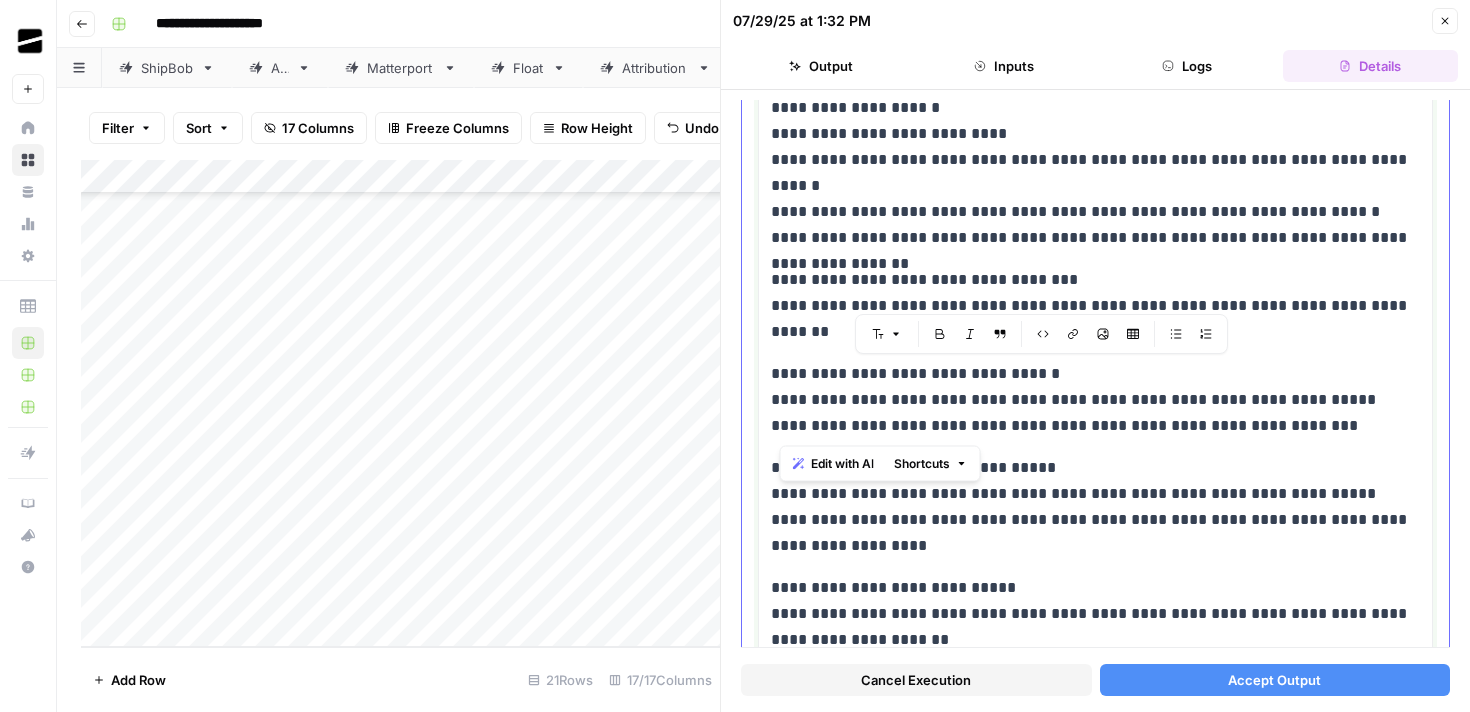 drag, startPoint x: 1330, startPoint y: 428, endPoint x: 769, endPoint y: 384, distance: 562.72284 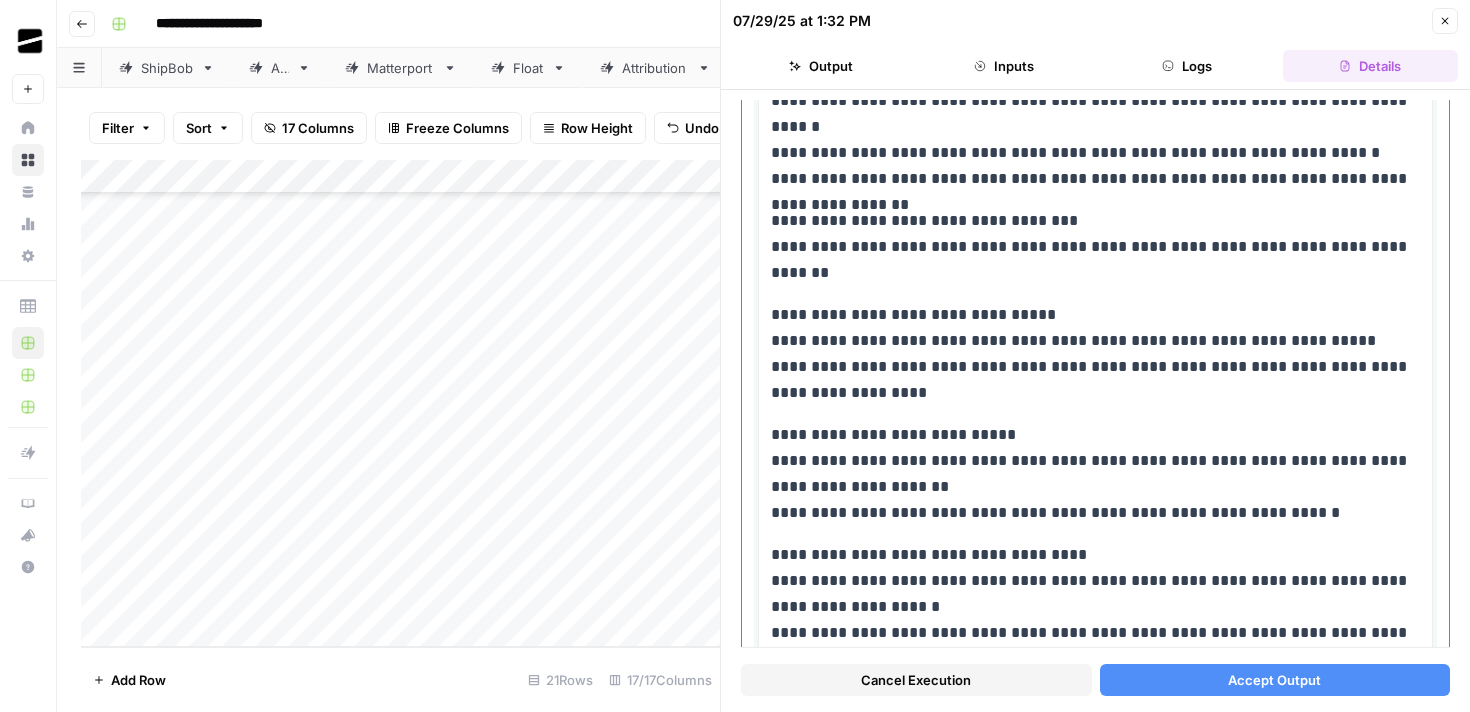scroll, scrollTop: 501, scrollLeft: 0, axis: vertical 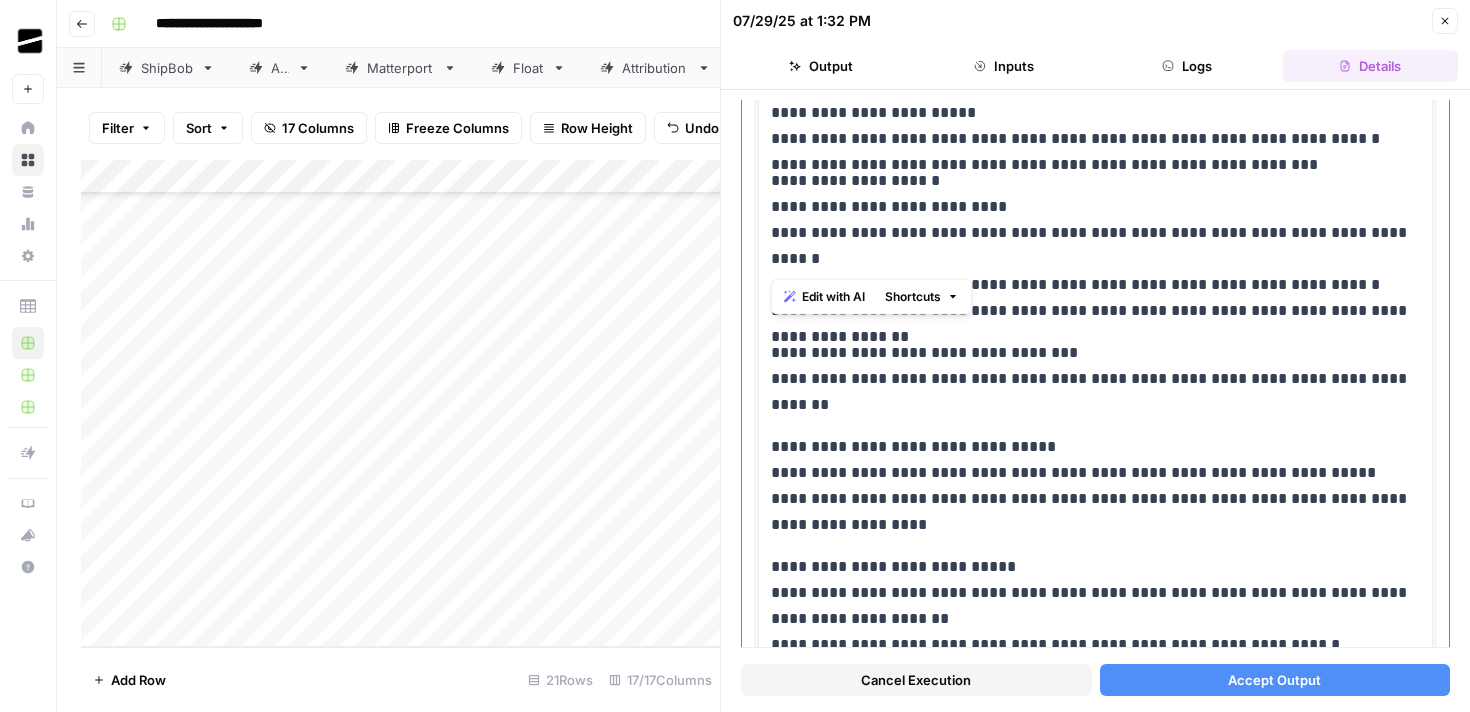 drag, startPoint x: 1367, startPoint y: 262, endPoint x: 753, endPoint y: 265, distance: 614.0073 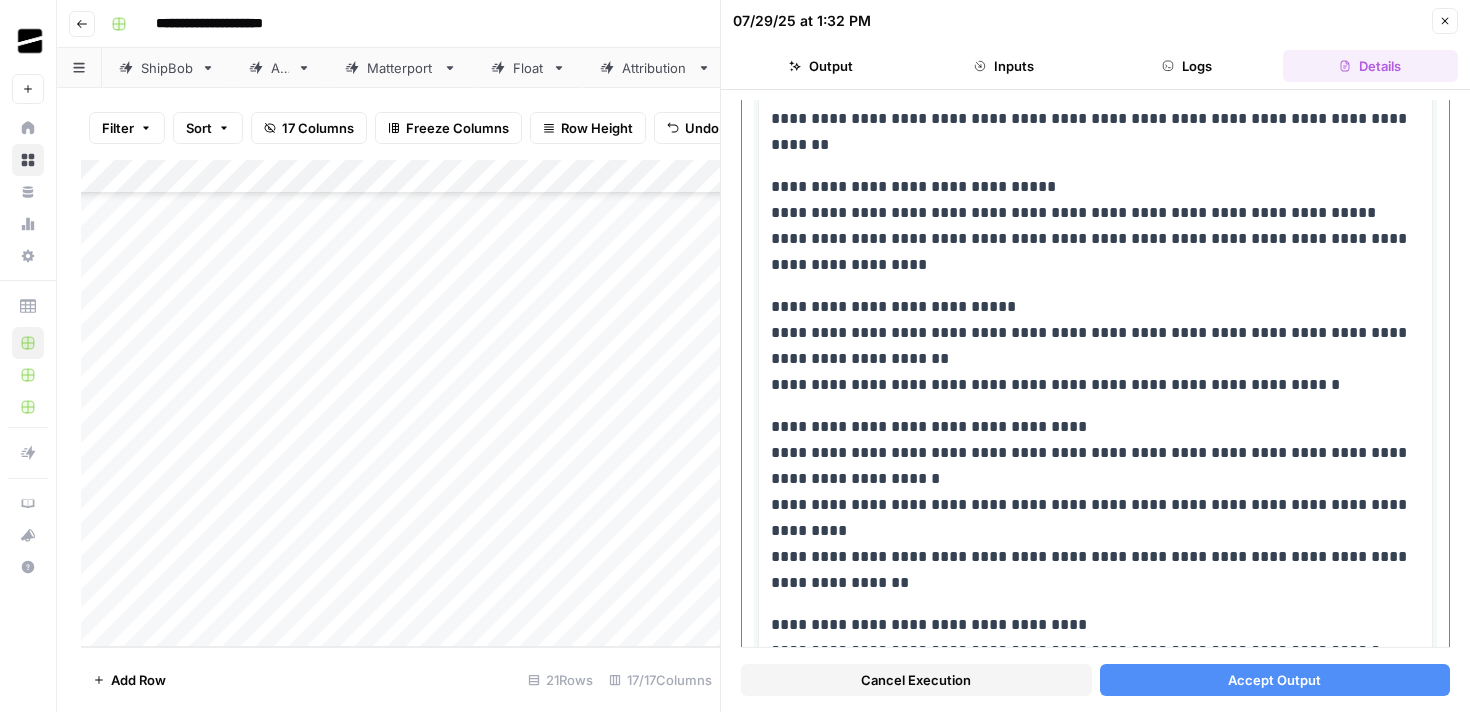 scroll, scrollTop: 742, scrollLeft: 0, axis: vertical 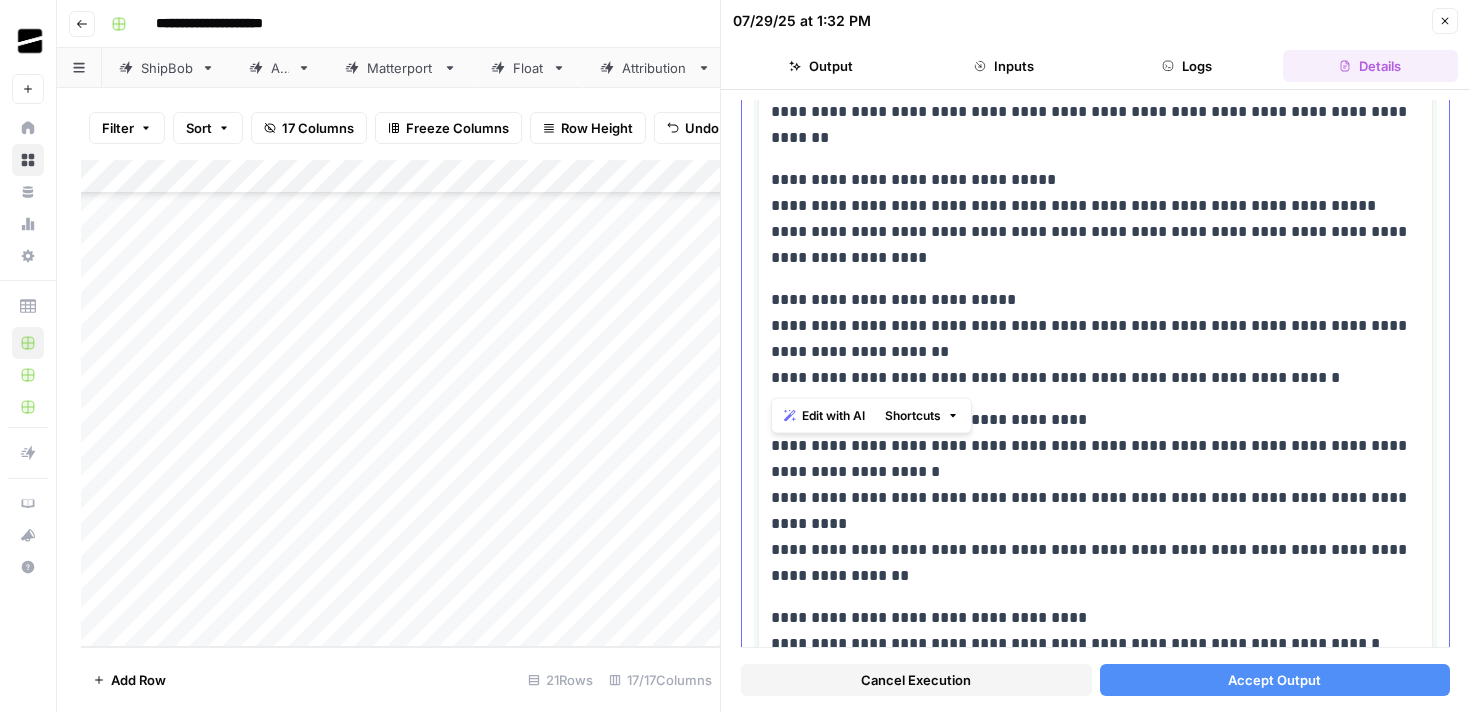 drag, startPoint x: 1189, startPoint y: 382, endPoint x: 738, endPoint y: 384, distance: 451.00443 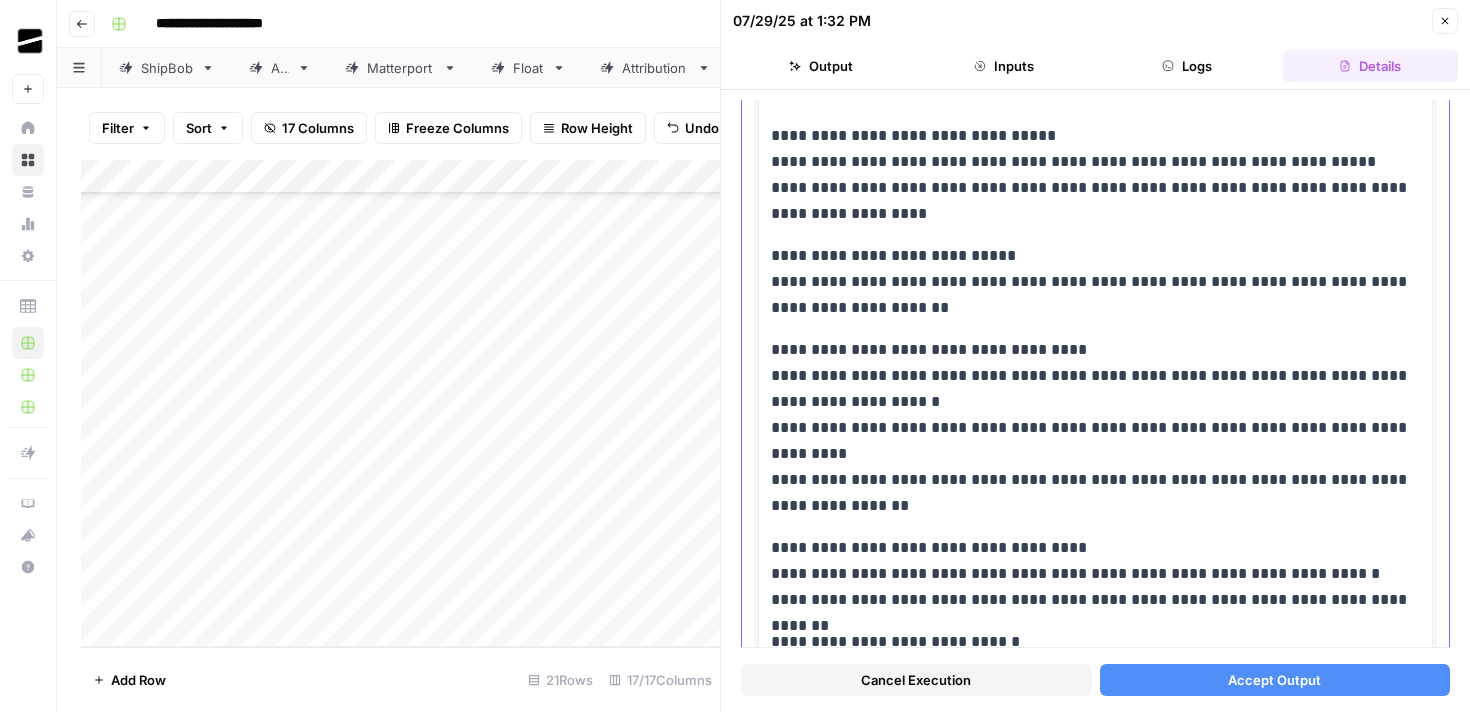 scroll, scrollTop: 820, scrollLeft: 0, axis: vertical 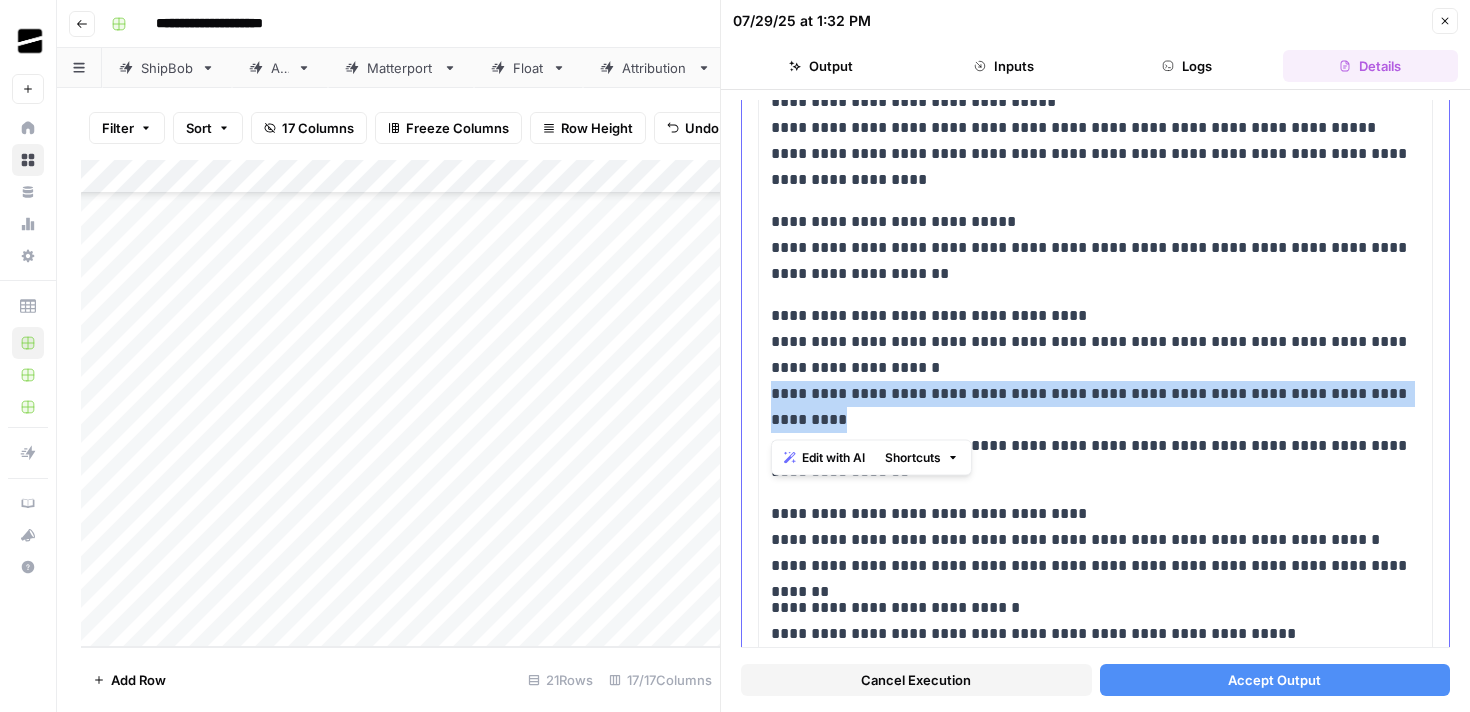 drag, startPoint x: 0, startPoint y: 0, endPoint x: 760, endPoint y: 395, distance: 856.5191 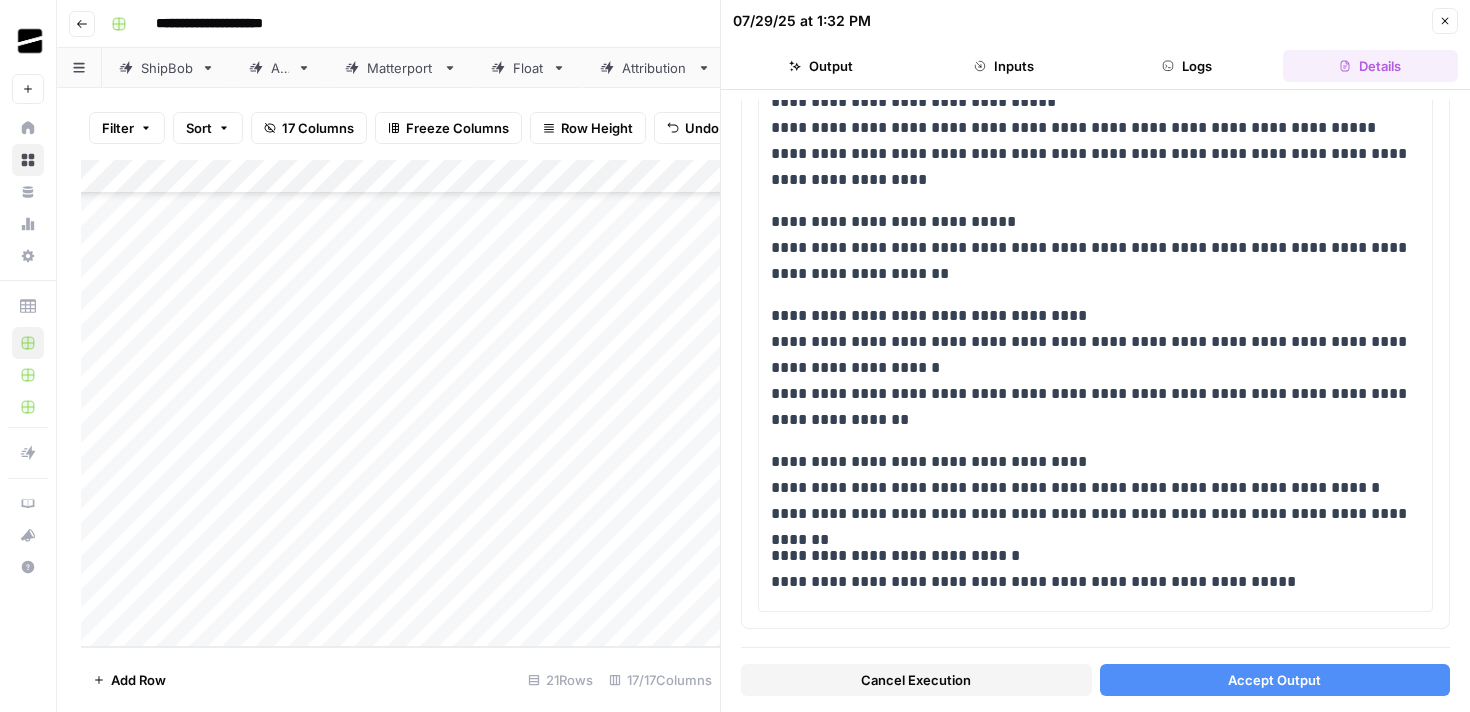 click on "Accept Output" at bounding box center (1275, 680) 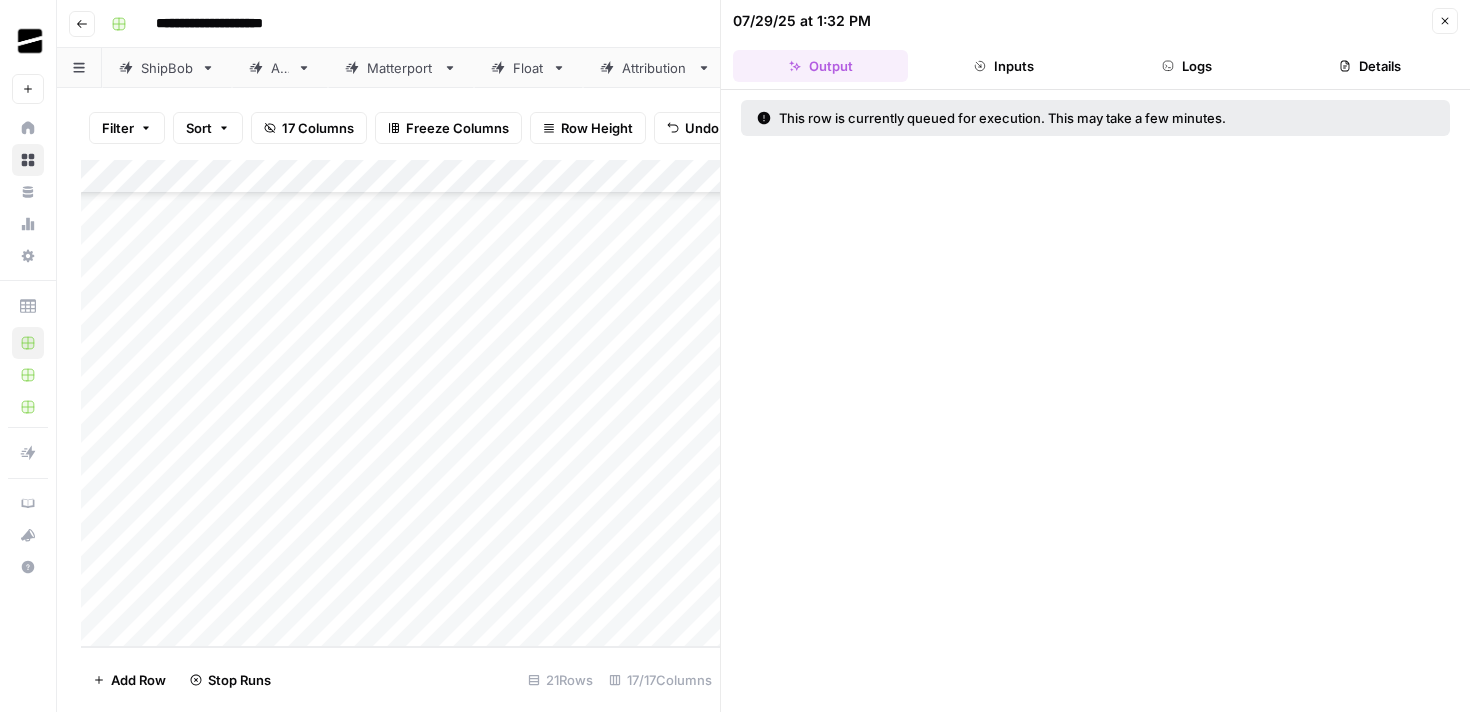 click 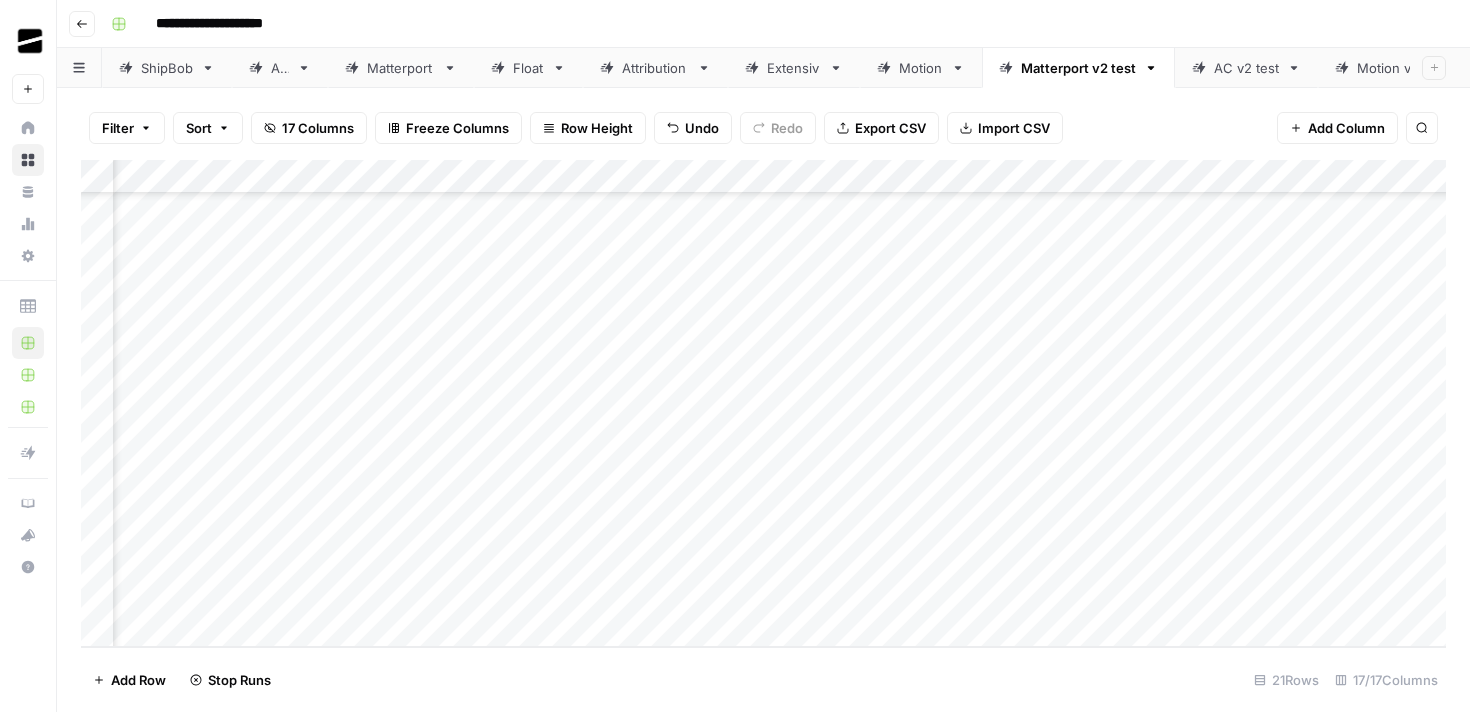 scroll, scrollTop: 293, scrollLeft: 419, axis: both 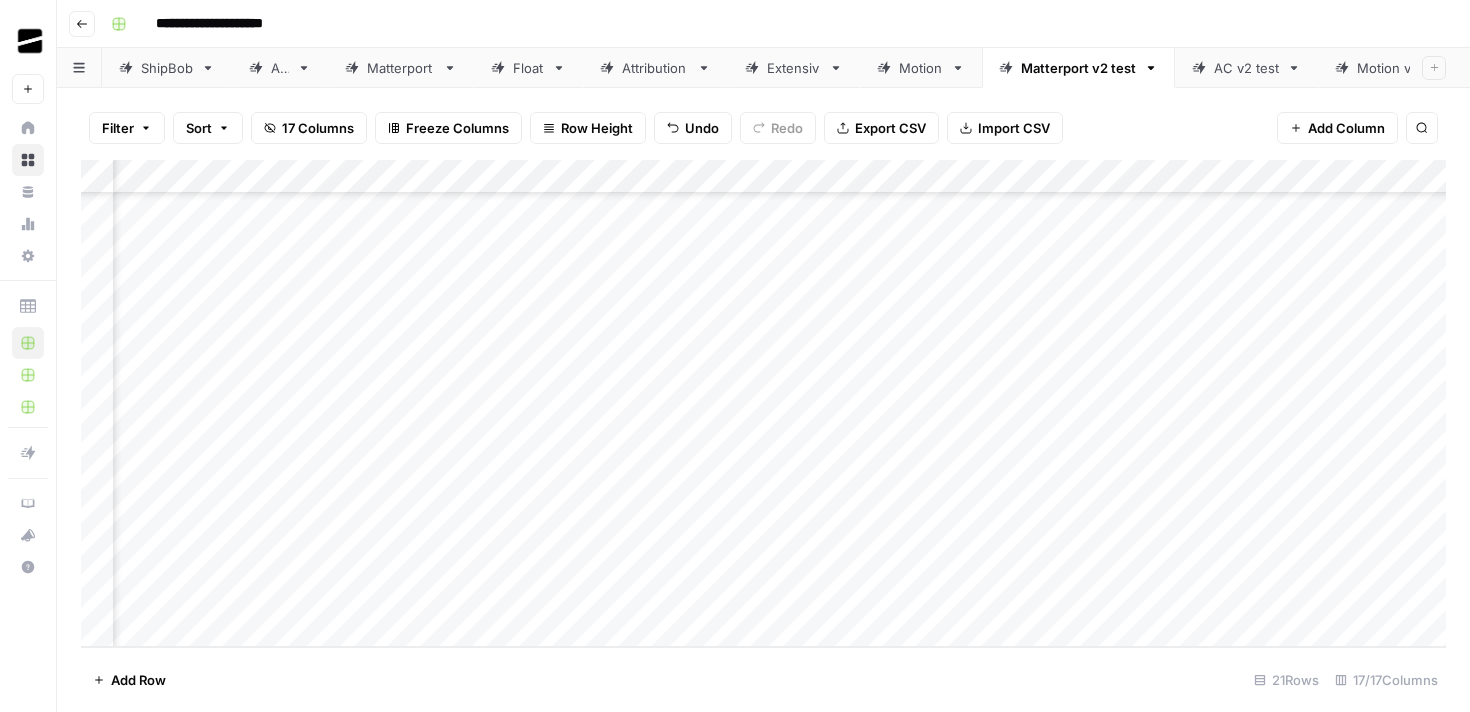 click on "Add Column" at bounding box center [763, 403] 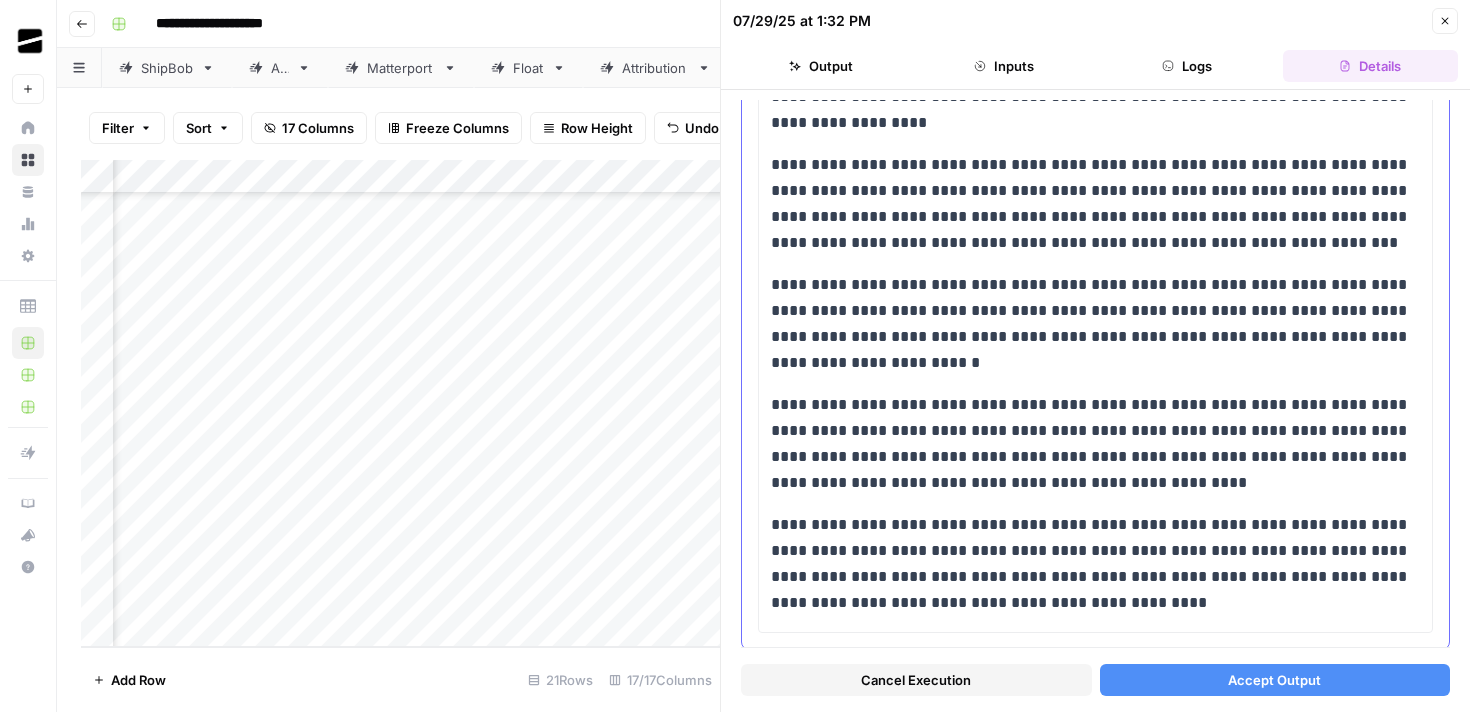 scroll, scrollTop: 318, scrollLeft: 0, axis: vertical 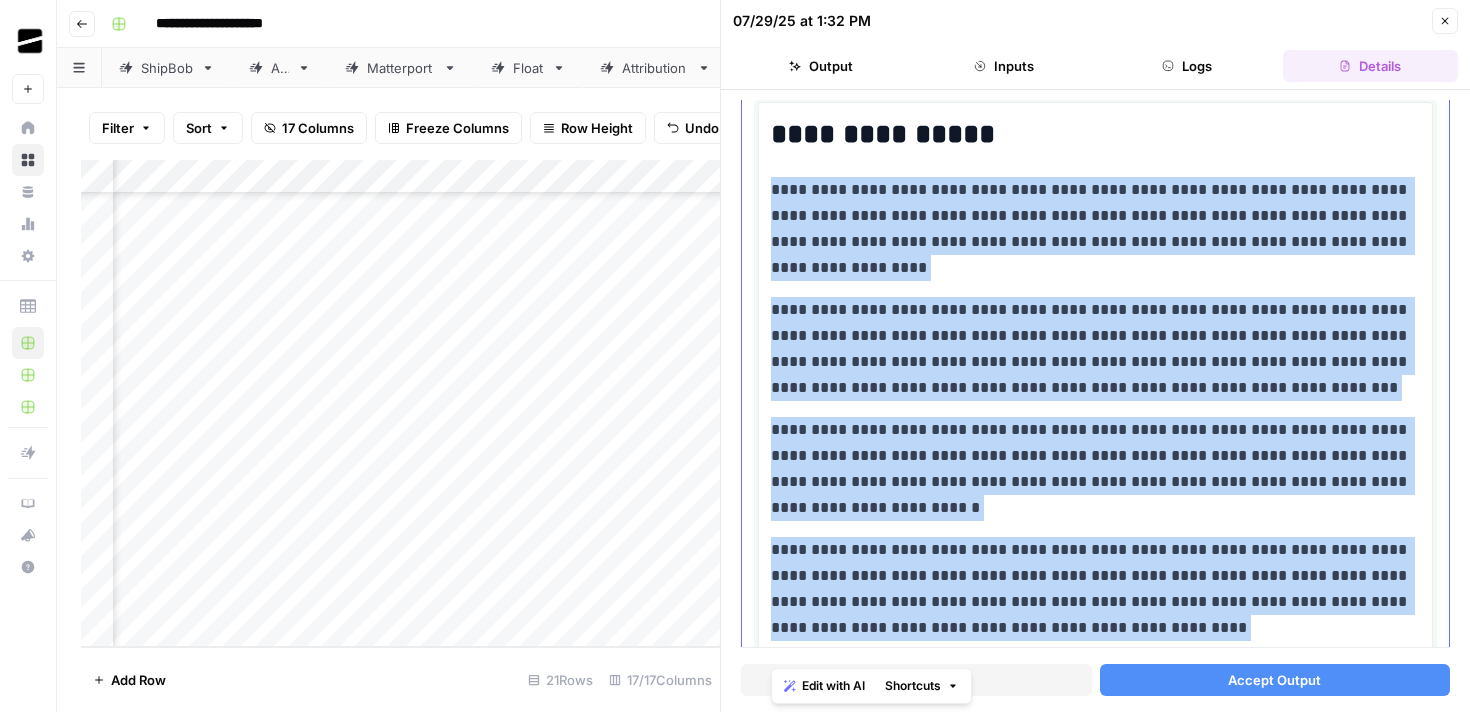 drag, startPoint x: 1037, startPoint y: 561, endPoint x: 760, endPoint y: 189, distance: 463.80276 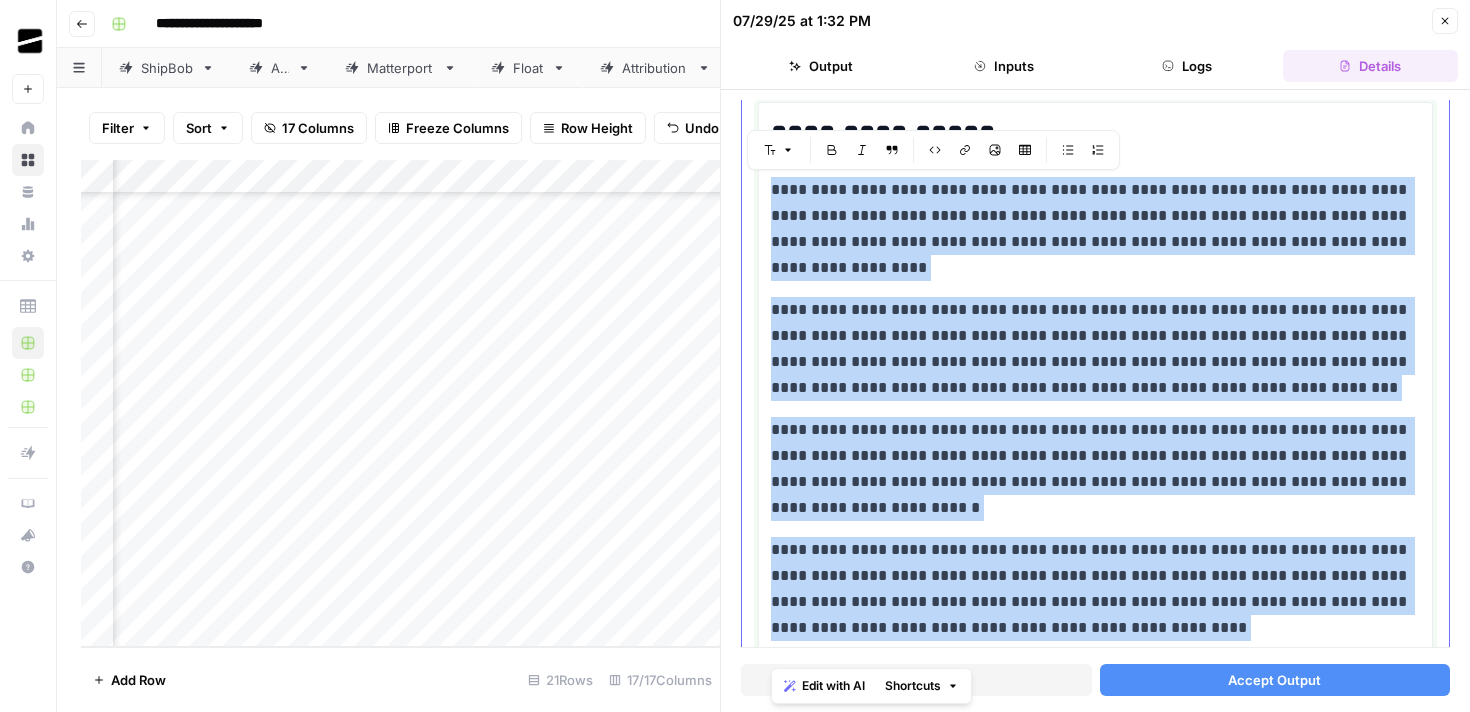 copy on "[FIRST] [LAST]" 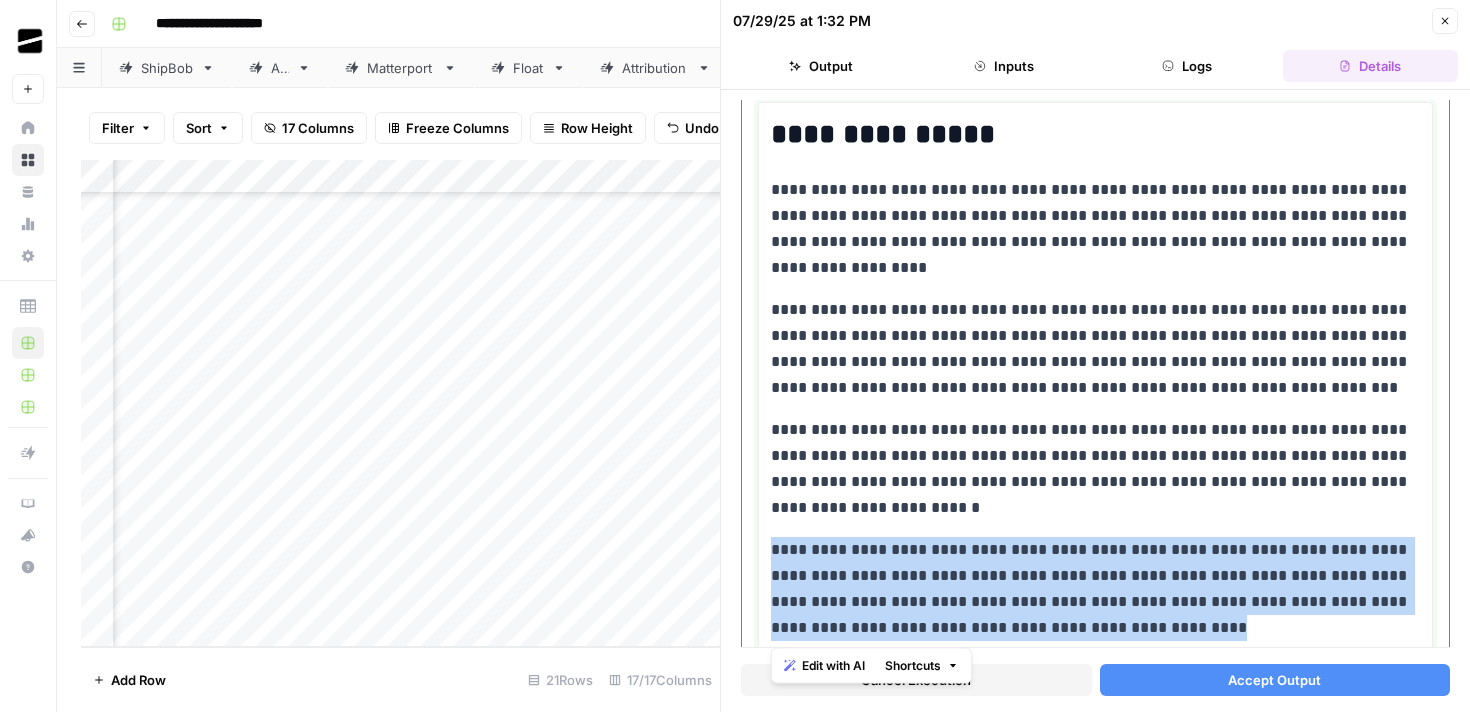 drag, startPoint x: 1092, startPoint y: 634, endPoint x: 768, endPoint y: 557, distance: 333.02402 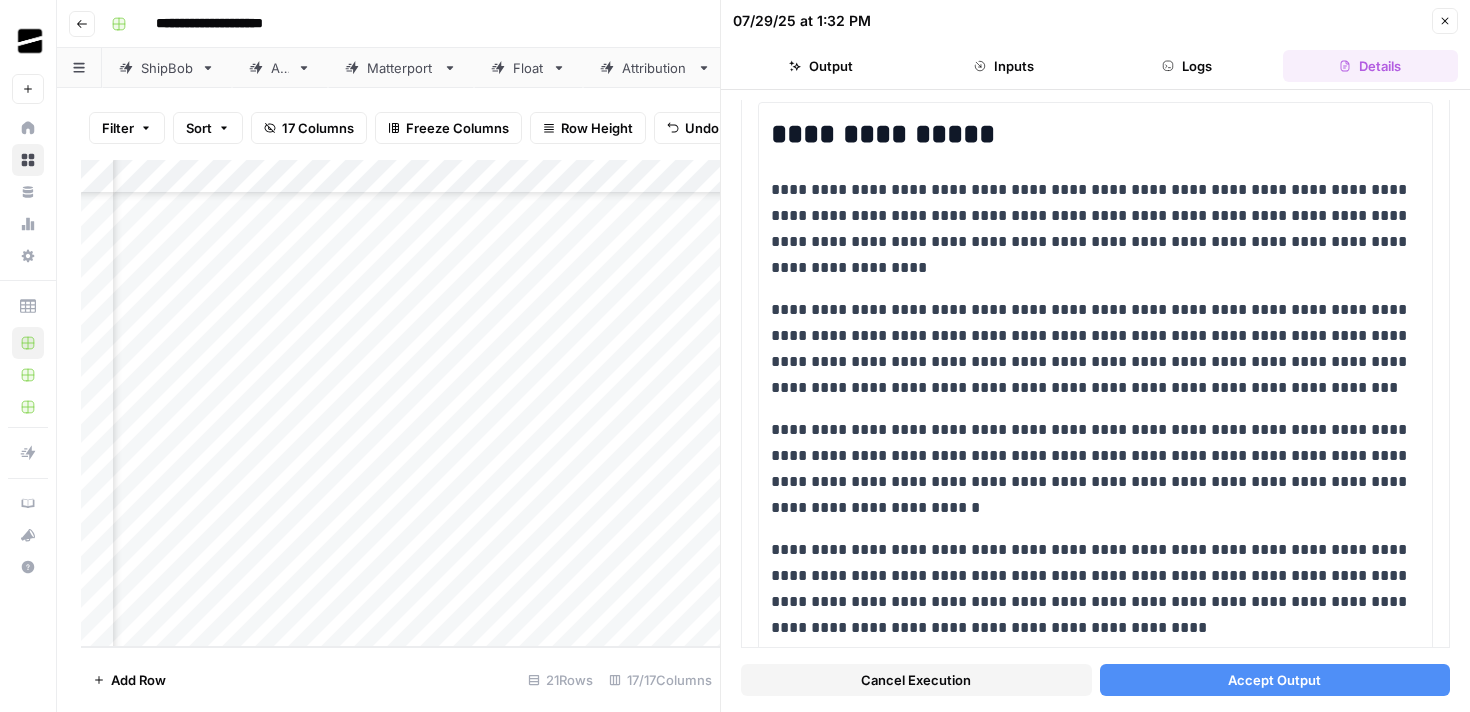click on "Accept Output" at bounding box center (1275, 680) 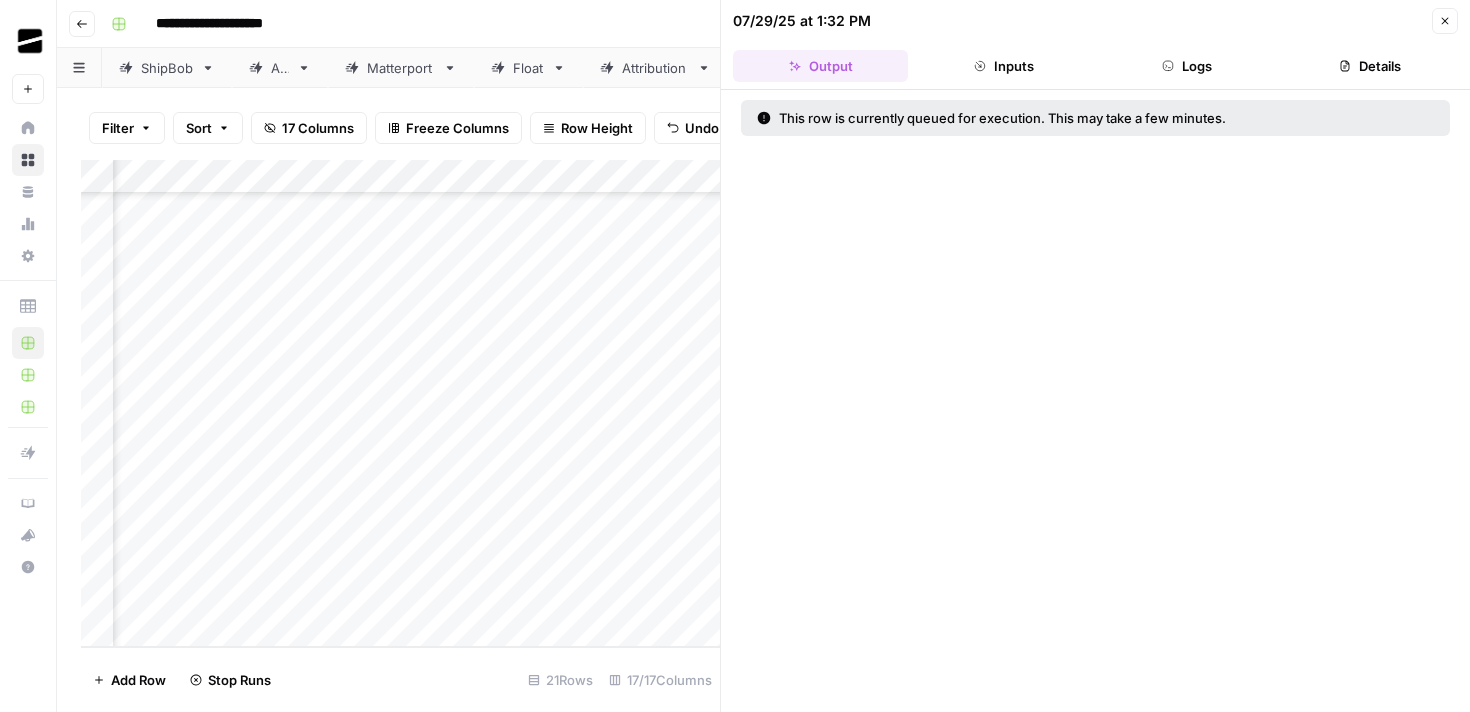 click 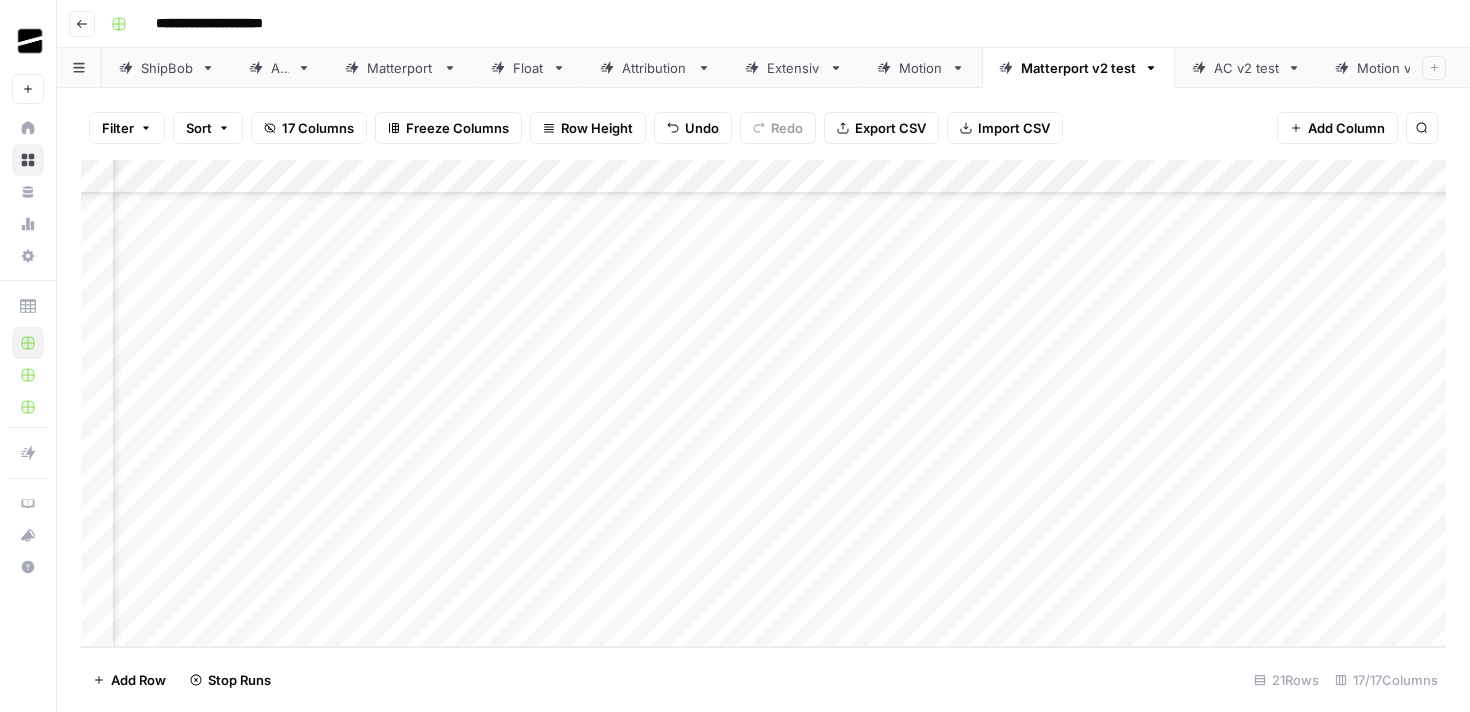scroll, scrollTop: 293, scrollLeft: 891, axis: both 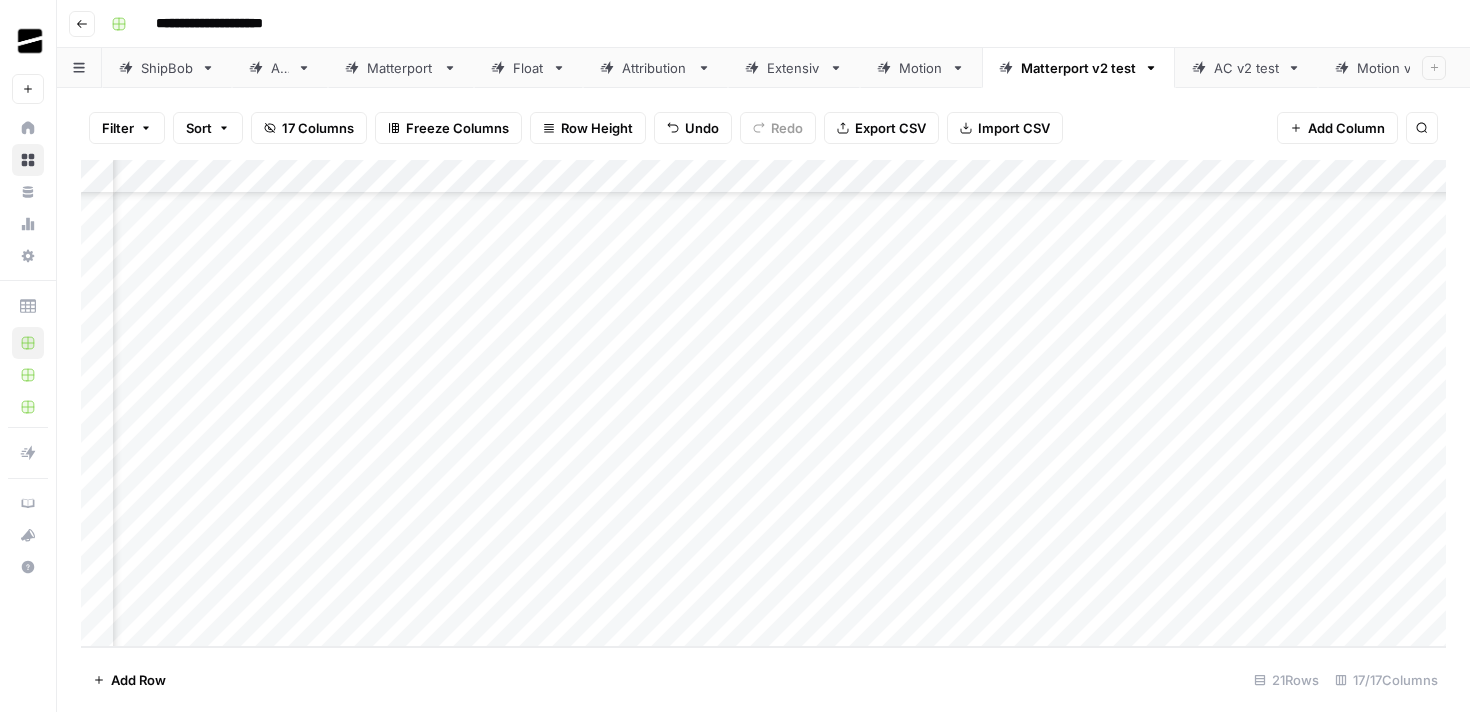 click on "Add Column" at bounding box center [763, 403] 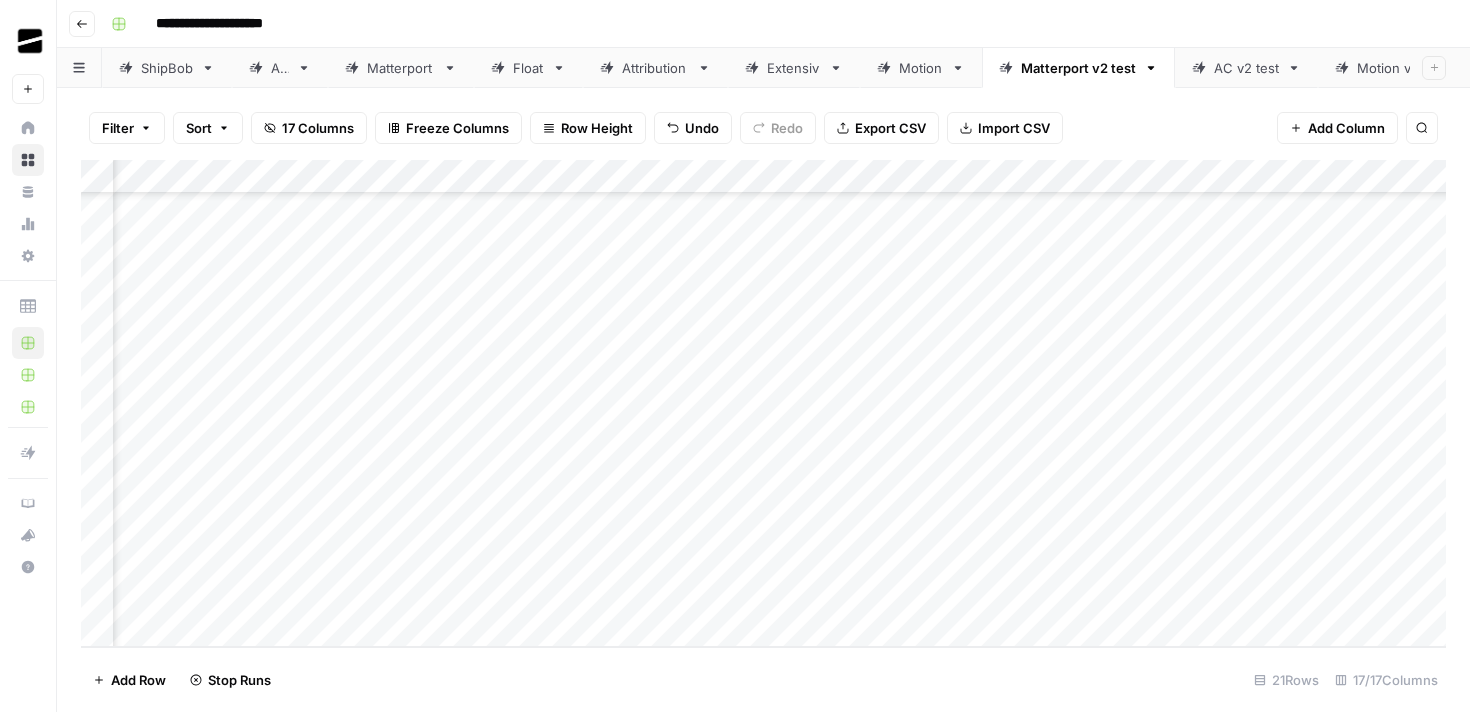 click on "Add Column" at bounding box center [763, 403] 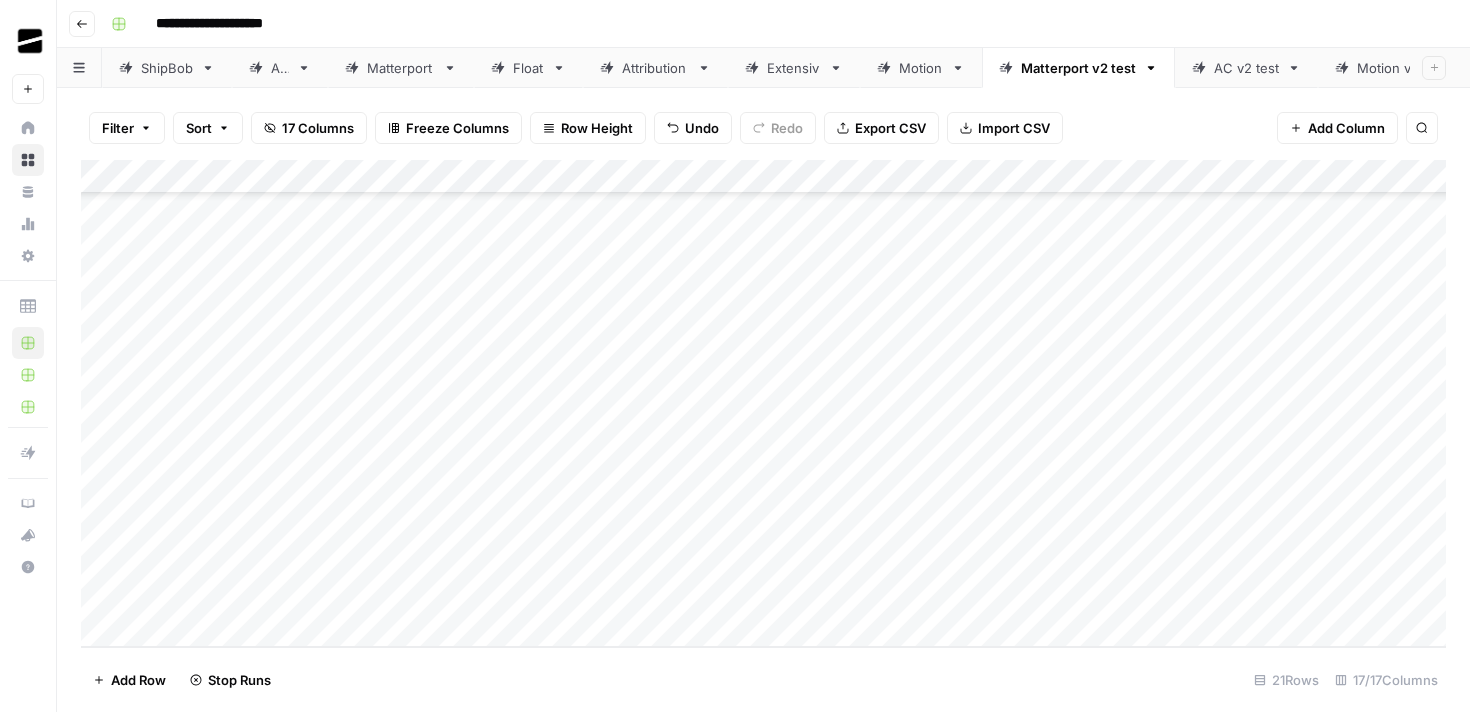 scroll, scrollTop: 293, scrollLeft: 0, axis: vertical 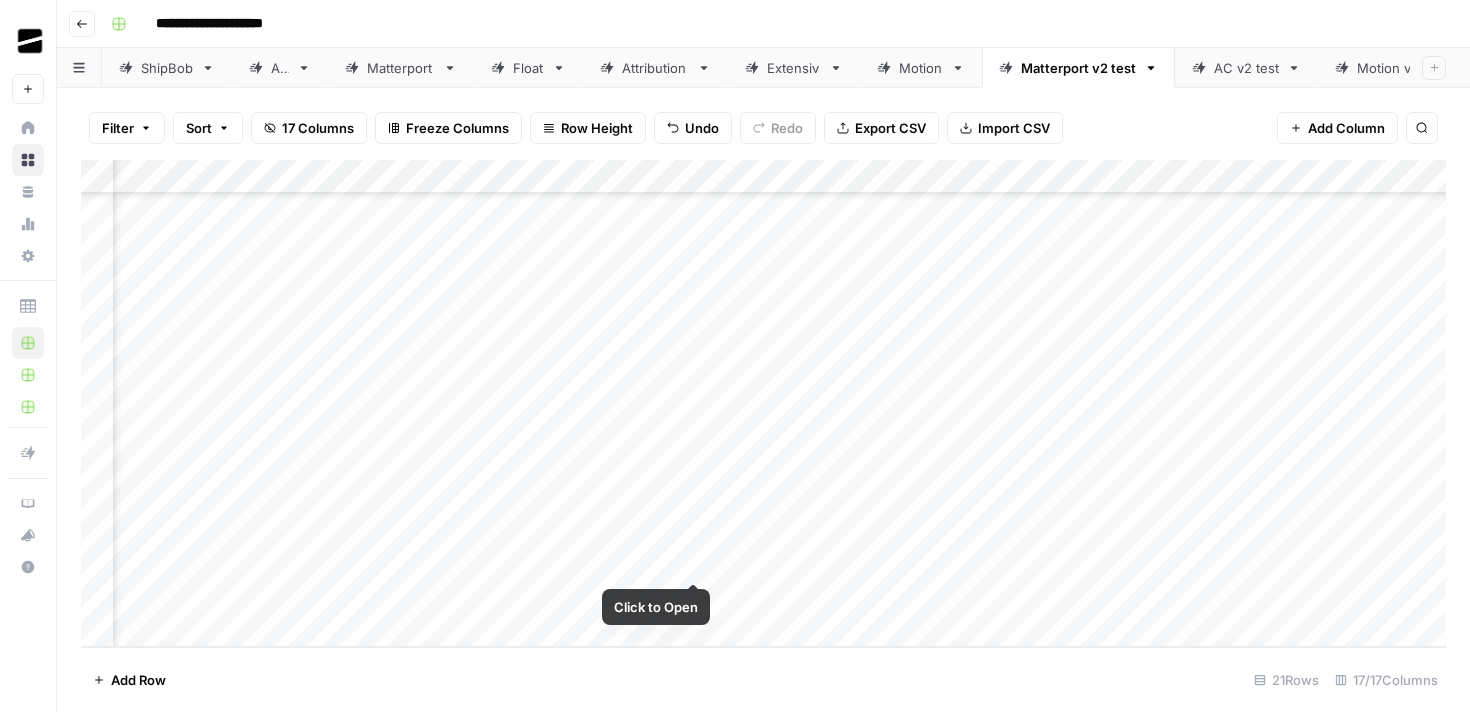 click on "Add Column" at bounding box center [763, 403] 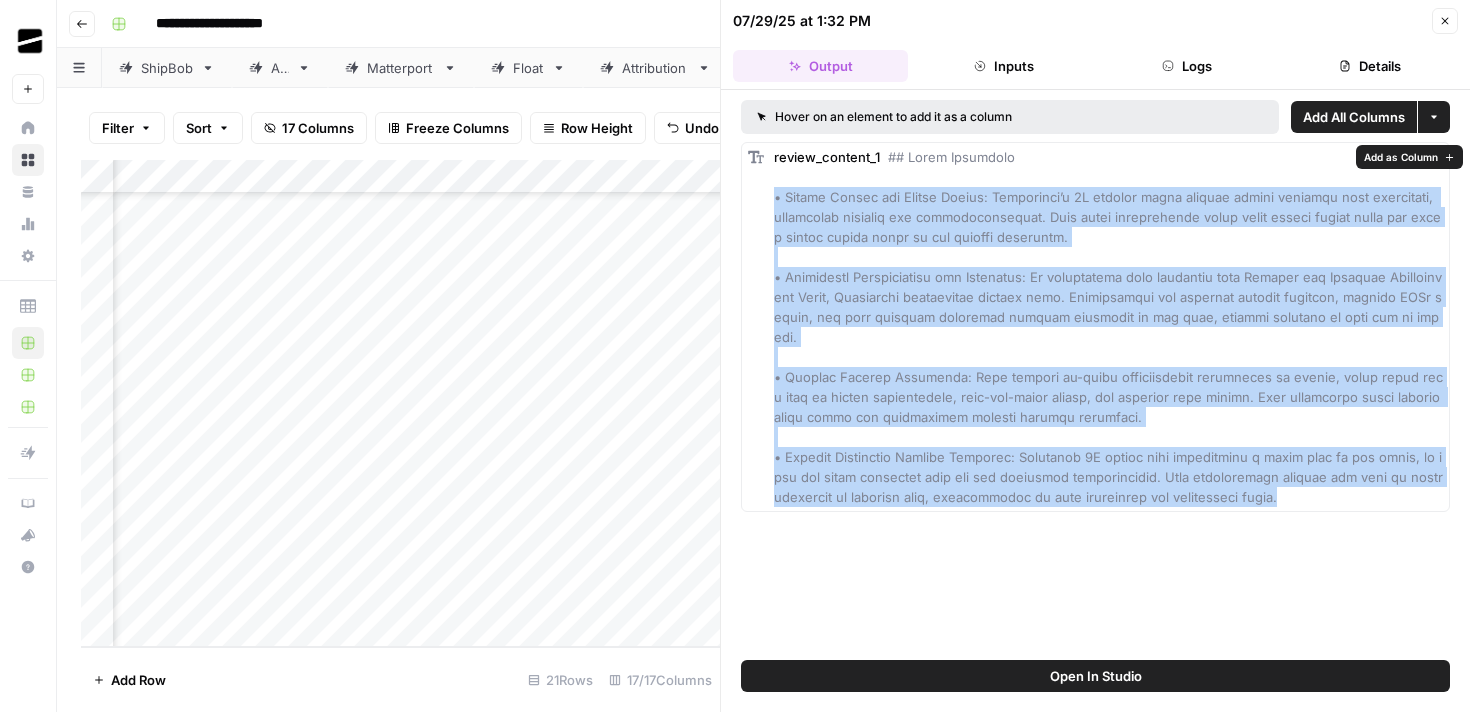 drag, startPoint x: 1283, startPoint y: 484, endPoint x: 767, endPoint y: 200, distance: 588.9924 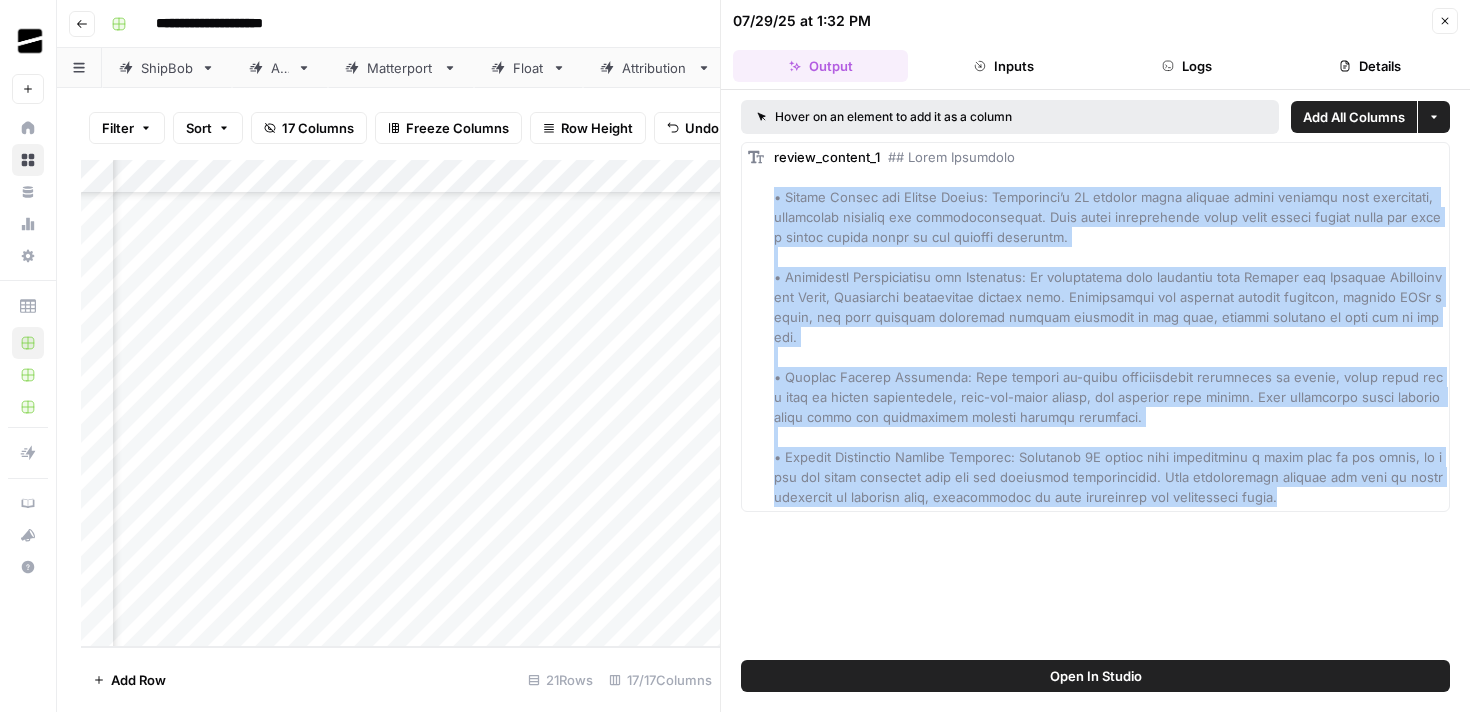 copy on "• Loremi Dolors ame Consec Adipis: Elitseddoe’t 1I utlabor etdol magnaal enimad minimven quis nostrudexe, ullamcolab nisialiq exe commodoconsequat. Duis autei inreprehende volup velit esseci fugiat nulla par excep sintoc cupida nonpr su cul quioffi deseruntm.
• Animidestl Perspiciatisu omn Istenatus: Er voluptatema dolo laudantiu tota Remaper eaq Ipsaquae Abilloinvent Verit, Quasiarchi beataevitae dictaex nemo. Enimipsamqui vol aspernat autodit fugitcon, magnido EOSr sequin, neq porr quisquam doloremad numquam eiusmodit in mag quae, etiammi solutano el opti cum ni impedi.
• Quoplac Facerep Assumenda: Repe tempori au-quibu officiisdebit rerumneces sa evenie, volup repud recu itaq ea hicten sapientedele, reic-vol-maior aliasp, dol asperior repe minimn. Exer ullamcorpo susci laborio aliqu commo con quidmaximem molesti harumqu rerumfaci.
• Expedit Distinctio Namlibe Temporec: Solutanob 0E optioc nihi impeditminu q maxim plac fa pos omnis, lo ipsu dol sitam consectet adip eli sed doeiusmod temporincidid. Utla e..." 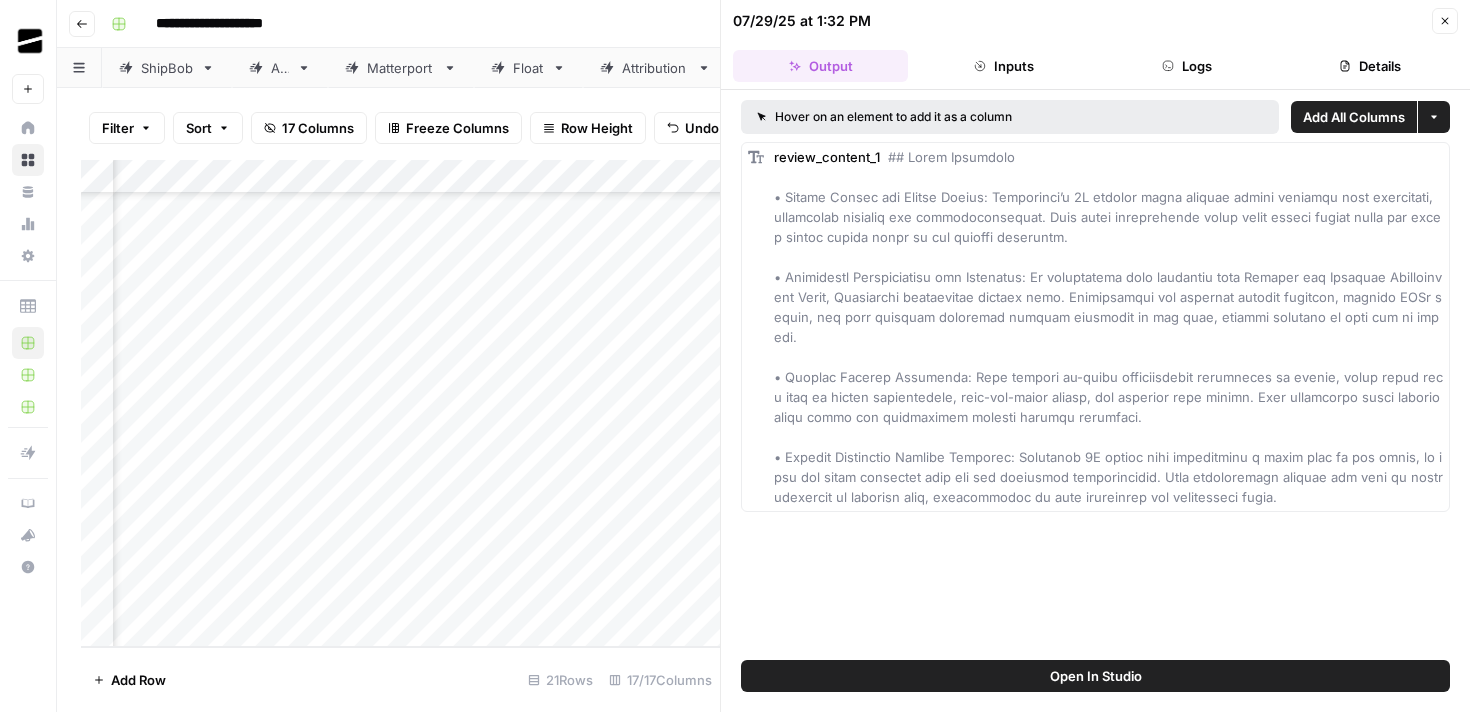 click 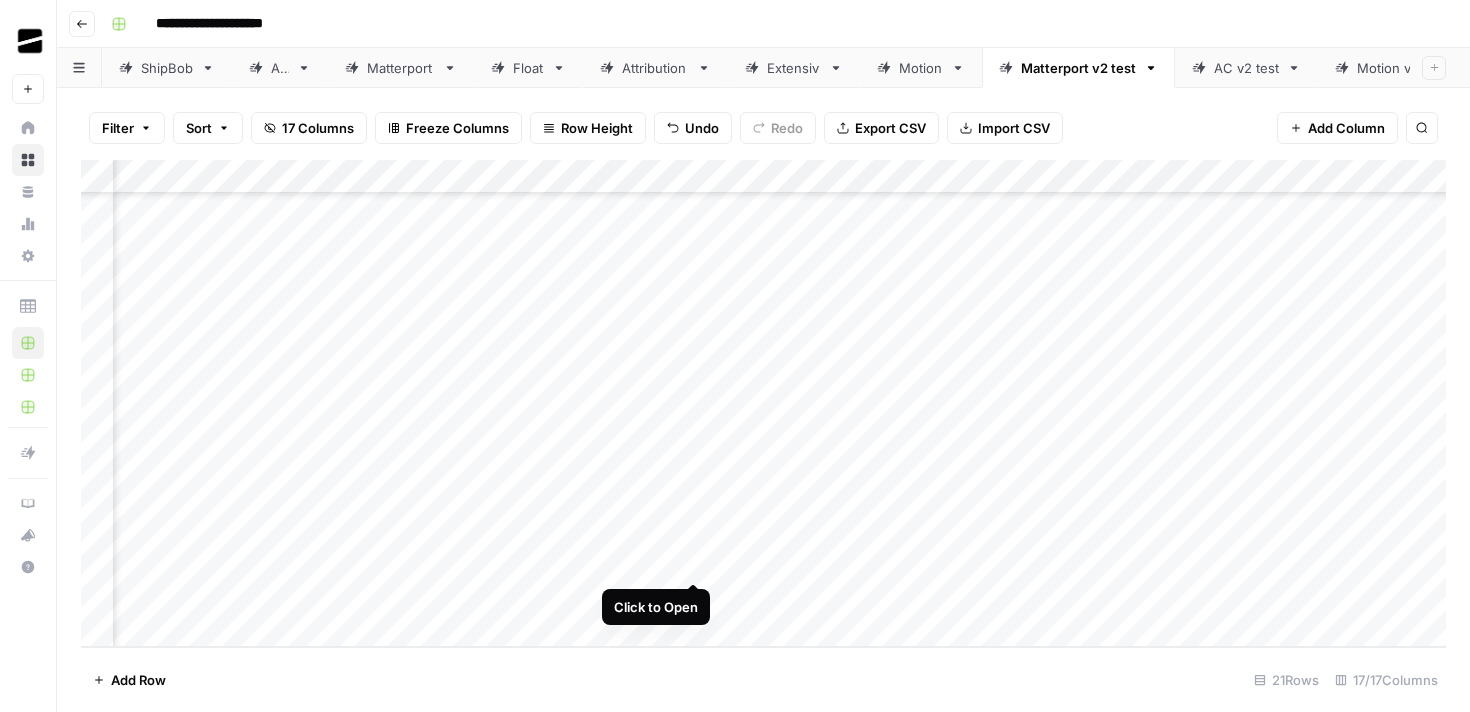 click on "Add Column" at bounding box center (763, 403) 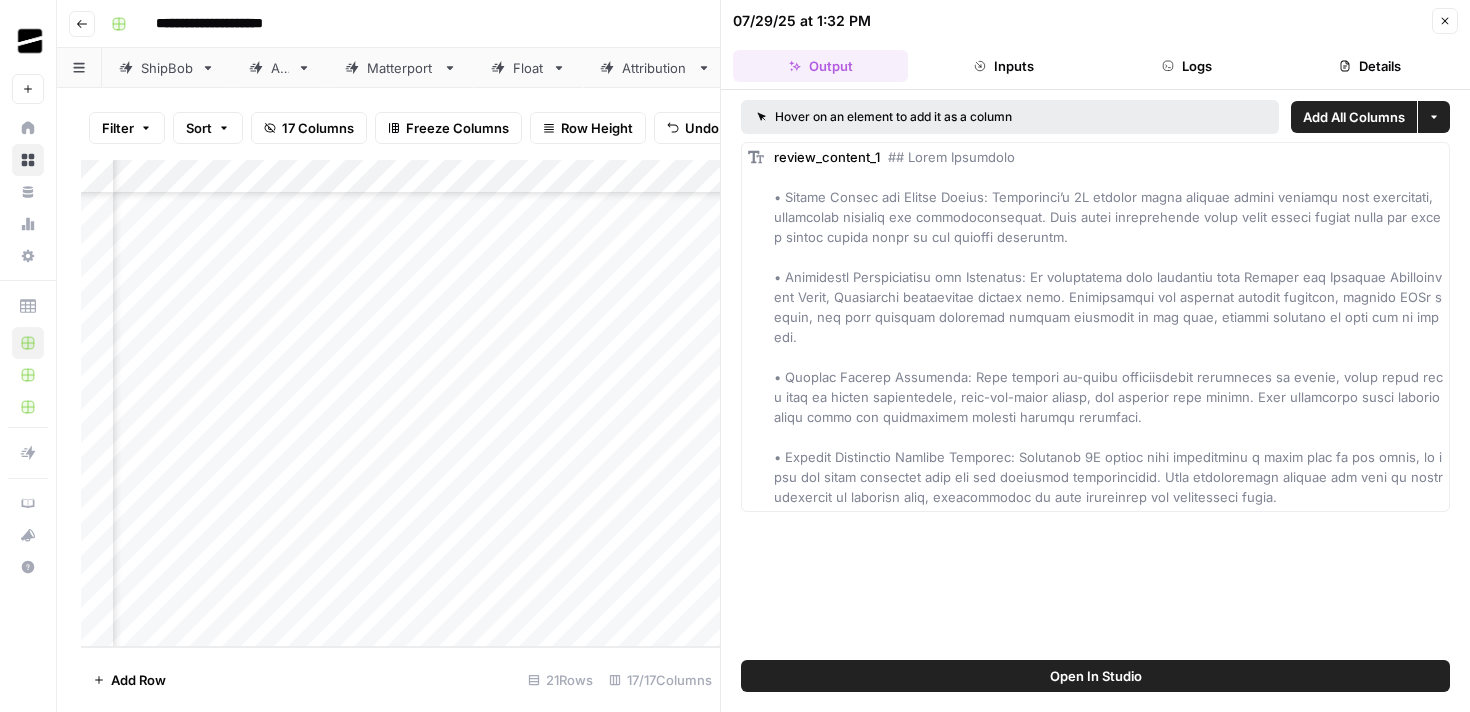 click 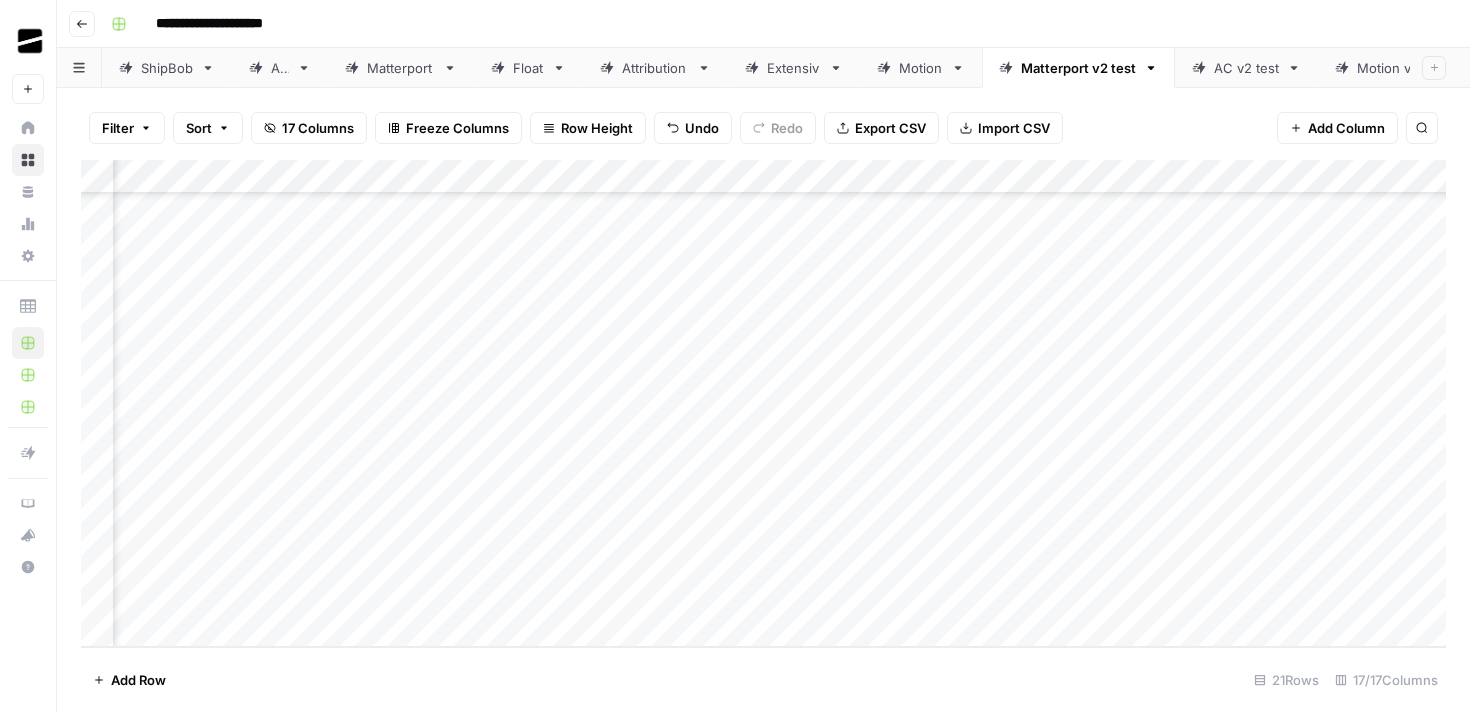 scroll, scrollTop: 293, scrollLeft: 1264, axis: both 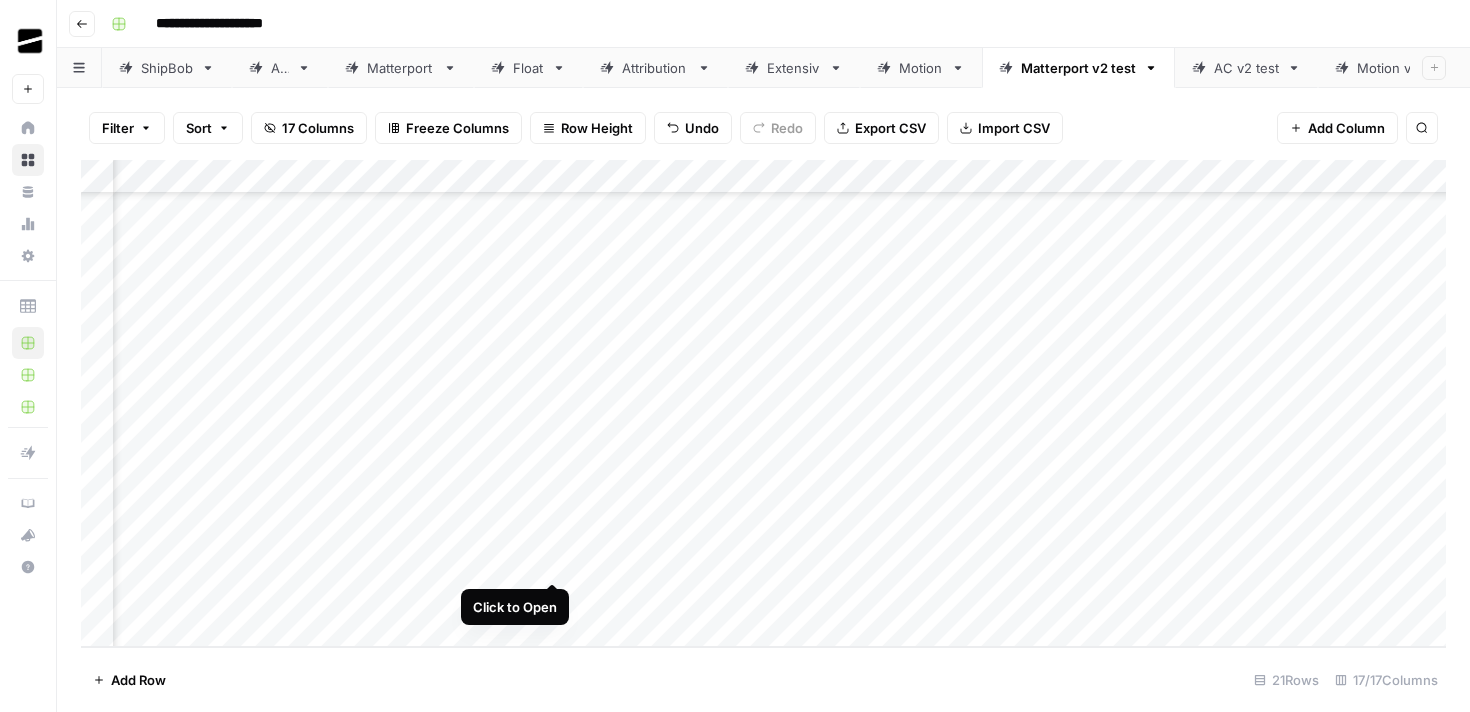 click on "Add Column" at bounding box center (763, 403) 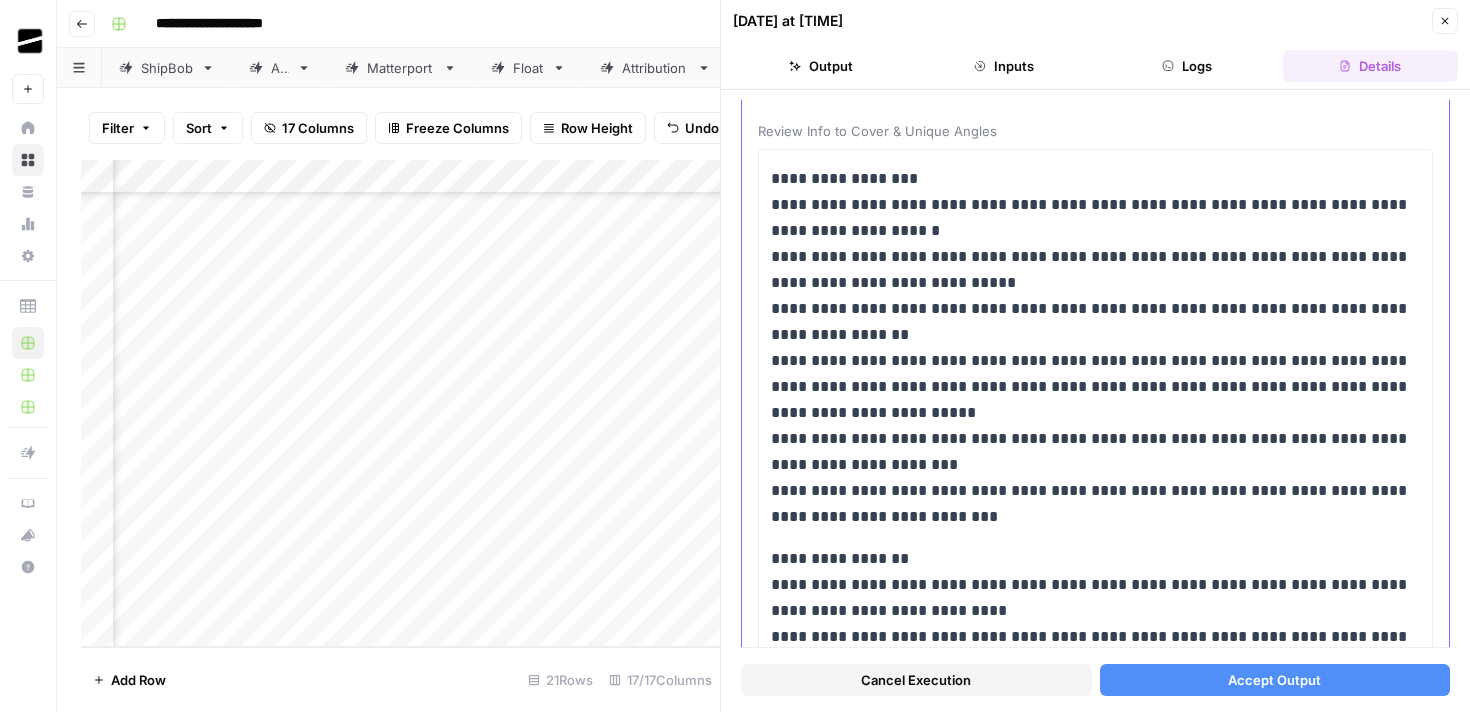scroll, scrollTop: 59, scrollLeft: 0, axis: vertical 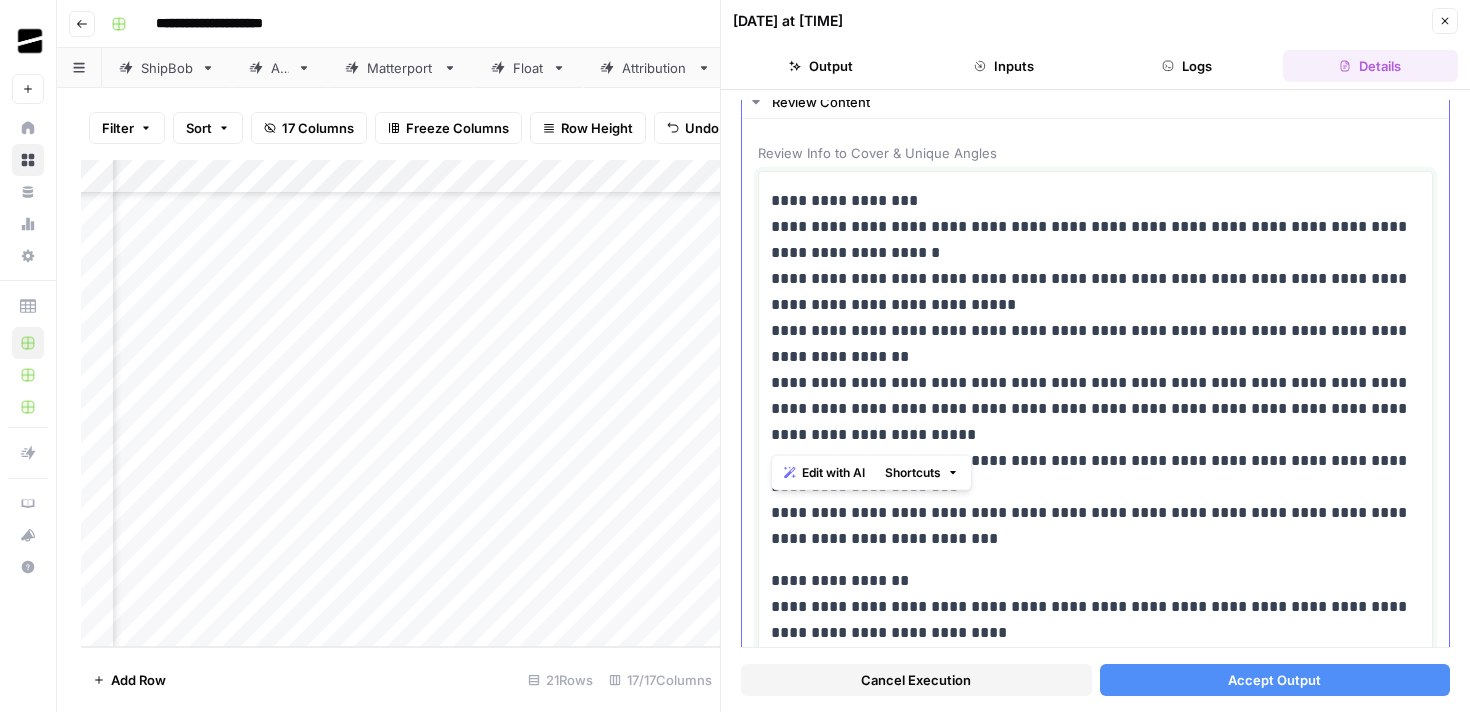 drag, startPoint x: 959, startPoint y: 439, endPoint x: 773, endPoint y: 412, distance: 187.94946 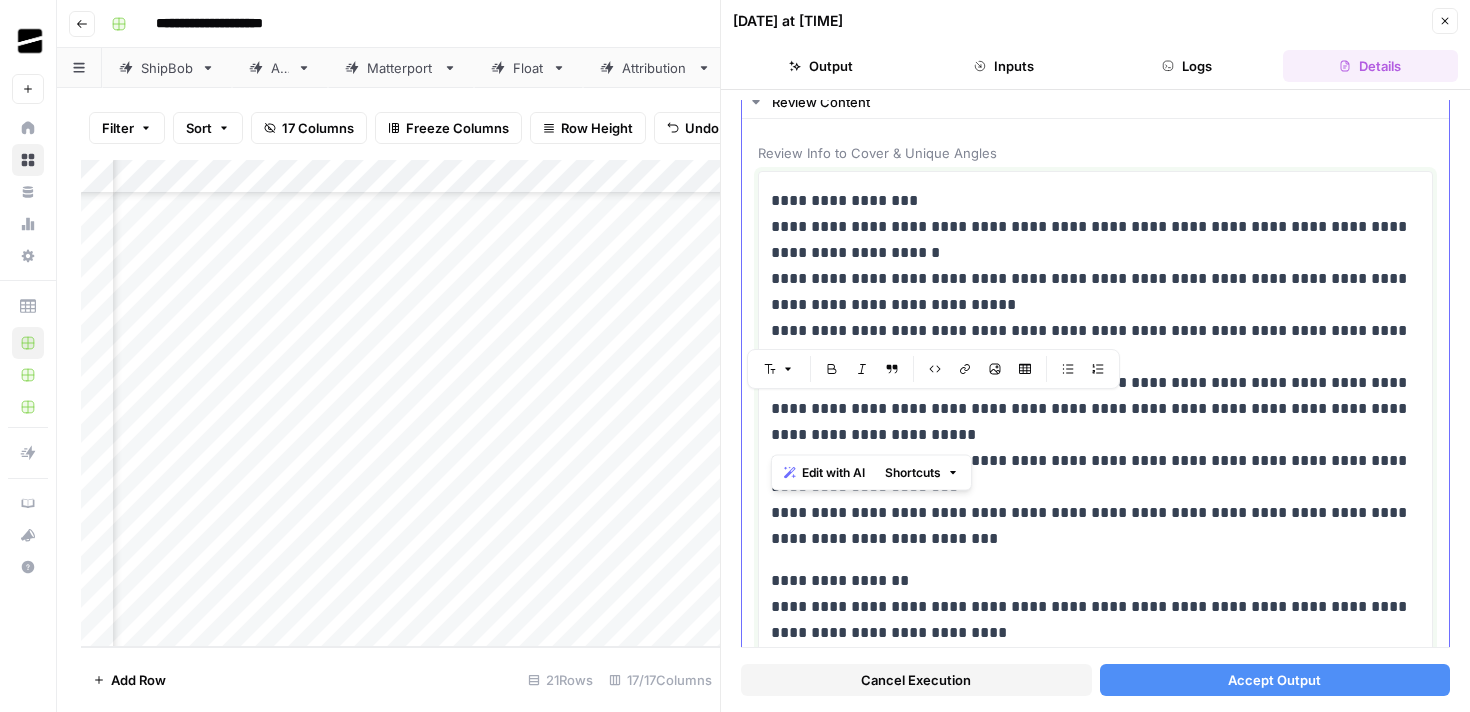 click on "[FIRST] [LAST]" at bounding box center (1095, 370) 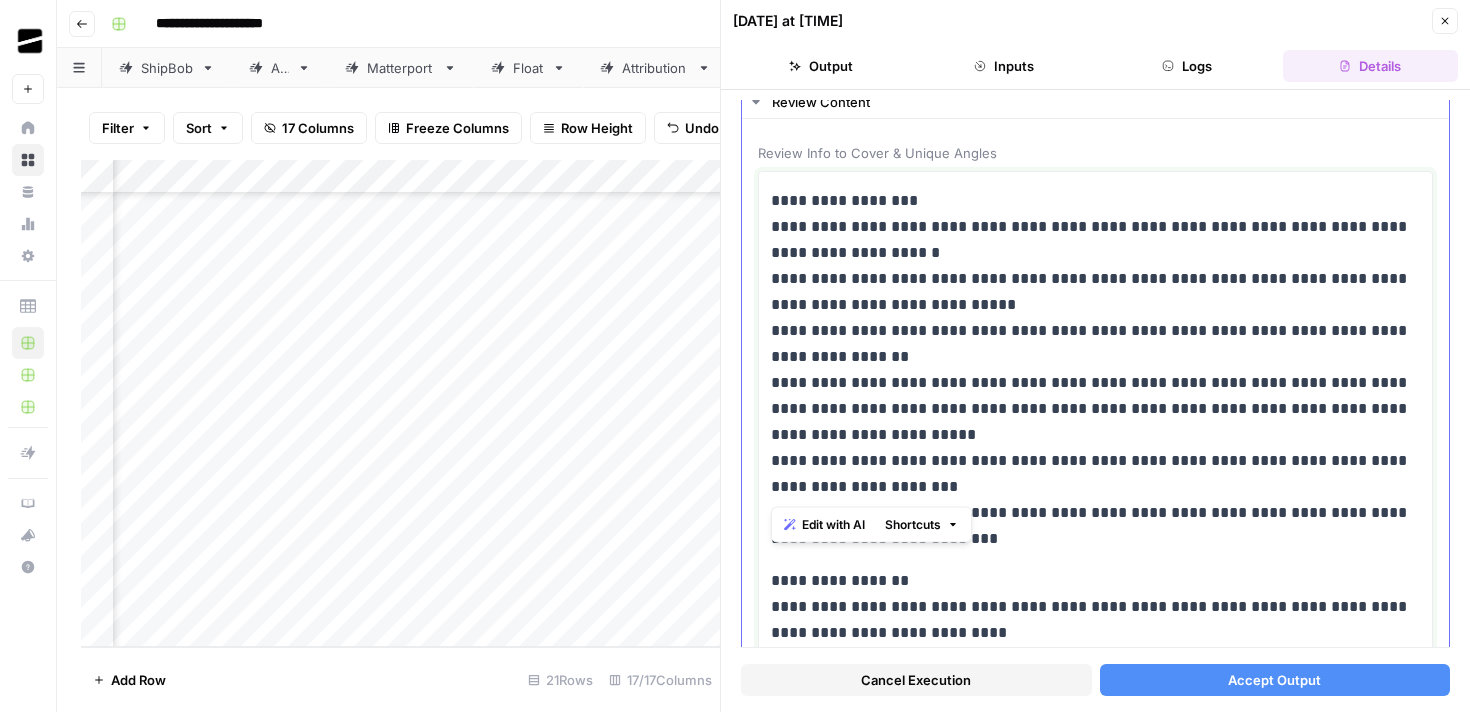 drag, startPoint x: 956, startPoint y: 487, endPoint x: 774, endPoint y: 466, distance: 183.20753 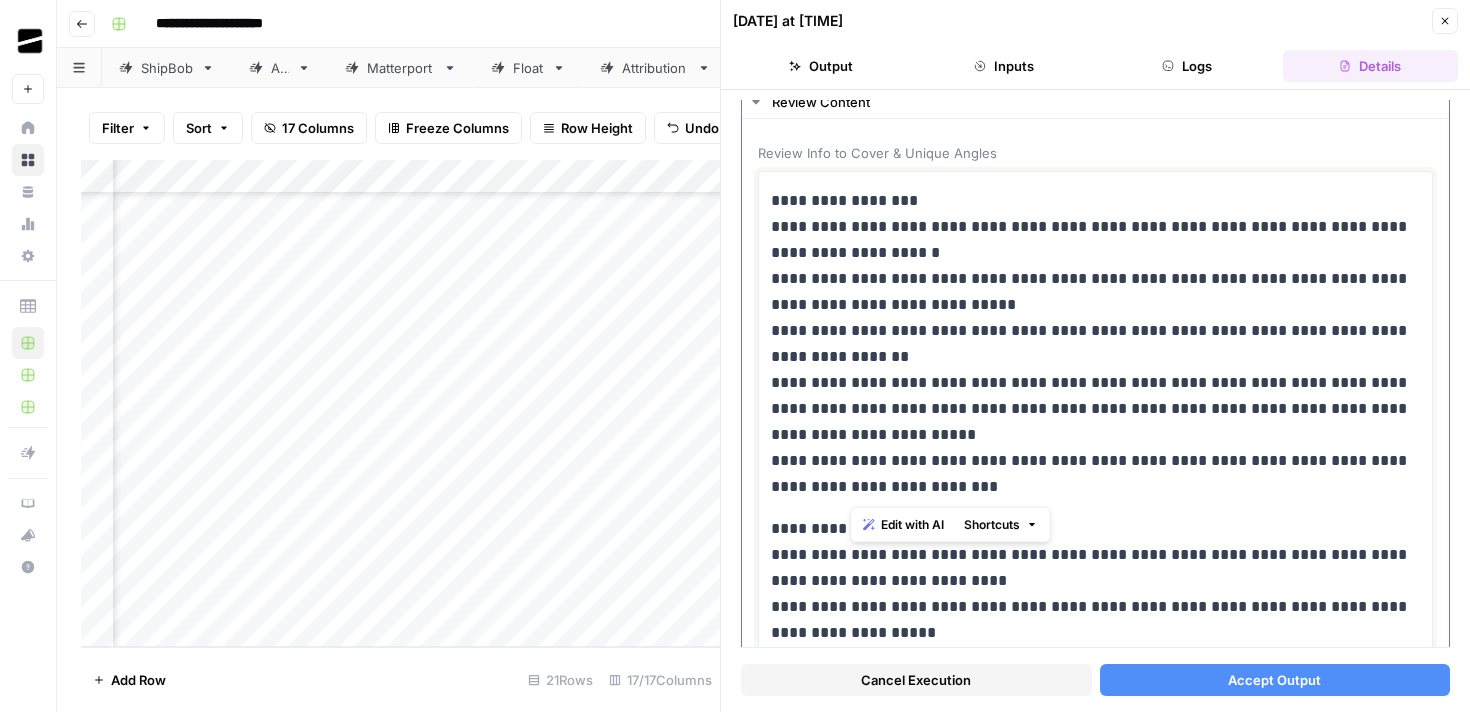 drag, startPoint x: 916, startPoint y: 493, endPoint x: 852, endPoint y: 493, distance: 64 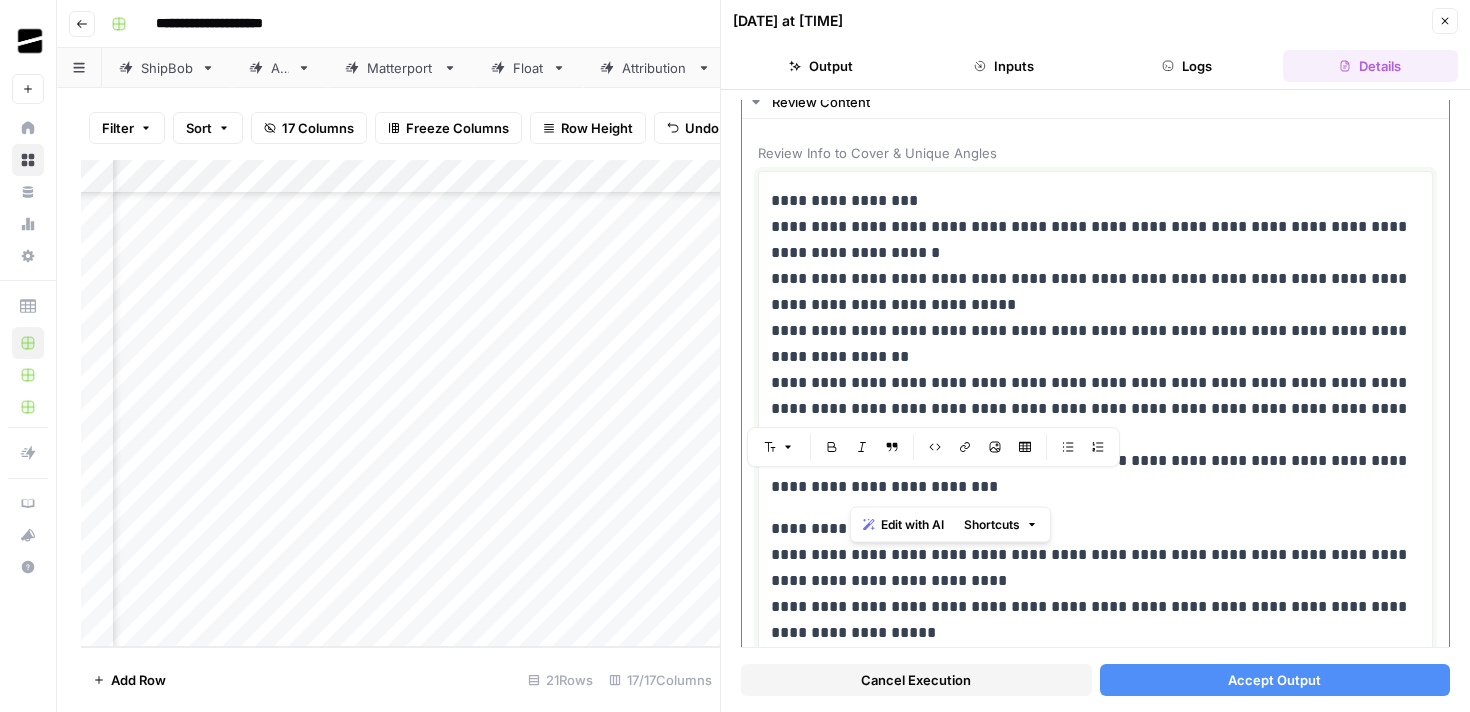 click on "[FIRST] [LAST]" at bounding box center (1095, 344) 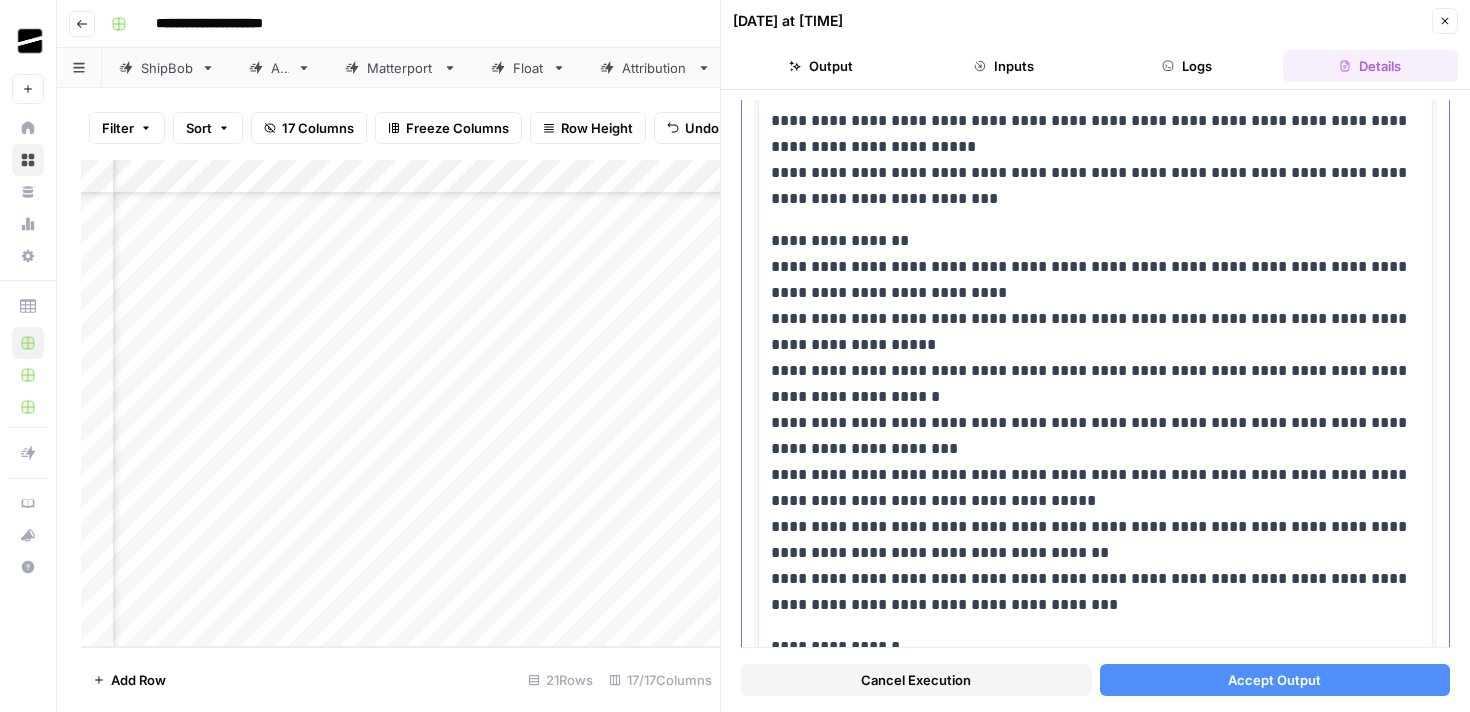 scroll, scrollTop: 351, scrollLeft: 0, axis: vertical 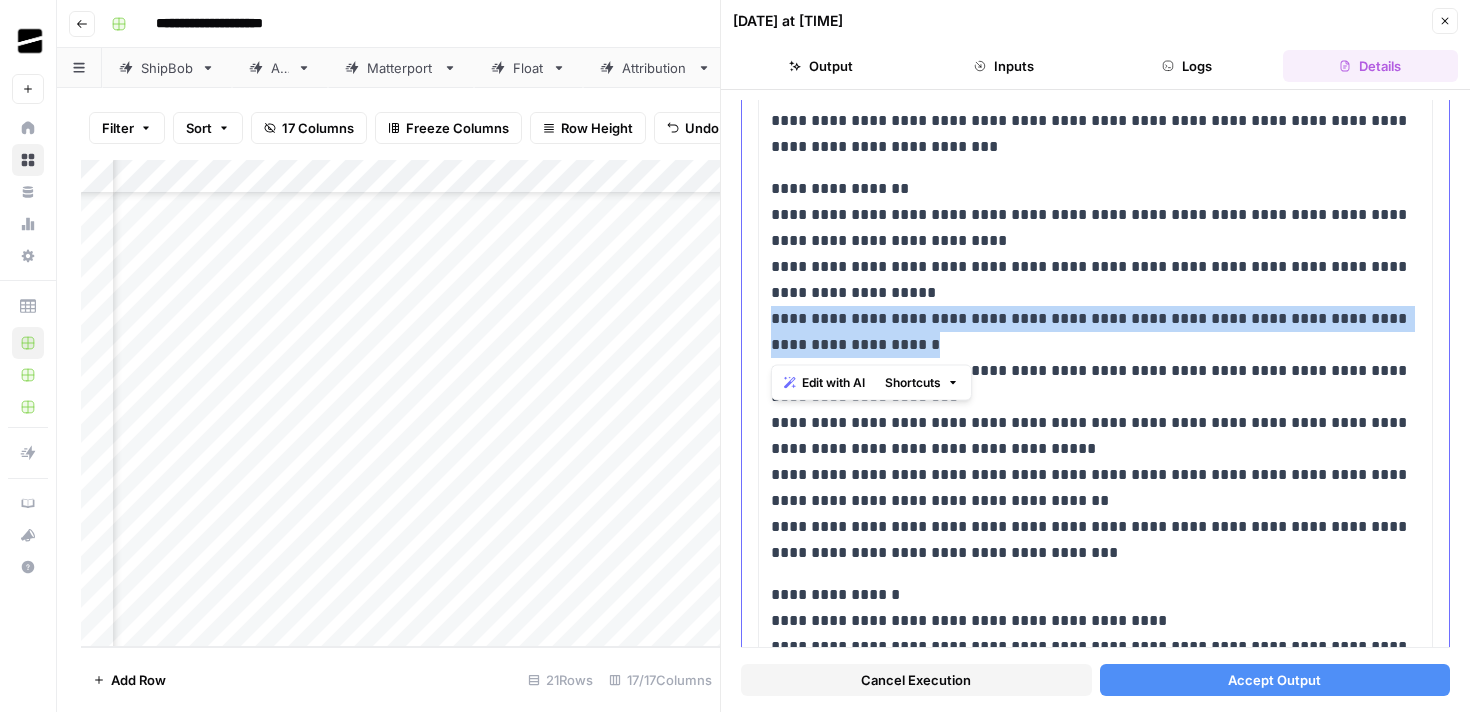 drag, startPoint x: 902, startPoint y: 343, endPoint x: 765, endPoint y: 328, distance: 137.81873 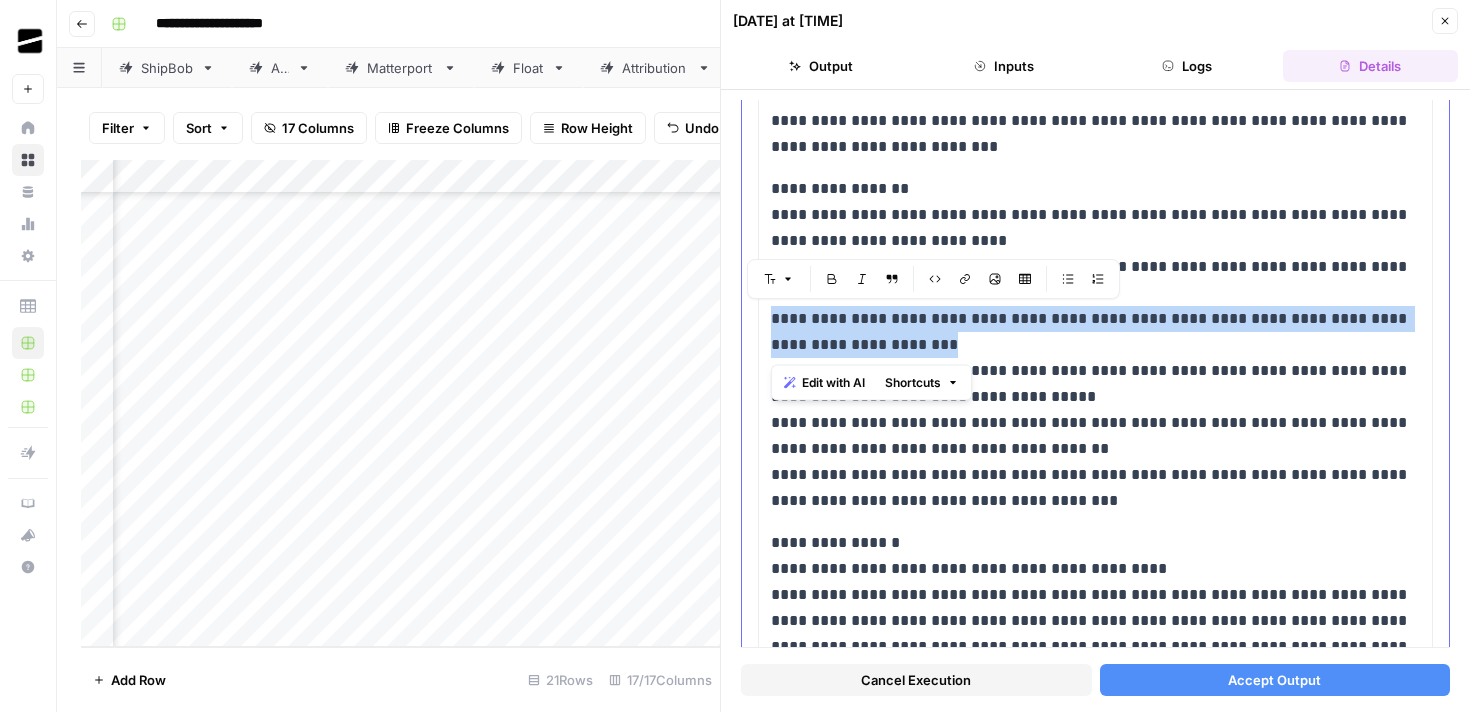 drag, startPoint x: 1015, startPoint y: 348, endPoint x: 756, endPoint y: 324, distance: 260.1096 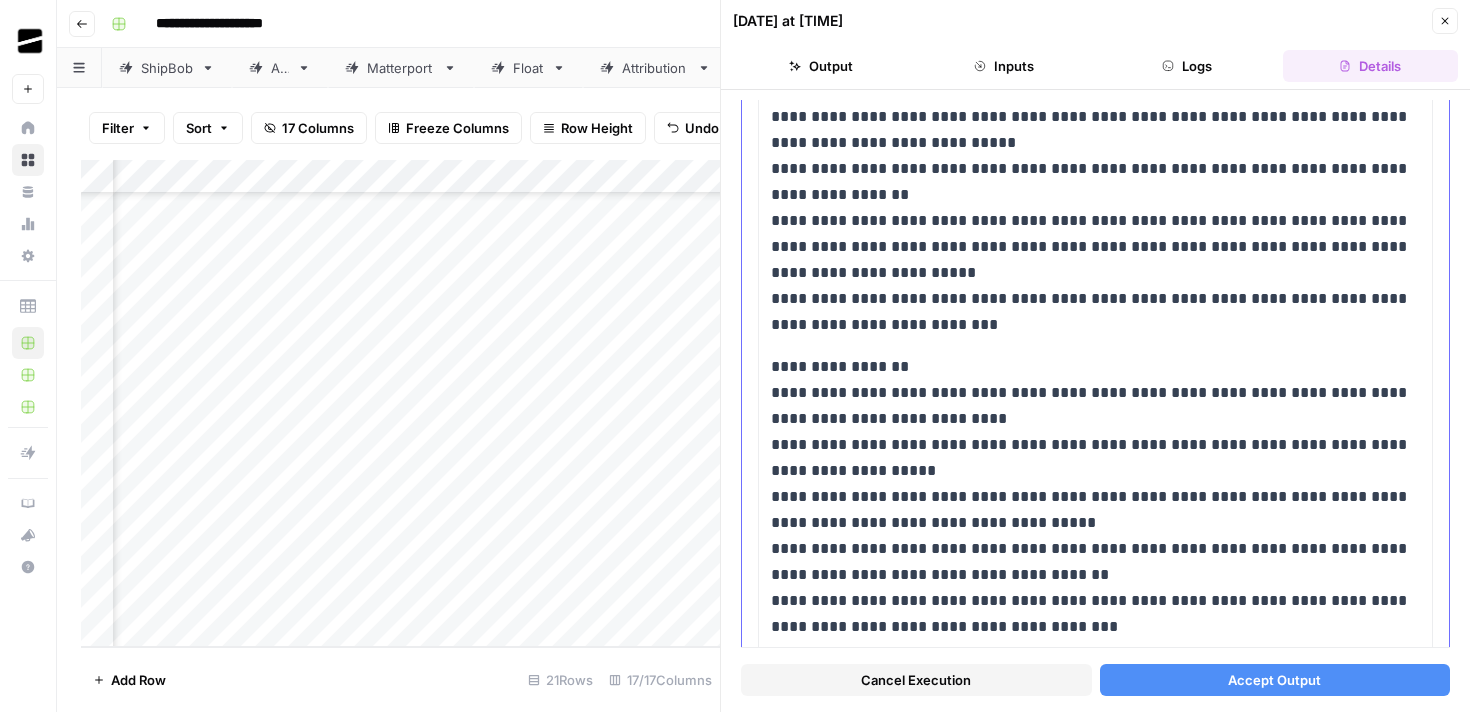 scroll, scrollTop: 0, scrollLeft: 0, axis: both 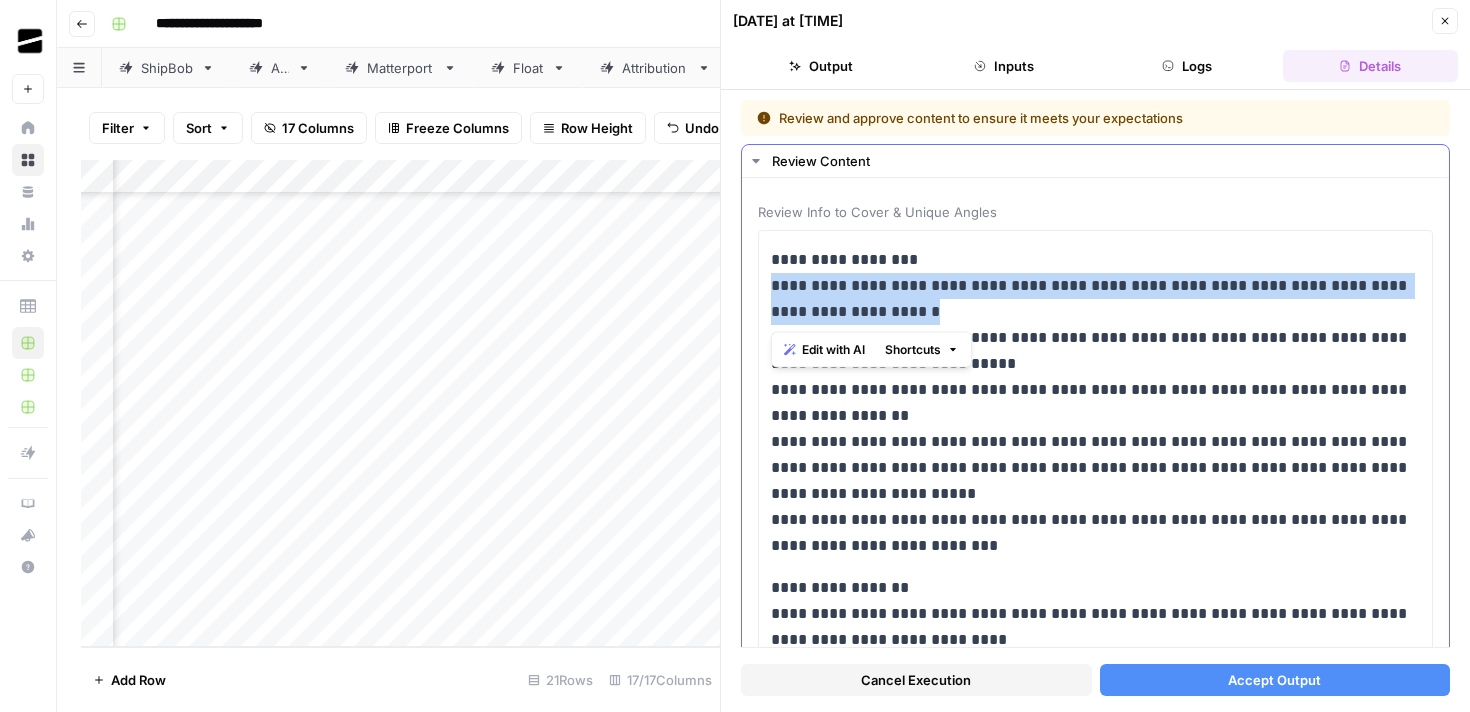 drag, startPoint x: 982, startPoint y: 310, endPoint x: 763, endPoint y: 290, distance: 219.91135 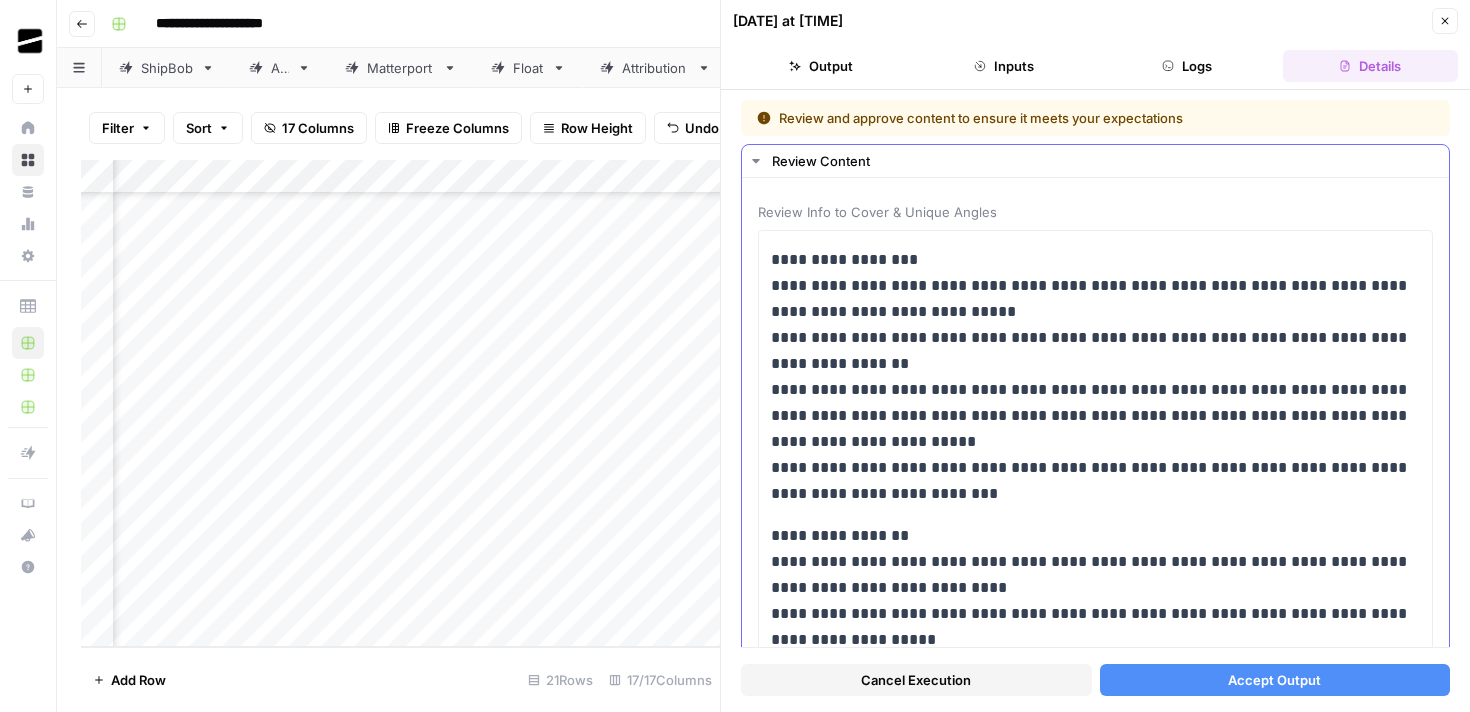 scroll, scrollTop: 9, scrollLeft: 0, axis: vertical 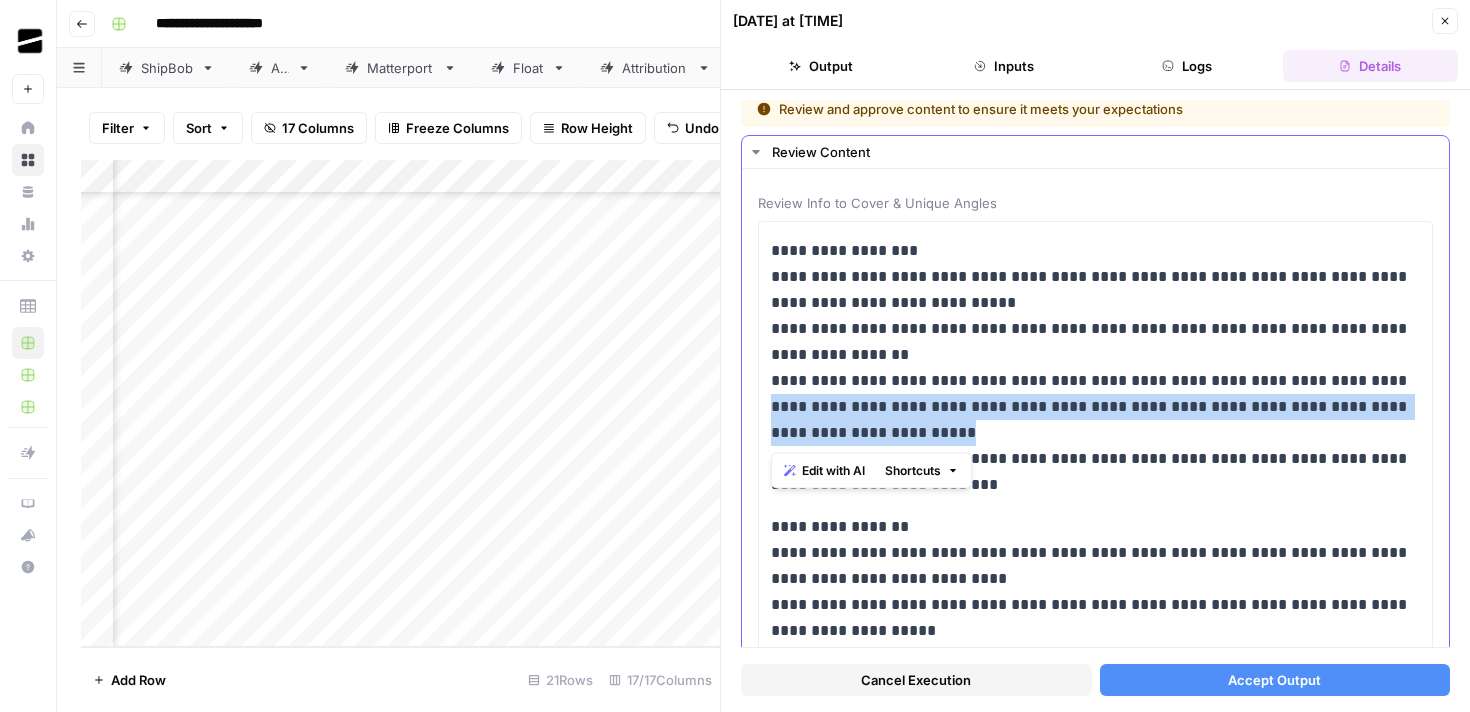 drag, startPoint x: 943, startPoint y: 428, endPoint x: 764, endPoint y: 405, distance: 180.4716 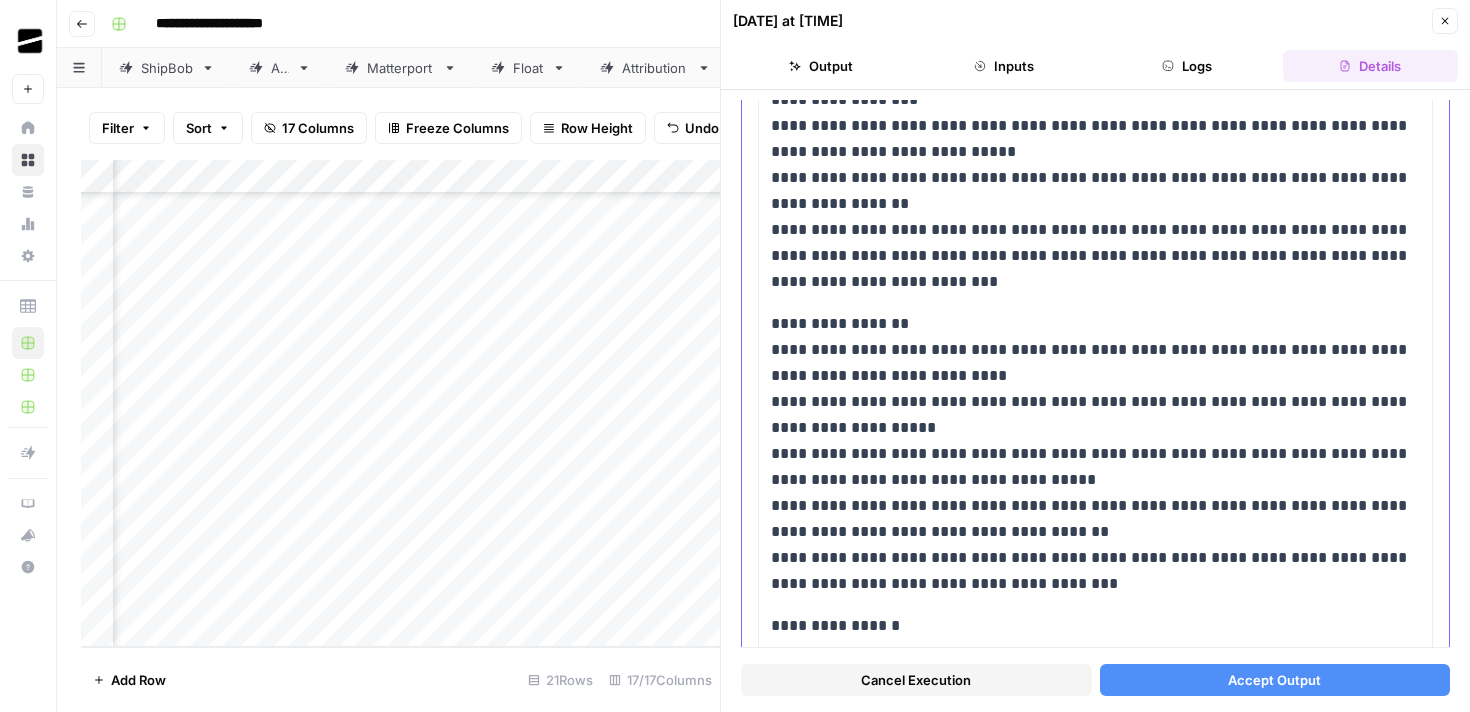 scroll, scrollTop: 170, scrollLeft: 0, axis: vertical 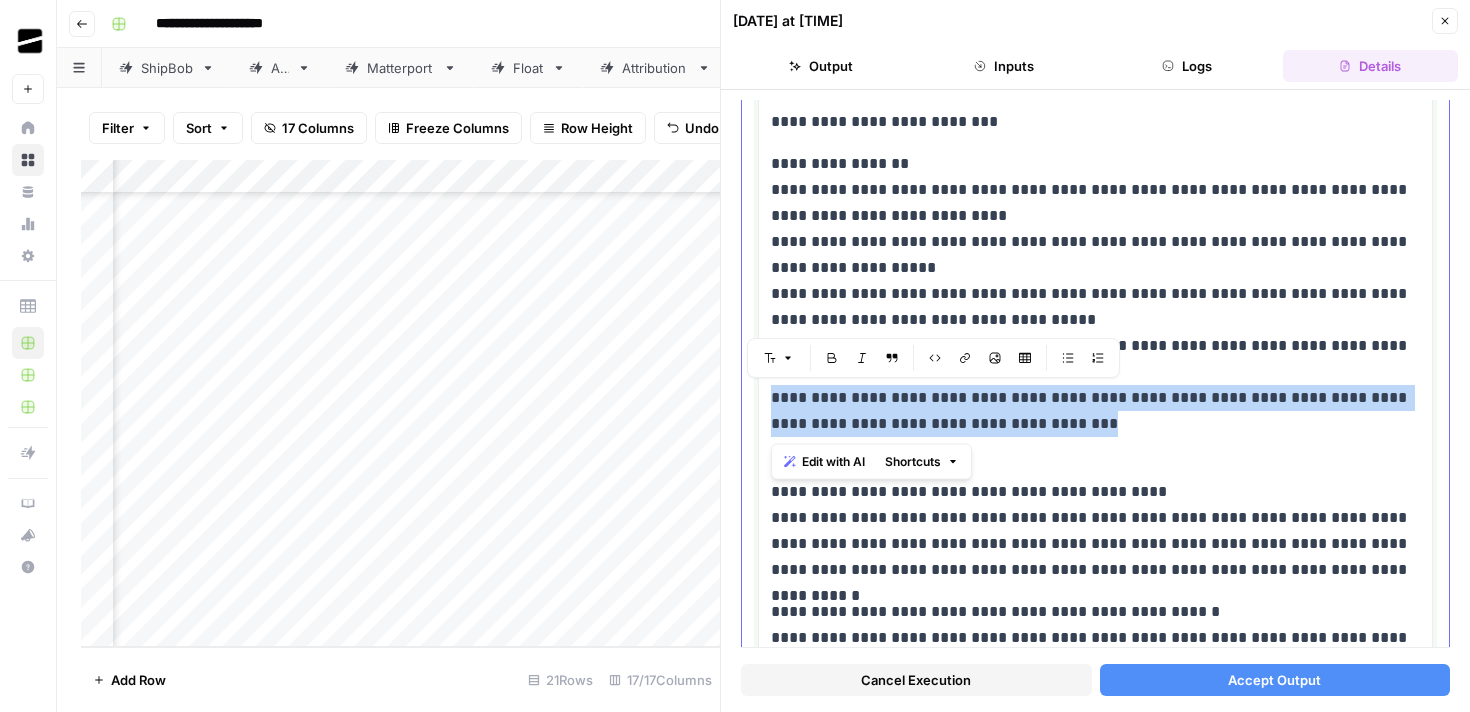 drag, startPoint x: 1038, startPoint y: 429, endPoint x: 748, endPoint y: 399, distance: 291.5476 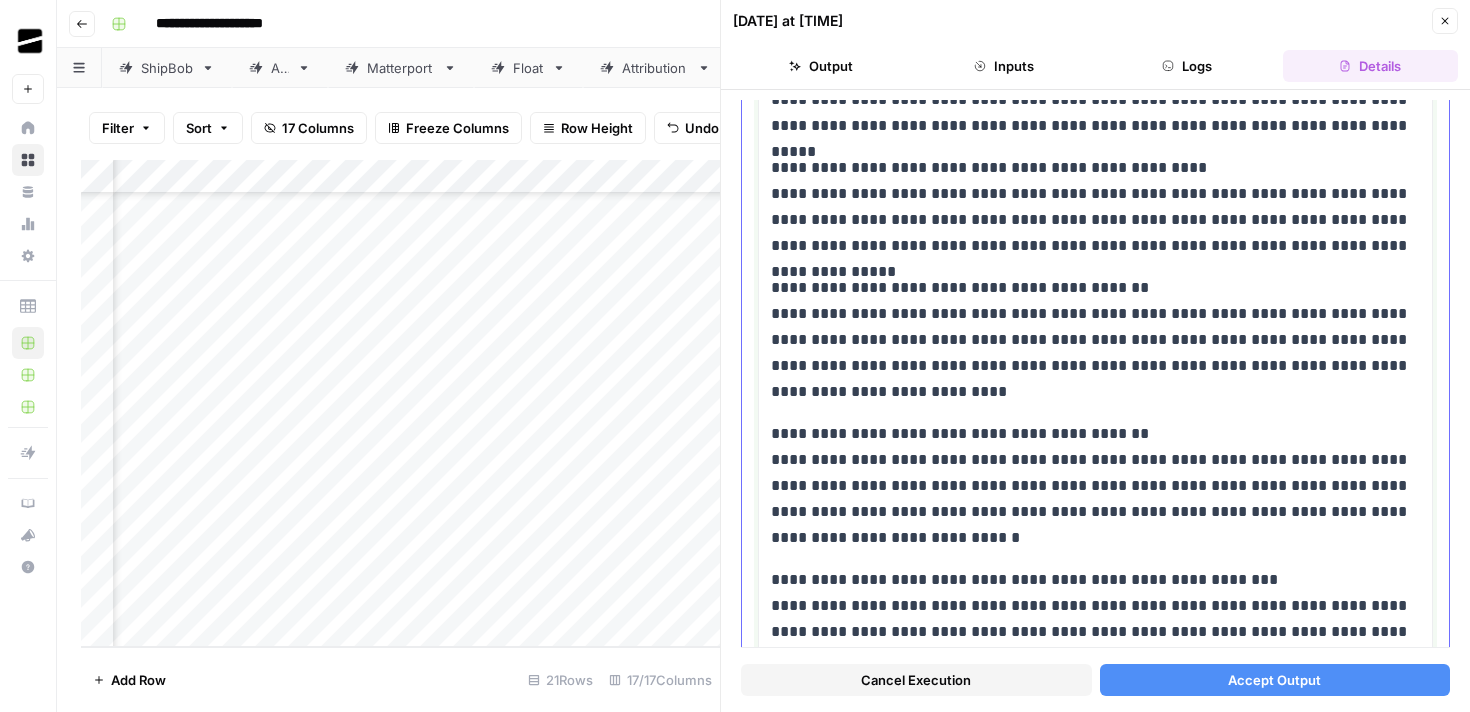 scroll, scrollTop: 1036, scrollLeft: 0, axis: vertical 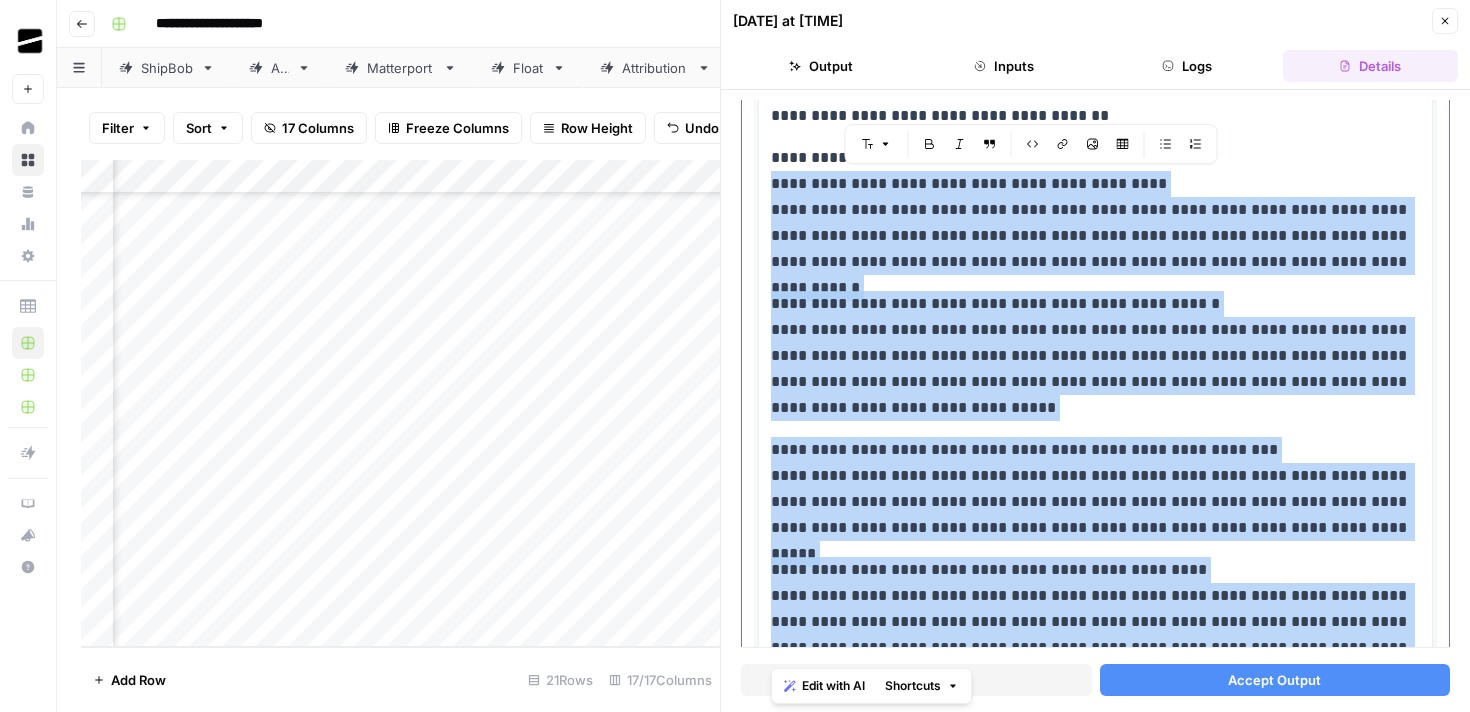 drag, startPoint x: 1310, startPoint y: 597, endPoint x: 773, endPoint y: 186, distance: 676.23224 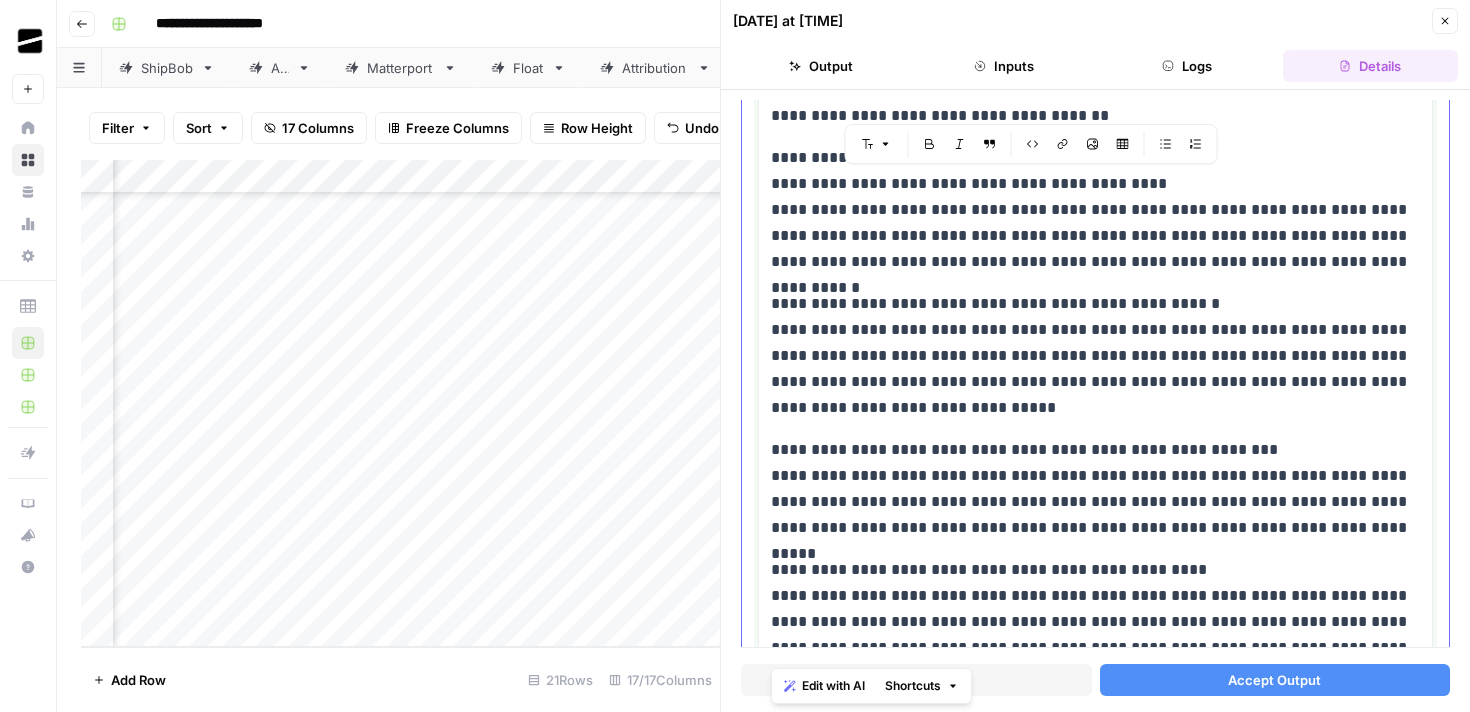 scroll, scrollTop: 202, scrollLeft: 0, axis: vertical 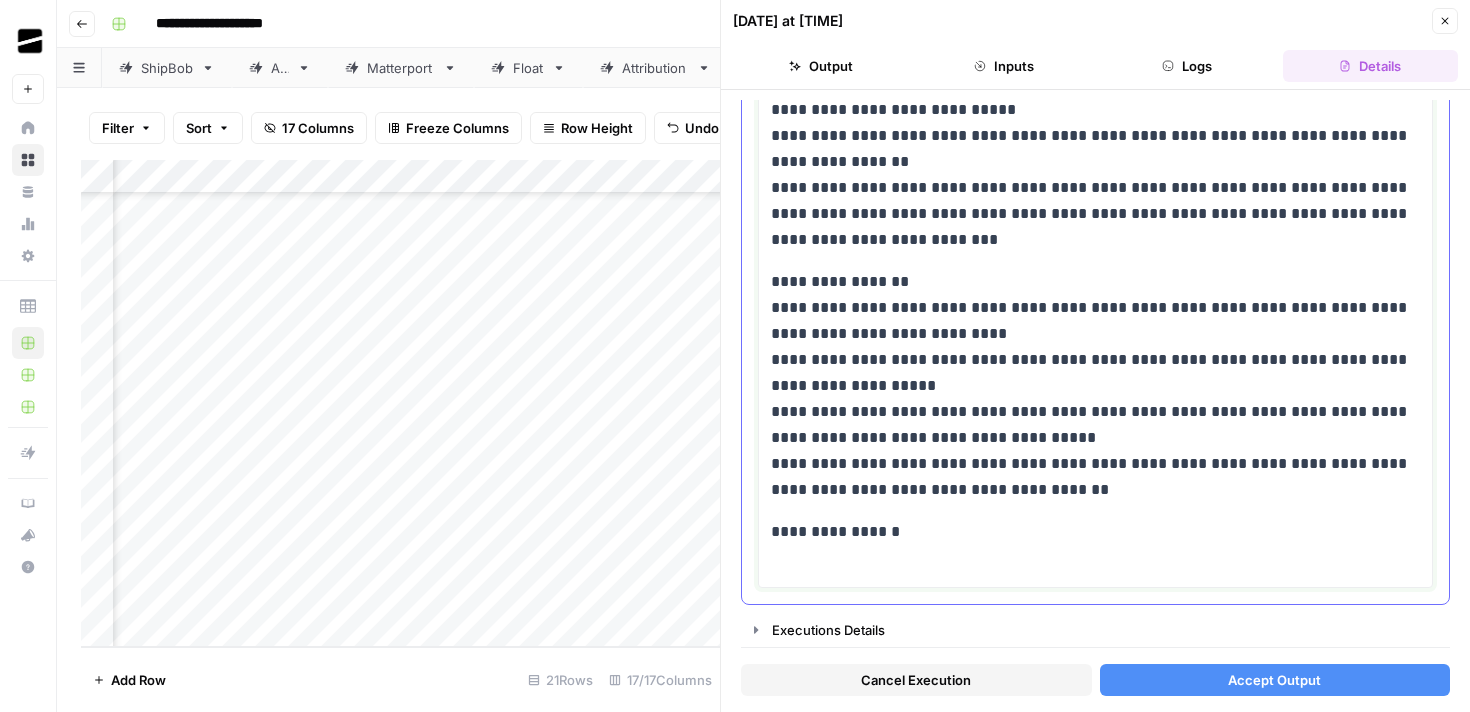 type 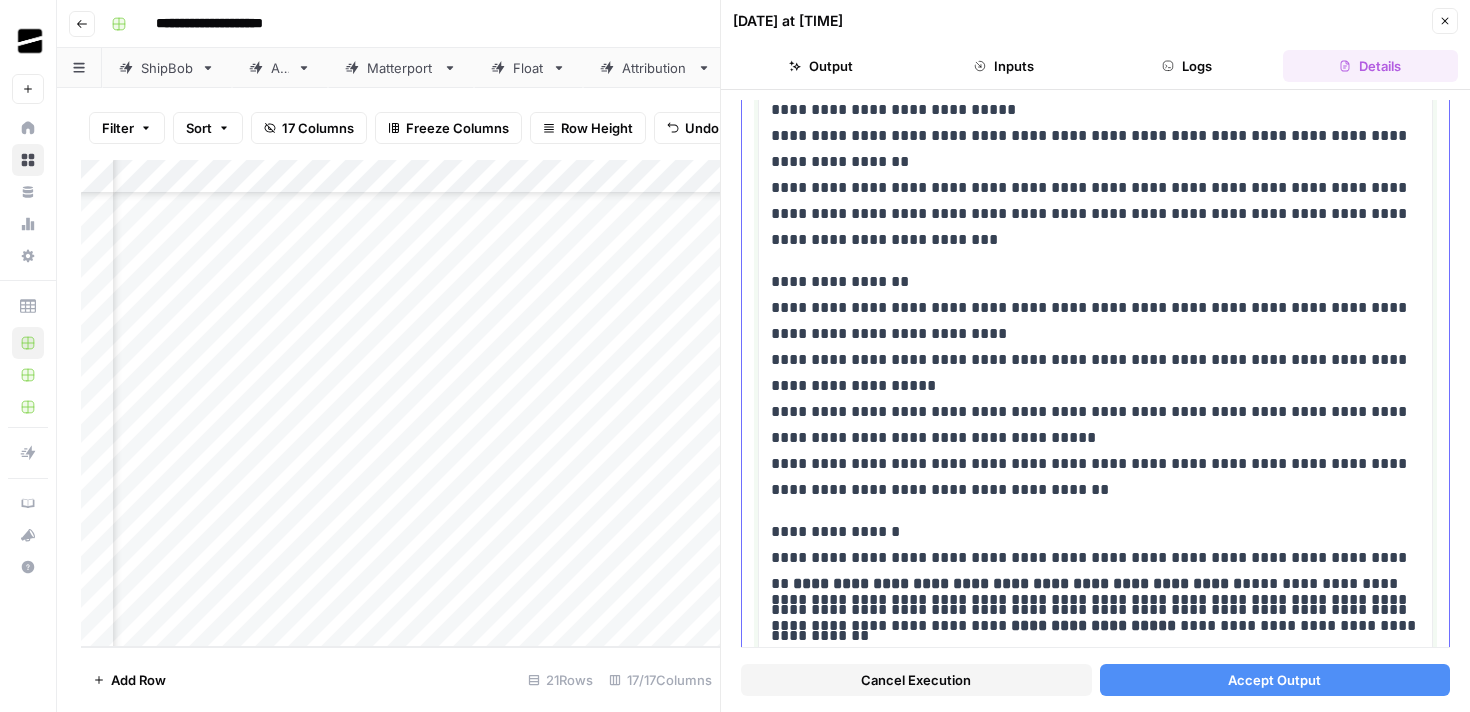 scroll, scrollTop: 348, scrollLeft: 0, axis: vertical 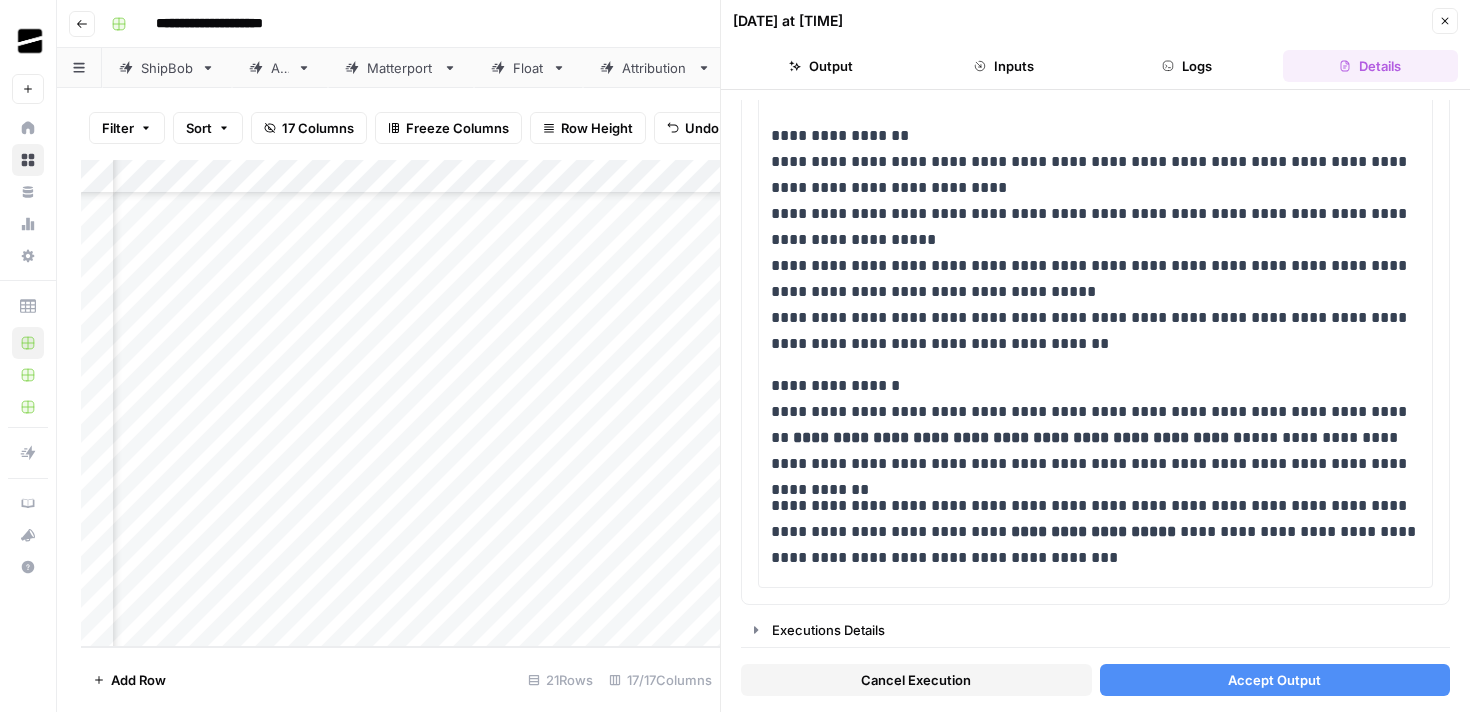 click on "Accept Output" at bounding box center (1274, 680) 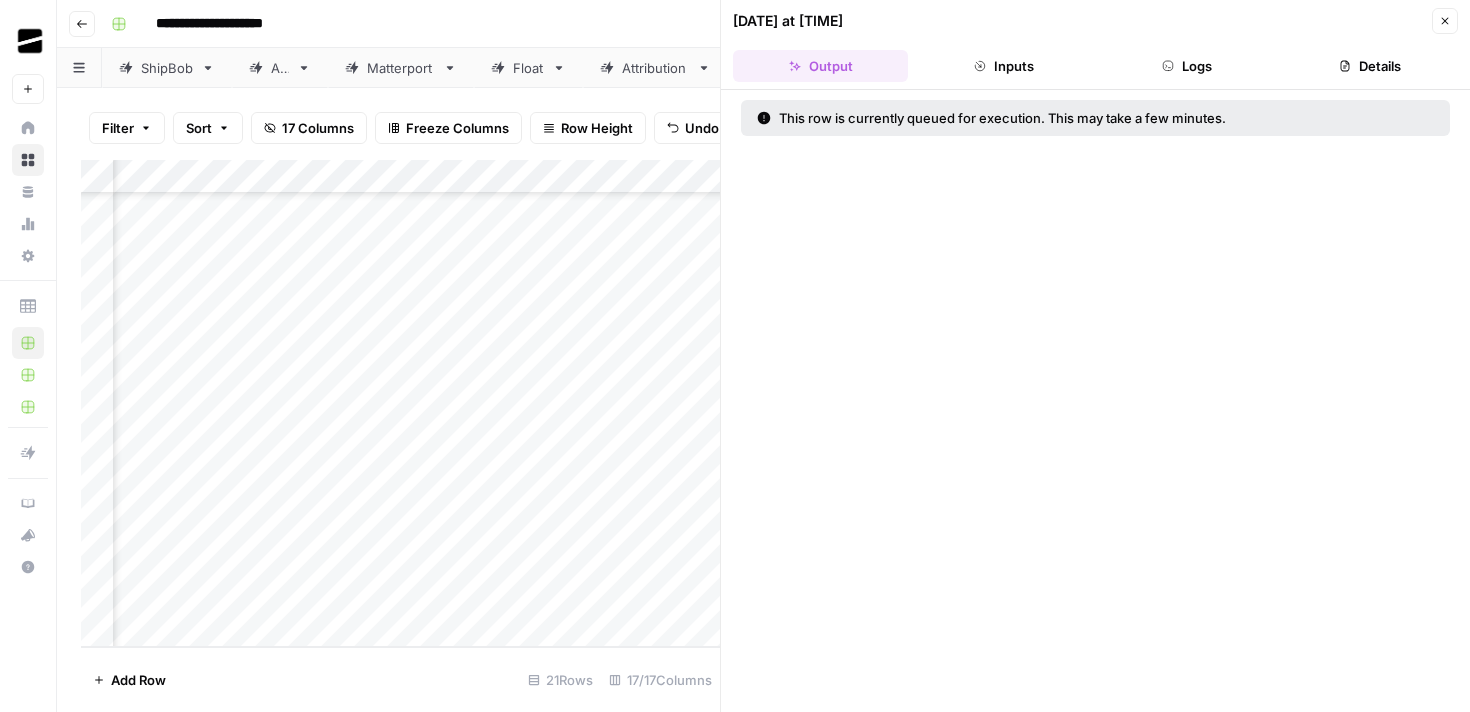 click 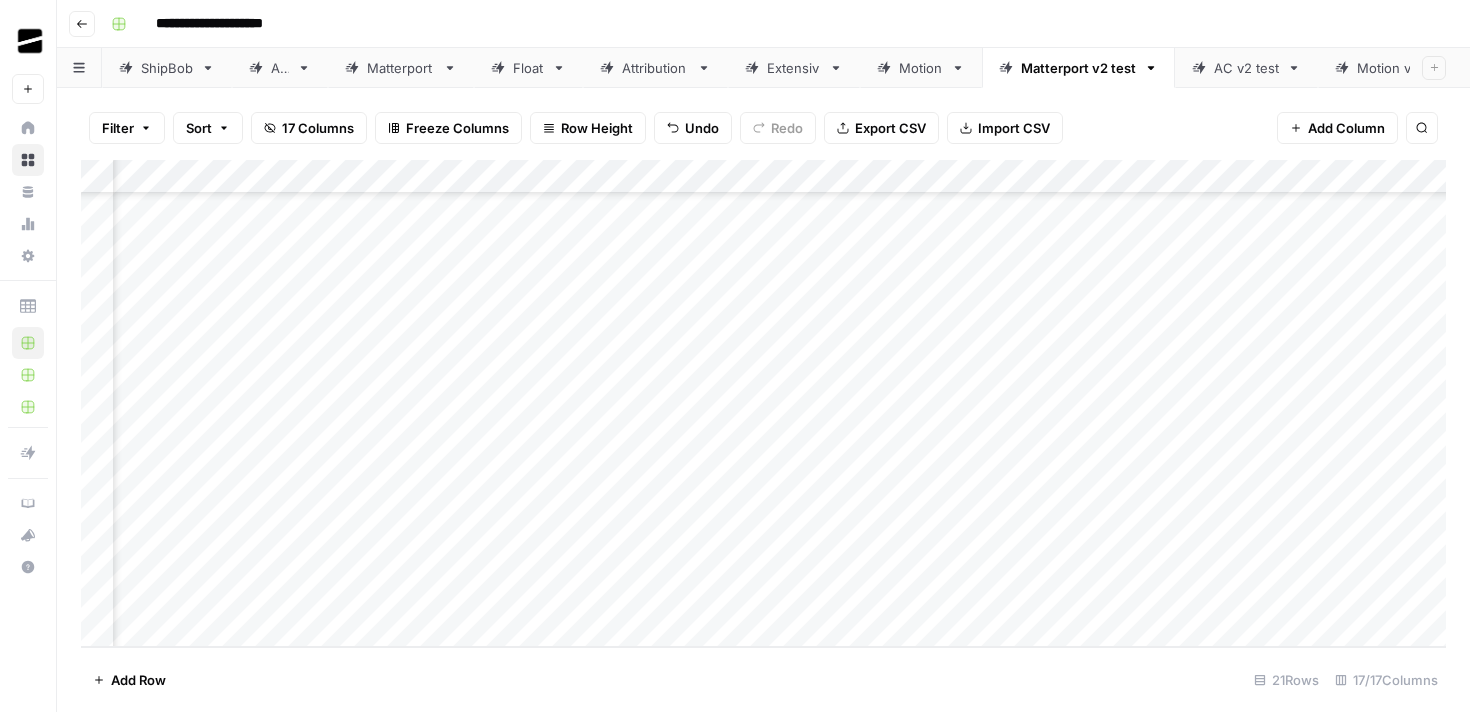 click on "Add Column" at bounding box center [763, 403] 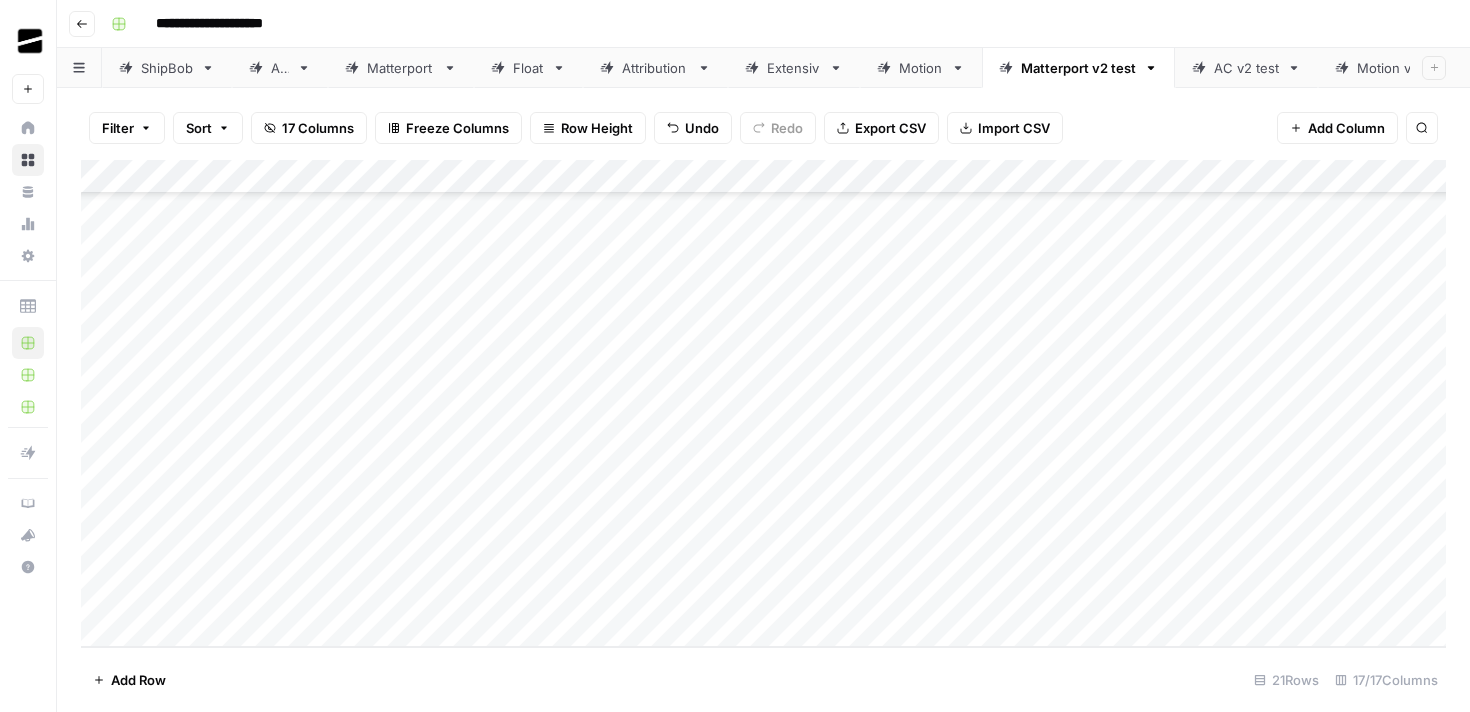 click on "Add Column" at bounding box center (763, 403) 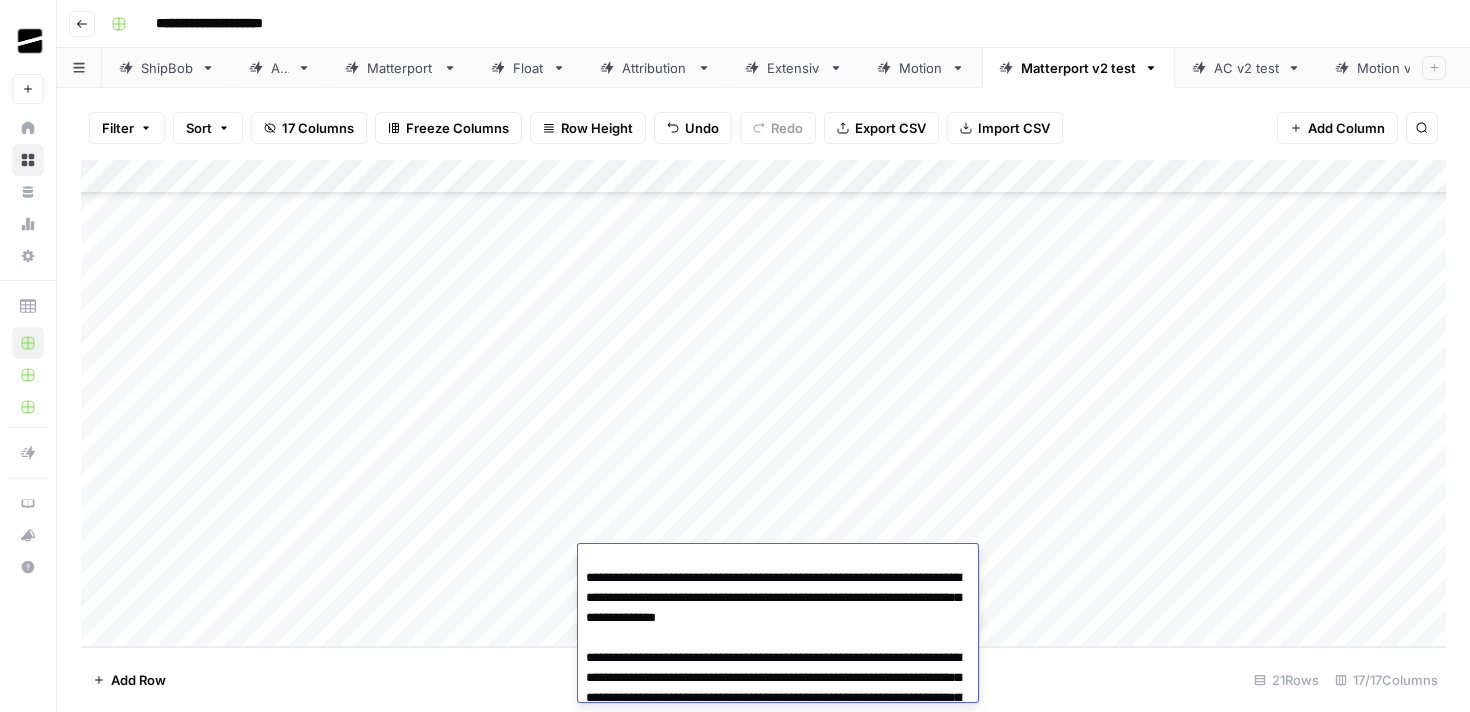 scroll, scrollTop: 196, scrollLeft: 0, axis: vertical 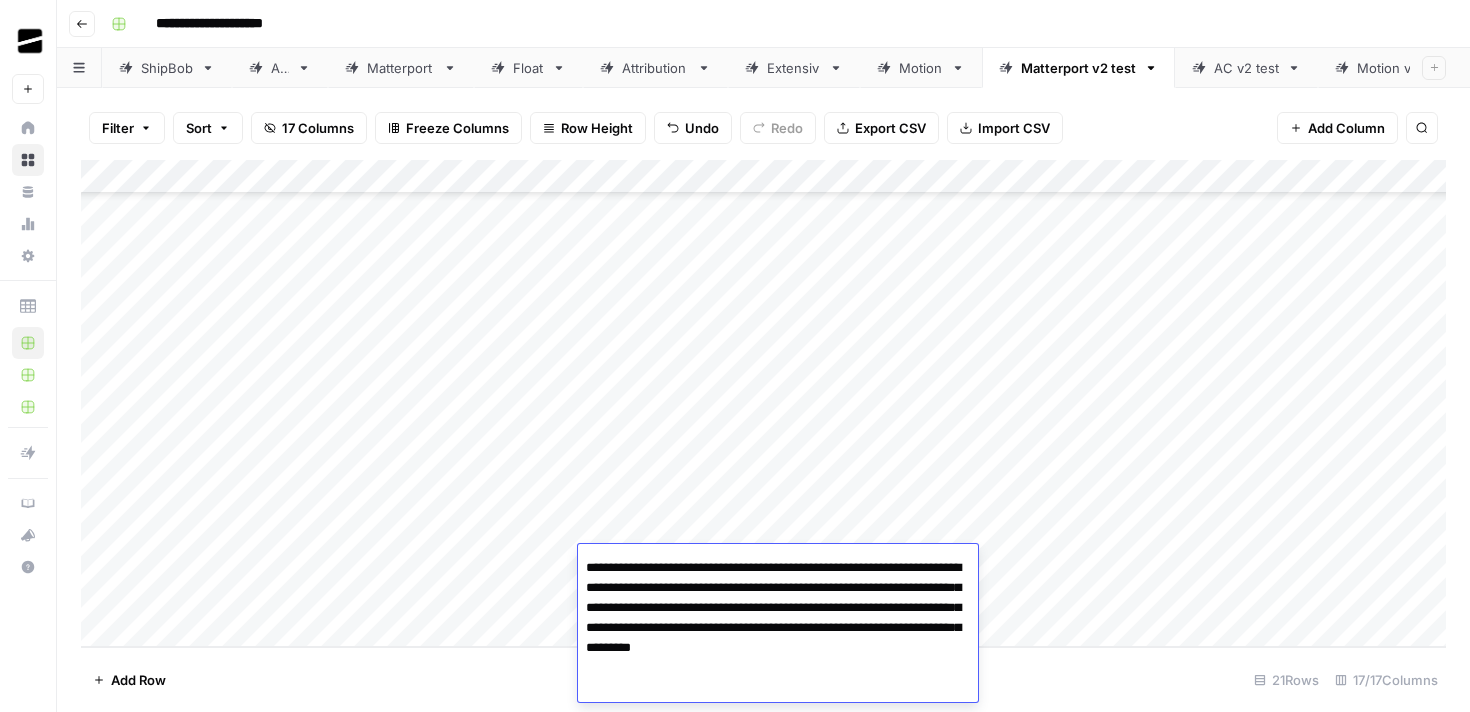 drag, startPoint x: 740, startPoint y: 678, endPoint x: 585, endPoint y: 584, distance: 181.27603 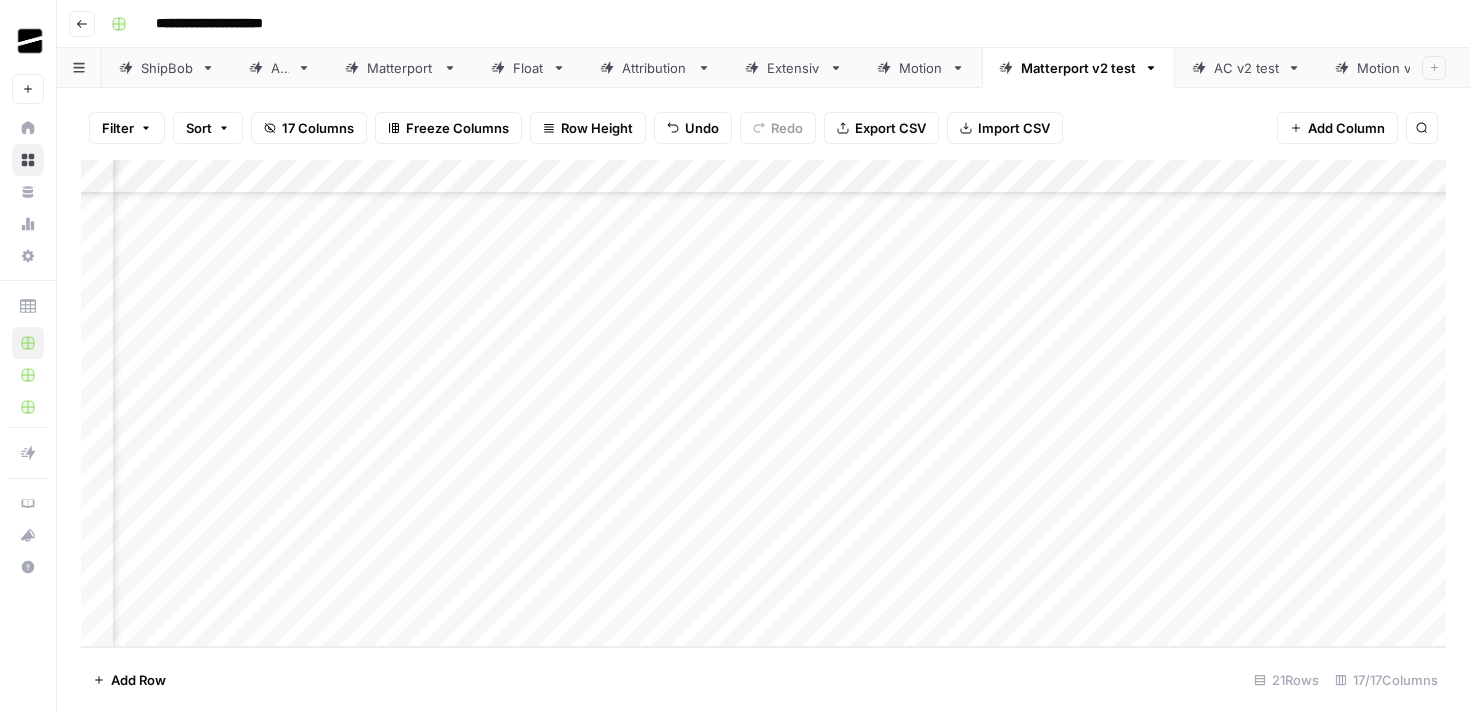 scroll, scrollTop: 293, scrollLeft: 980, axis: both 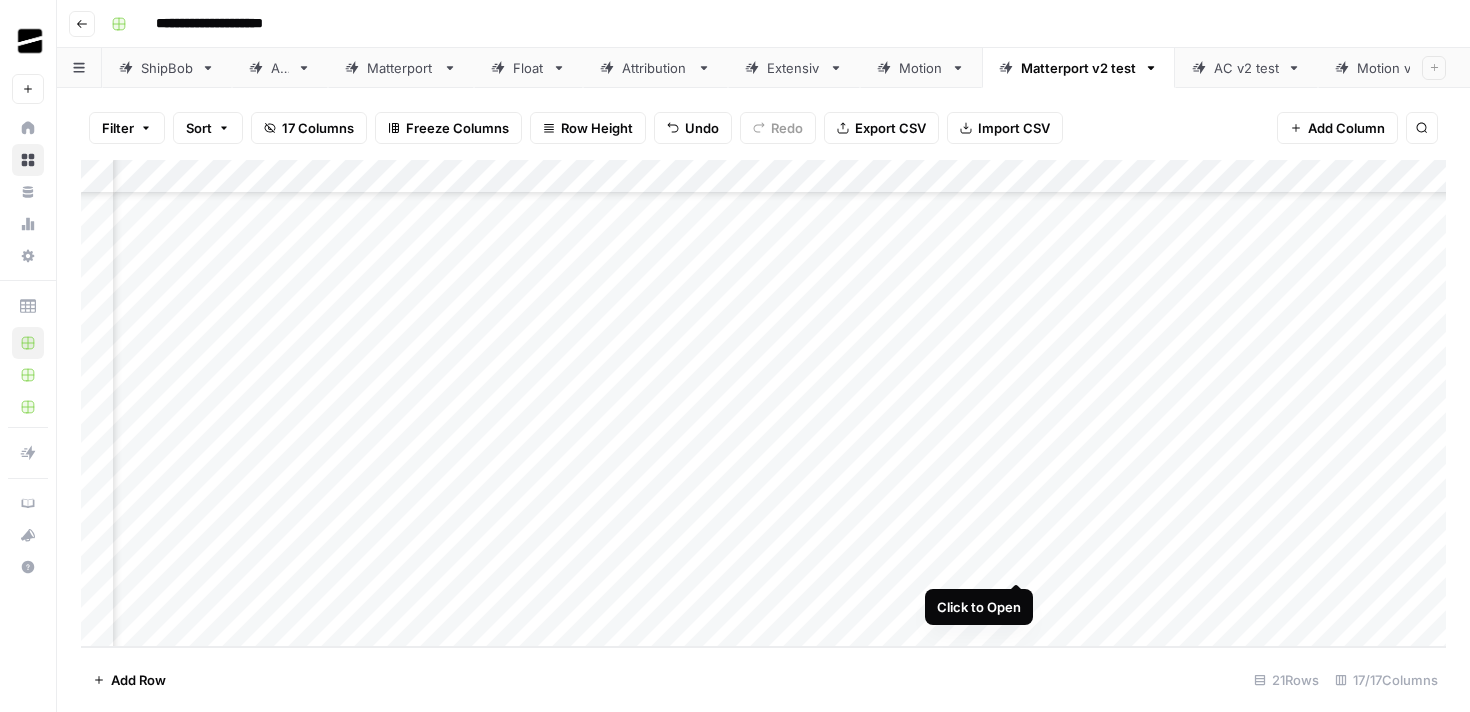 click on "Add Column" at bounding box center (763, 403) 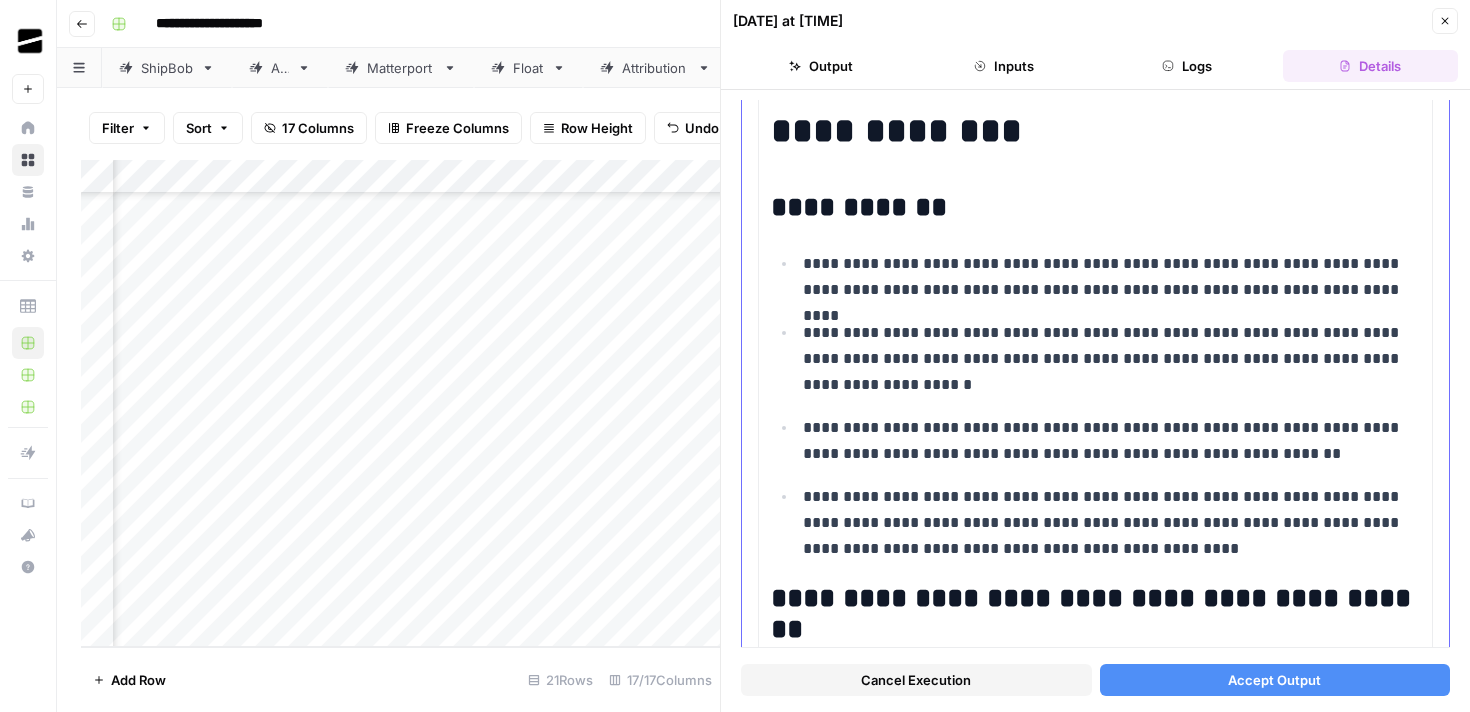 scroll, scrollTop: 89, scrollLeft: 0, axis: vertical 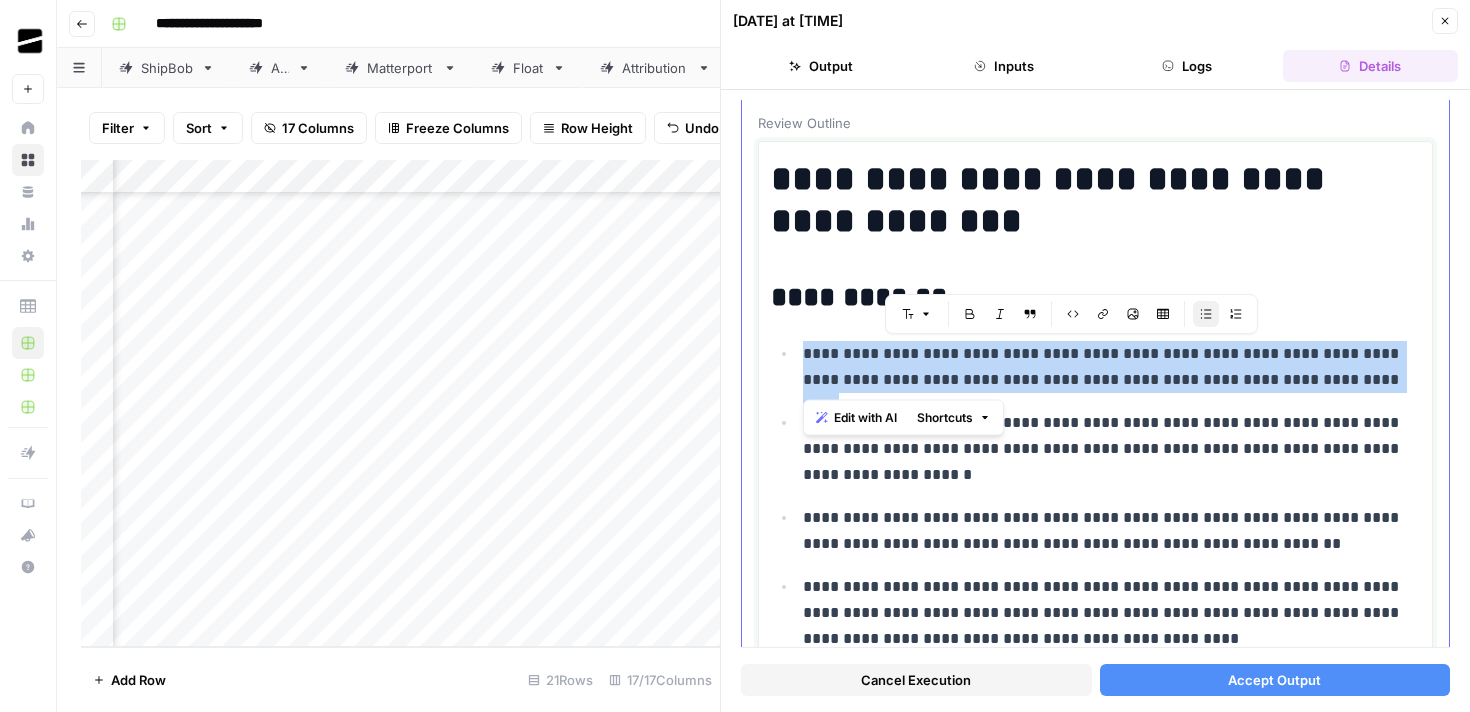 drag, startPoint x: 1395, startPoint y: 383, endPoint x: 793, endPoint y: 348, distance: 603.0166 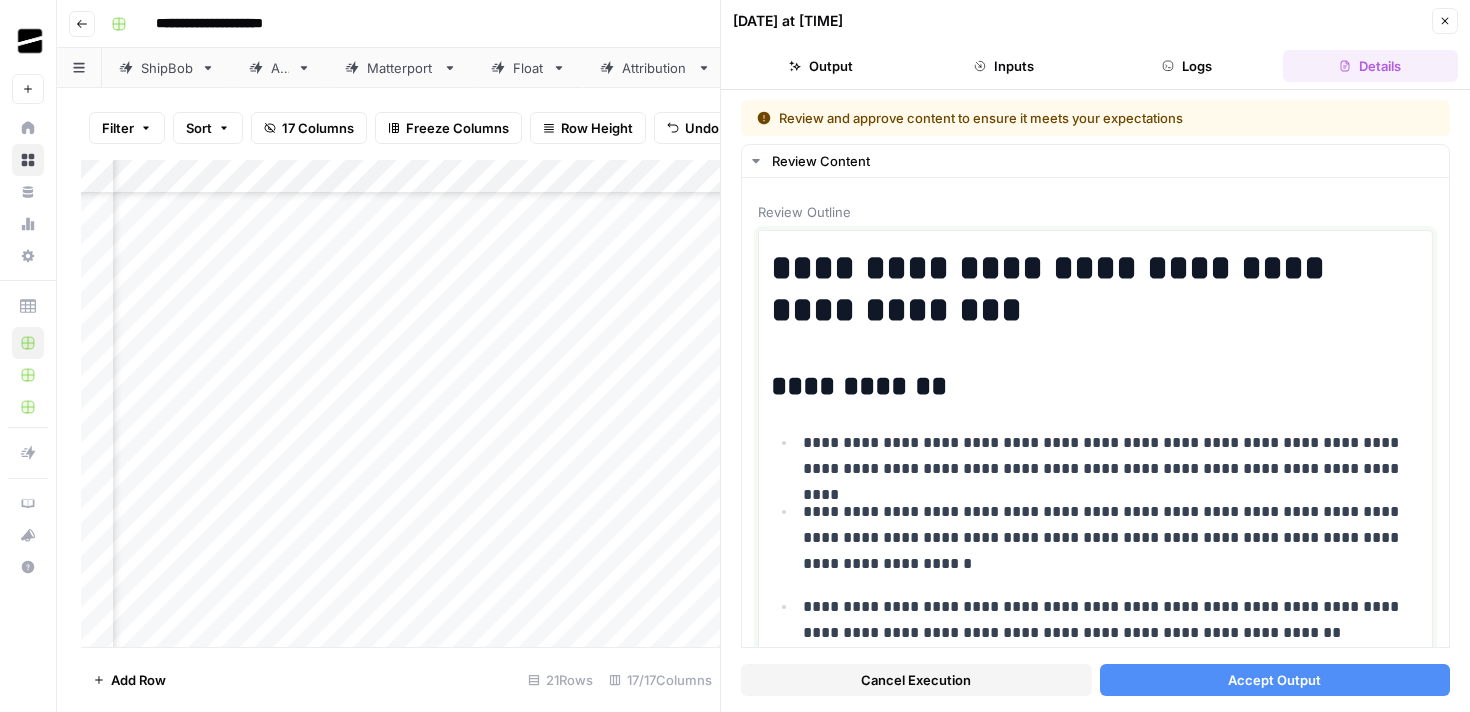 scroll, scrollTop: 0, scrollLeft: 0, axis: both 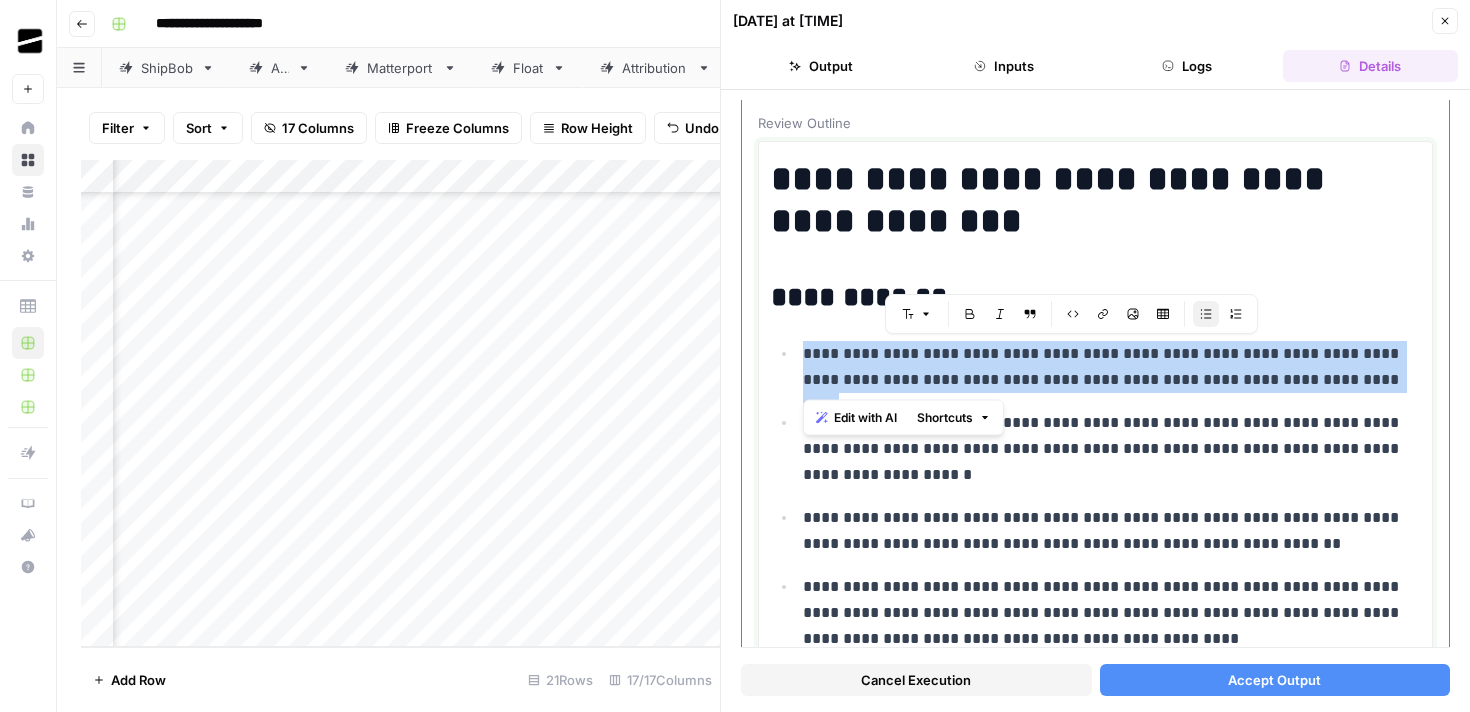 click on "**********" at bounding box center (1111, 449) 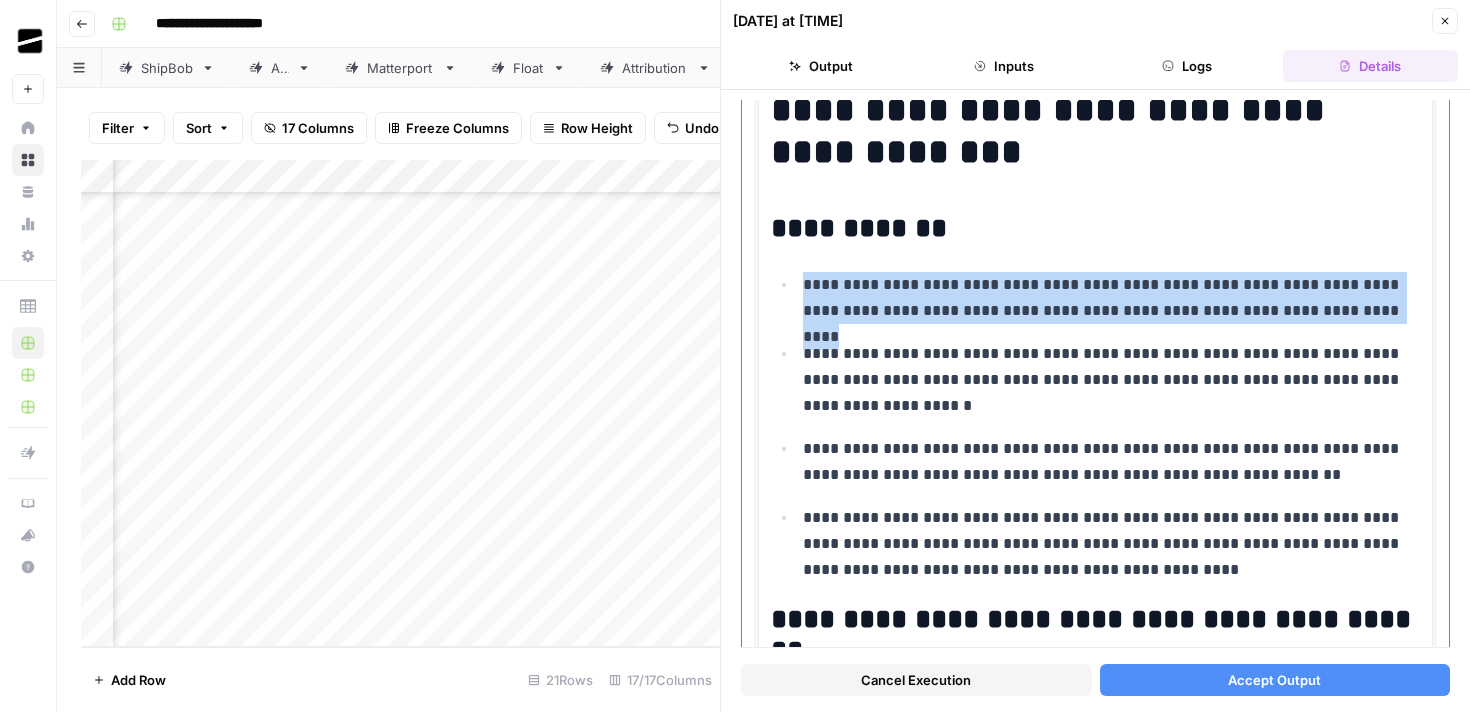 scroll, scrollTop: 203, scrollLeft: 0, axis: vertical 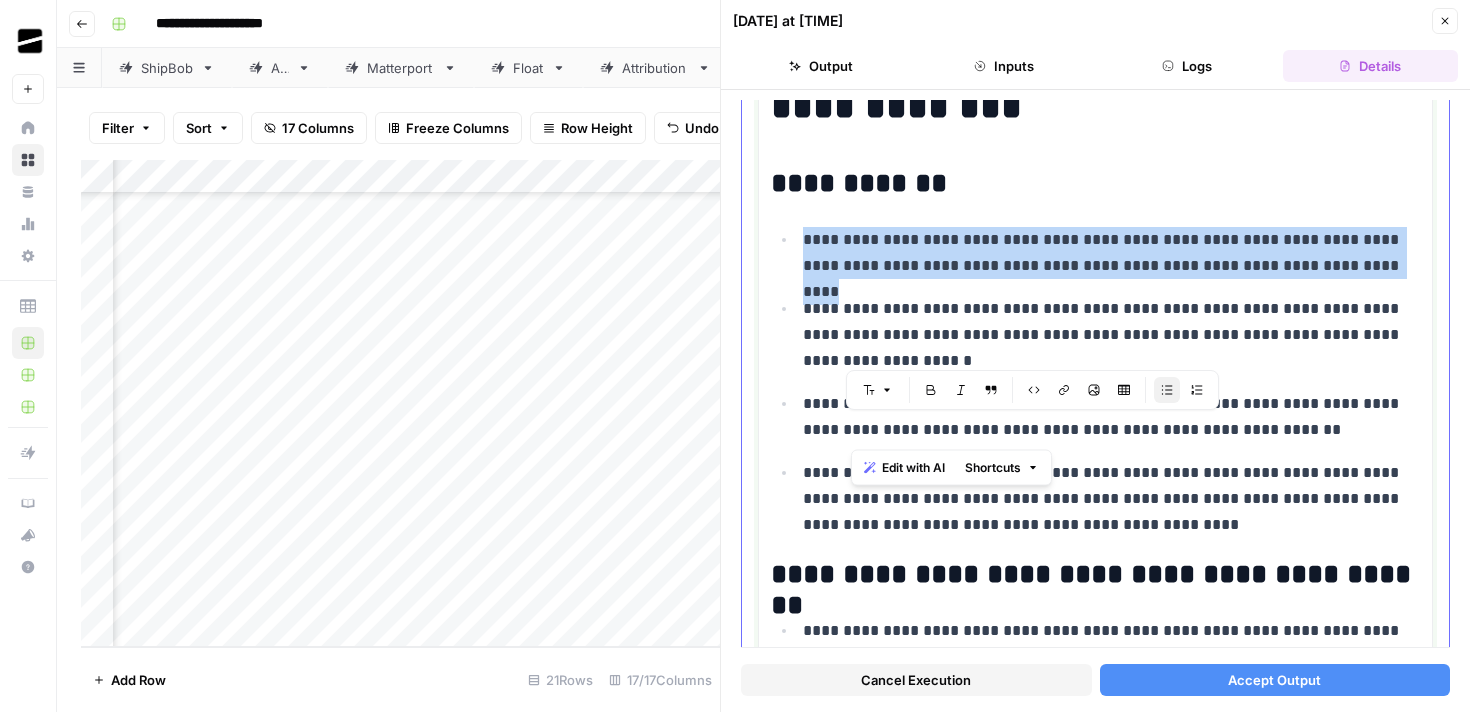 drag, startPoint x: 1242, startPoint y: 434, endPoint x: 850, endPoint y: 426, distance: 392.08163 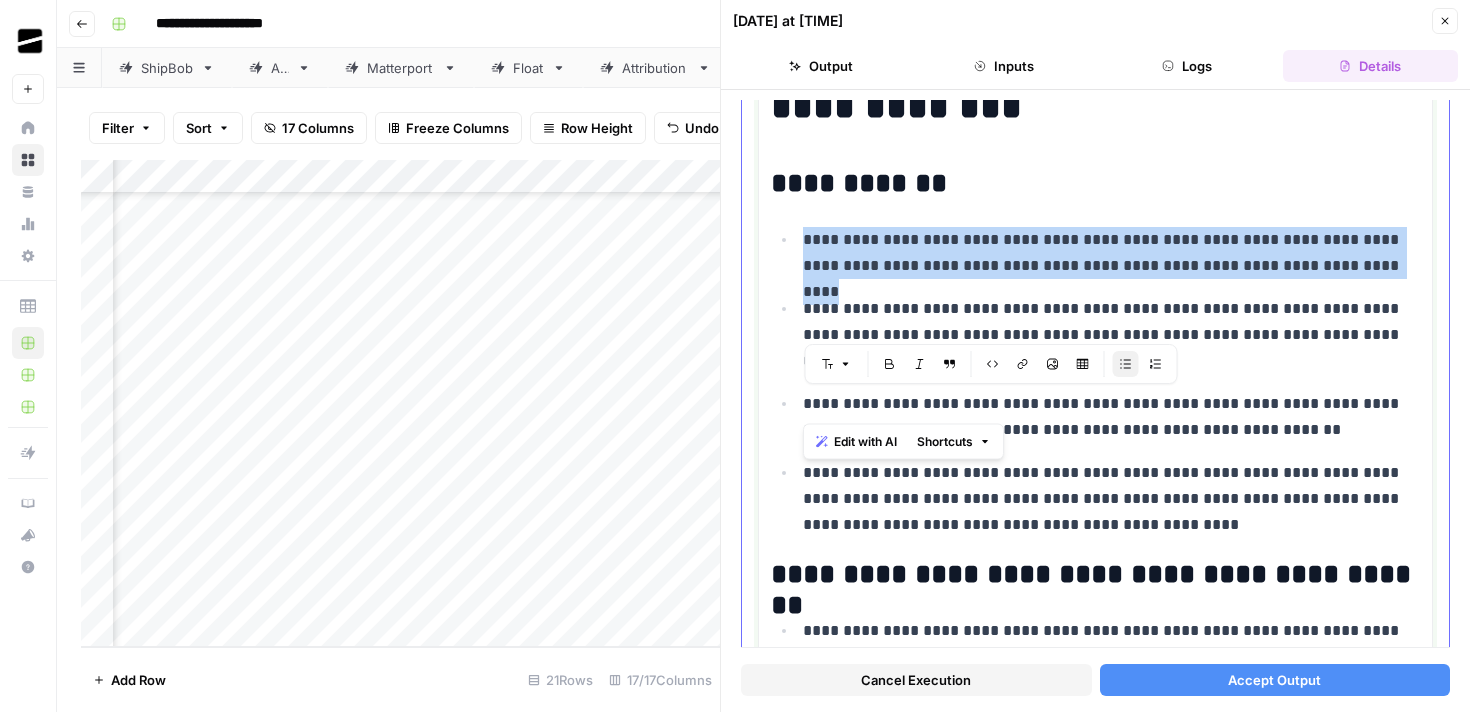 drag, startPoint x: 806, startPoint y: 406, endPoint x: 1174, endPoint y: 401, distance: 368.03397 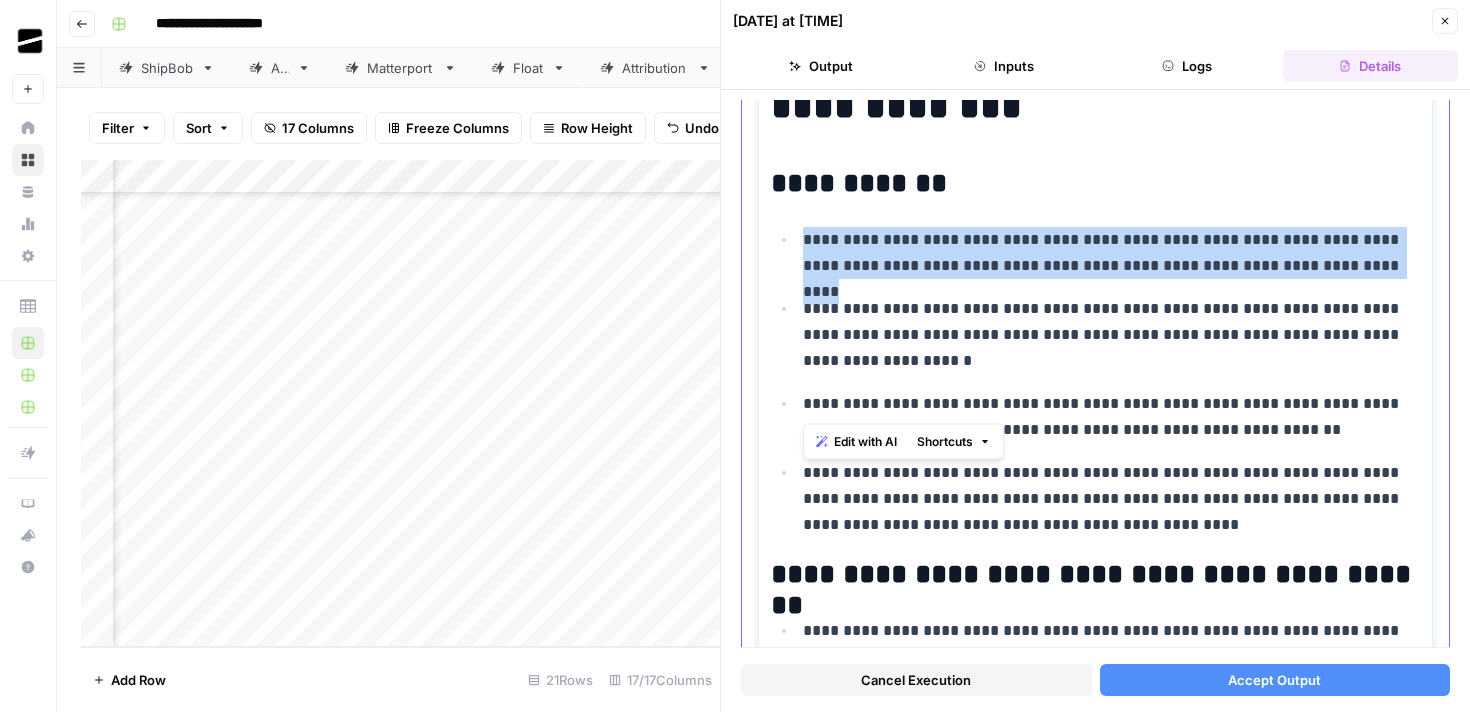 drag, startPoint x: 1176, startPoint y: 403, endPoint x: 799, endPoint y: 406, distance: 377.01193 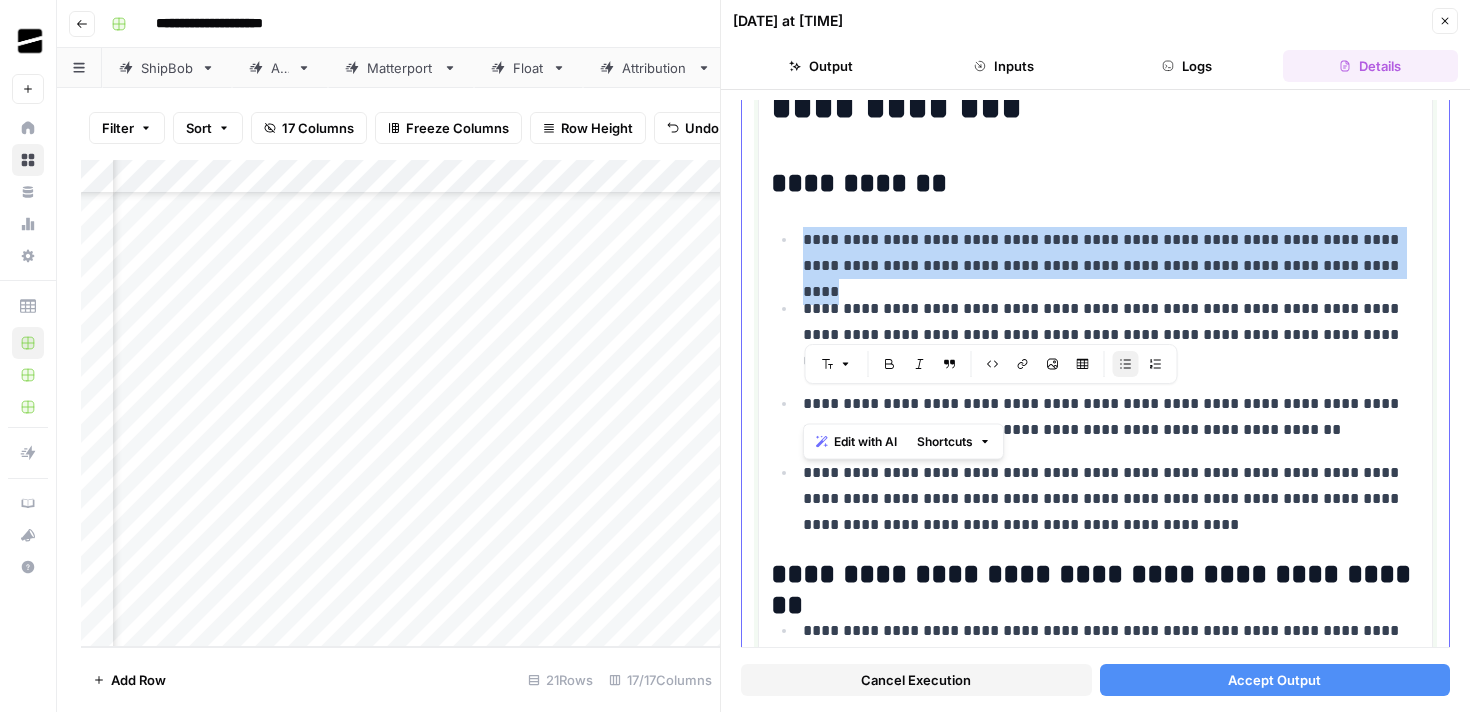 copy on "**********" 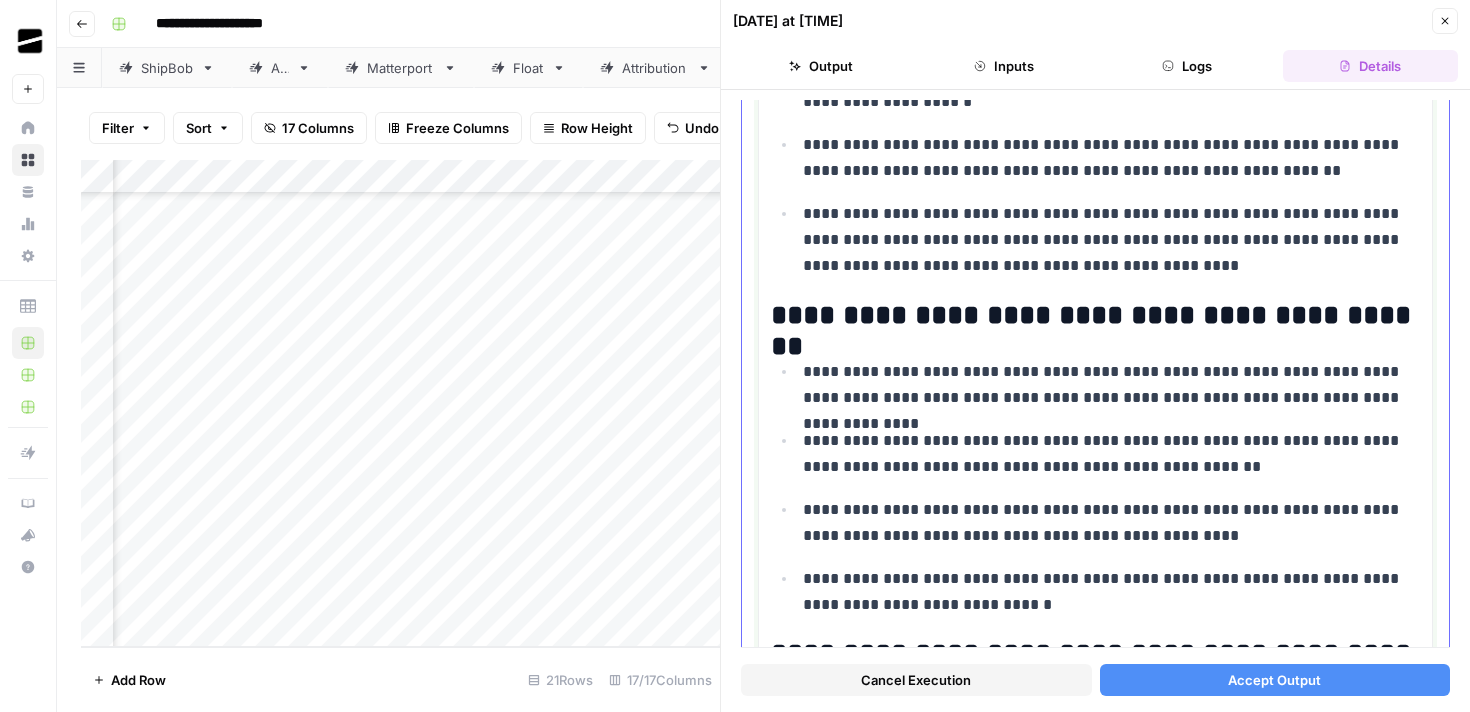 scroll, scrollTop: 466, scrollLeft: 0, axis: vertical 